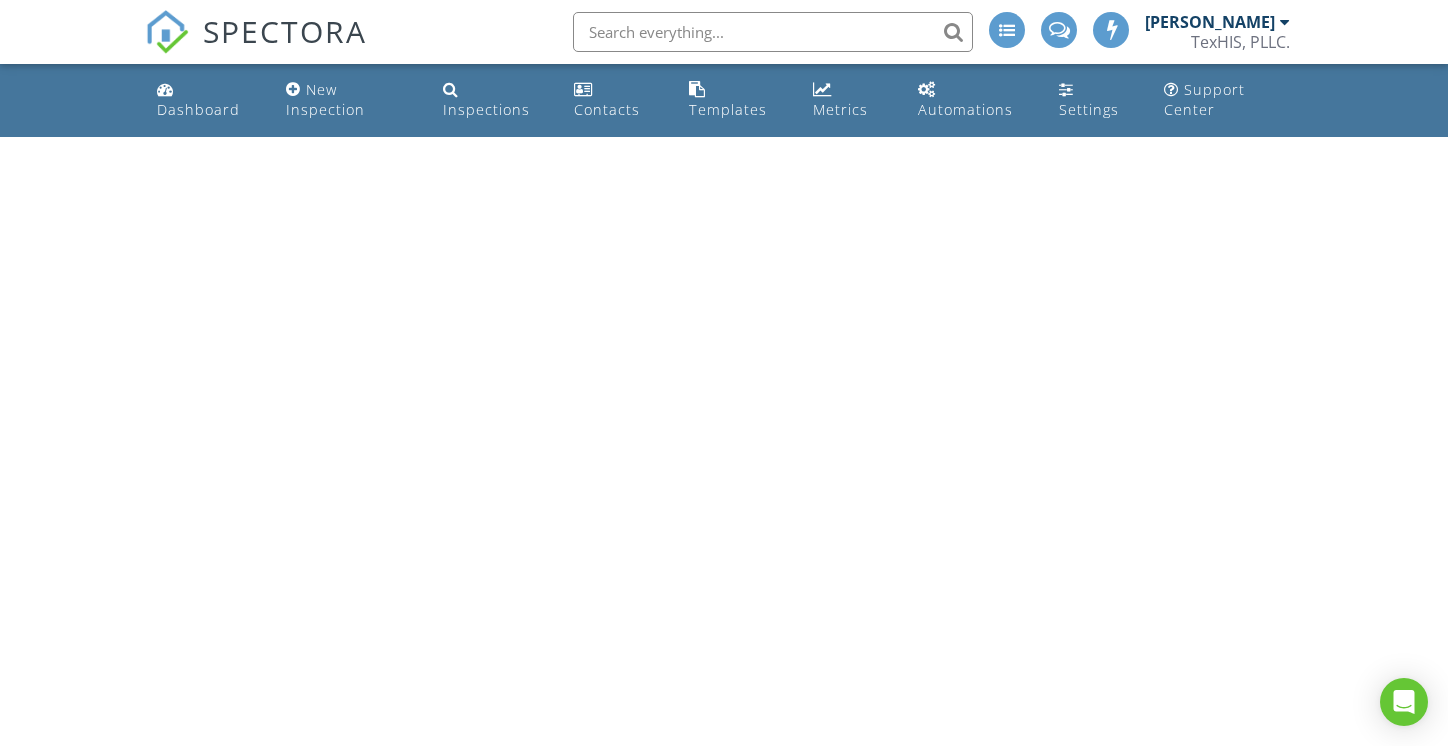 scroll, scrollTop: 0, scrollLeft: 0, axis: both 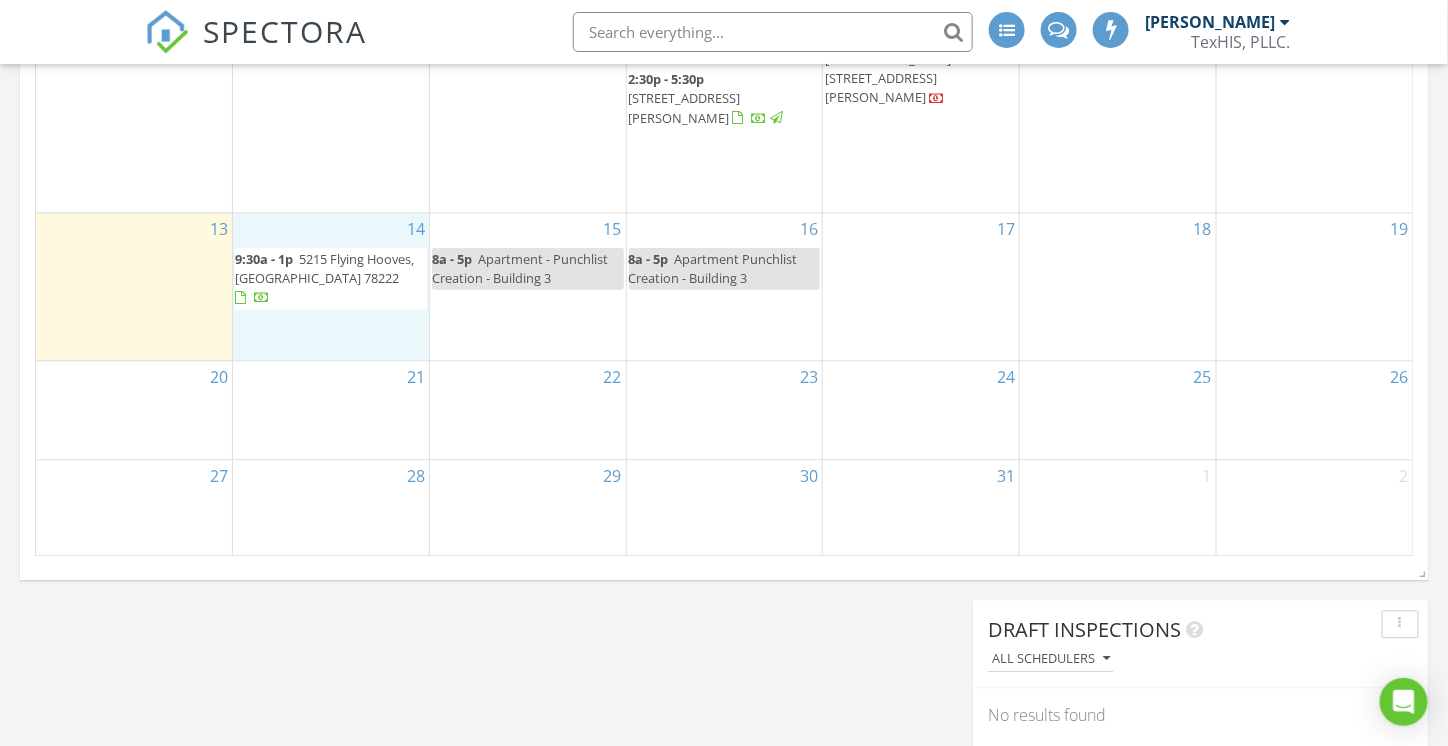 click on "14
9:30a - 1p
5215 Flying Hooves, San Antonio 78222" at bounding box center [331, 286] 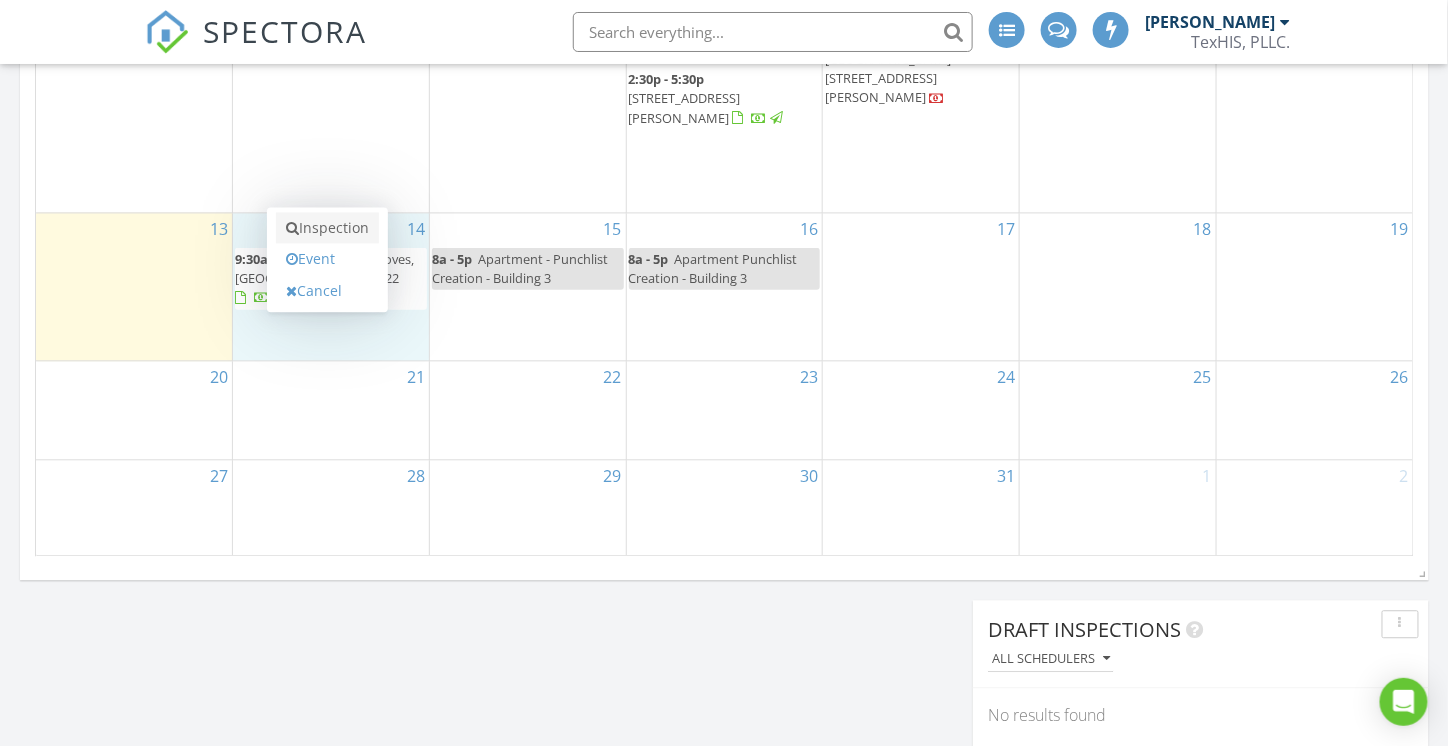 click on "Inspection" at bounding box center (327, 228) 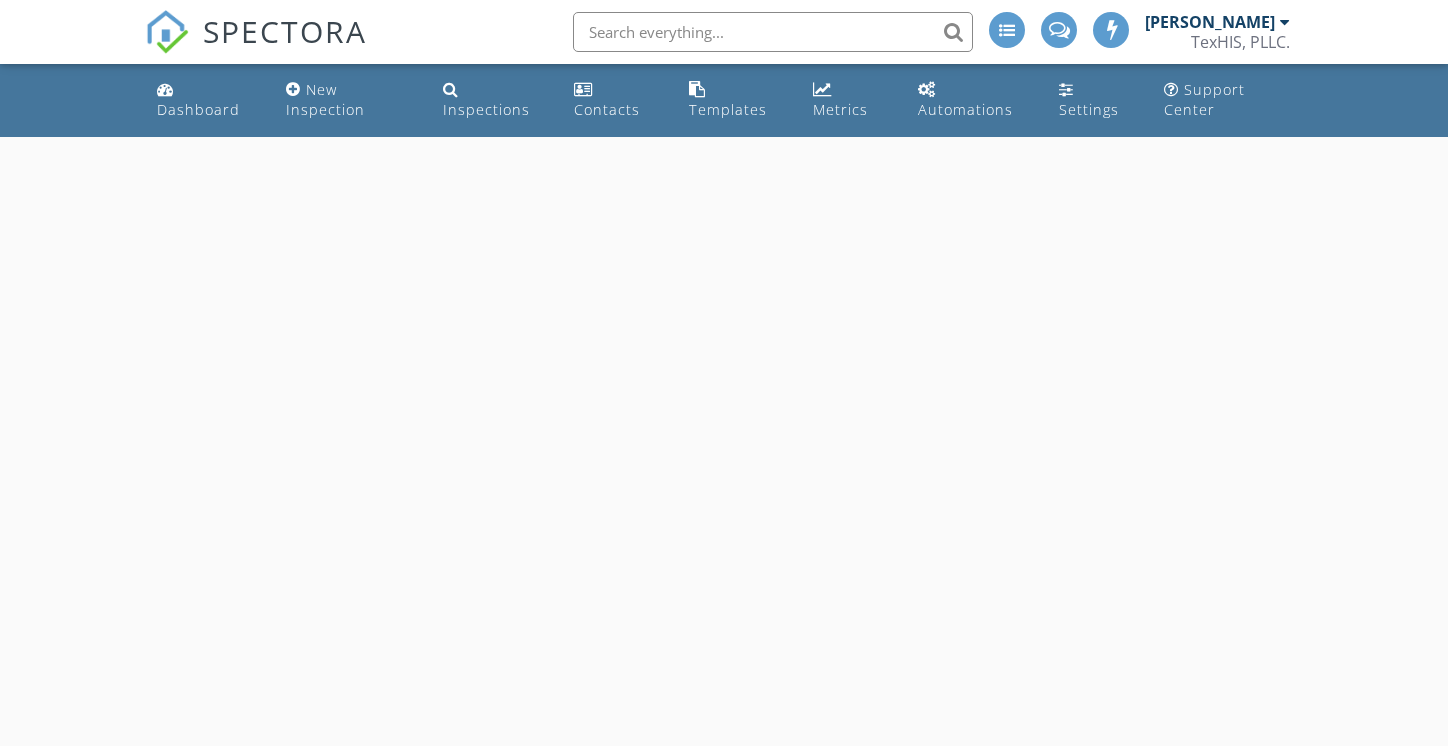 scroll, scrollTop: 0, scrollLeft: 0, axis: both 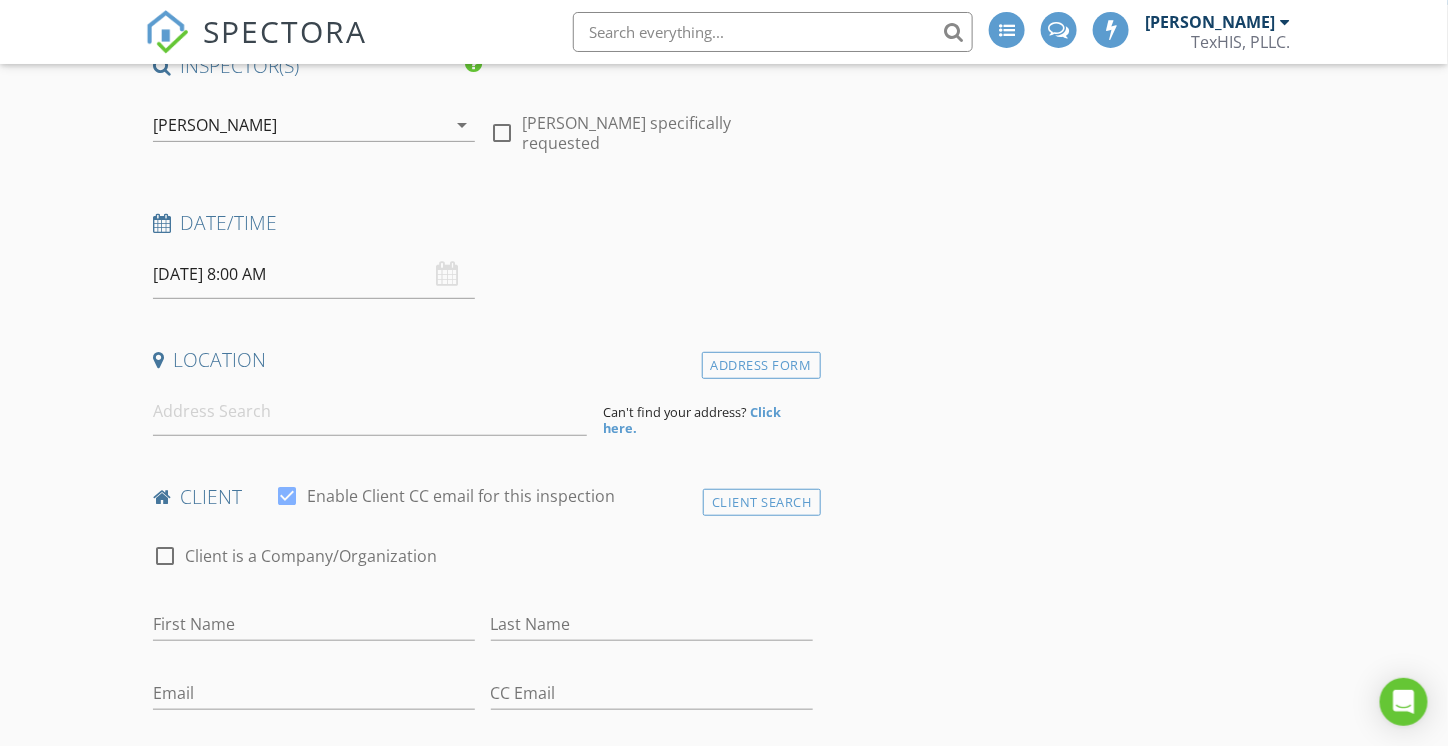 click on "07/14/2025 8:00 AM" at bounding box center (314, 274) 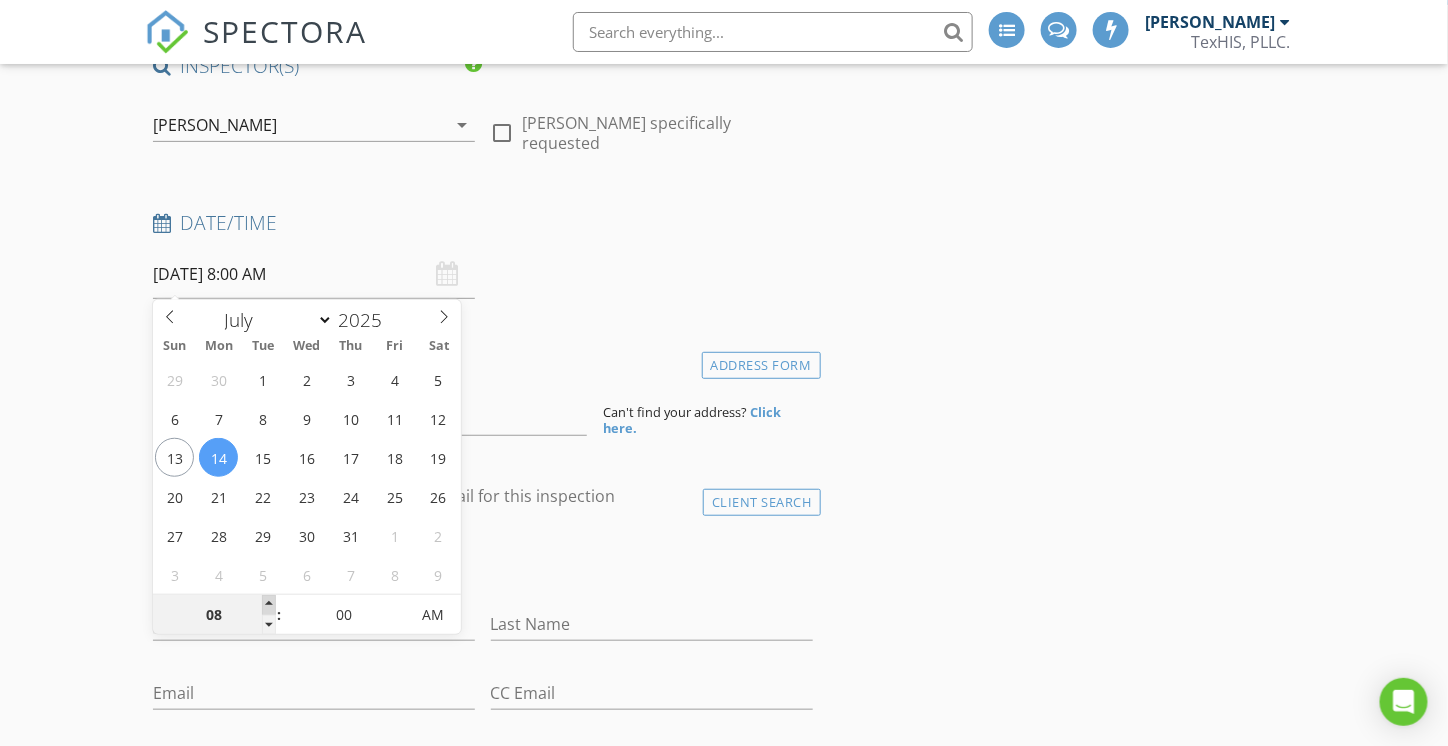 type on "09" 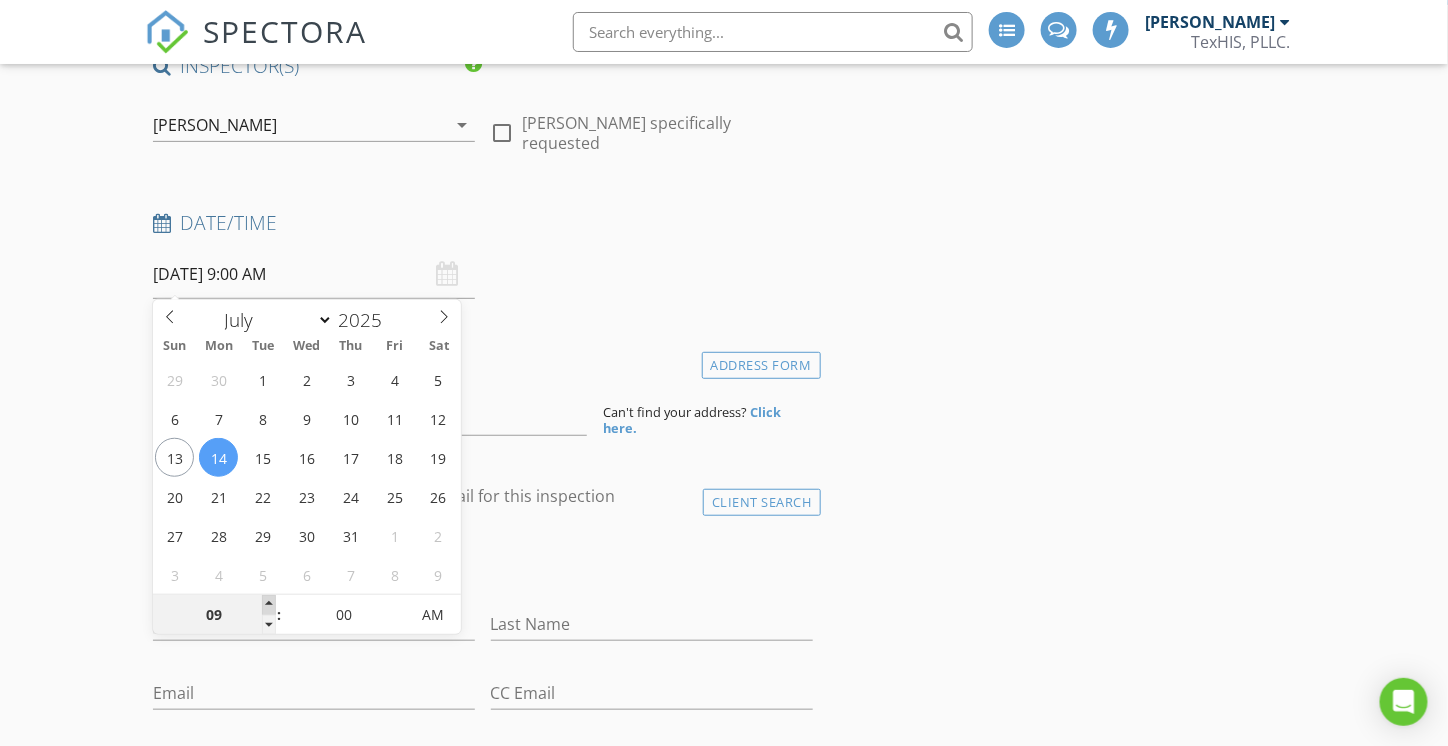 click at bounding box center (269, 605) 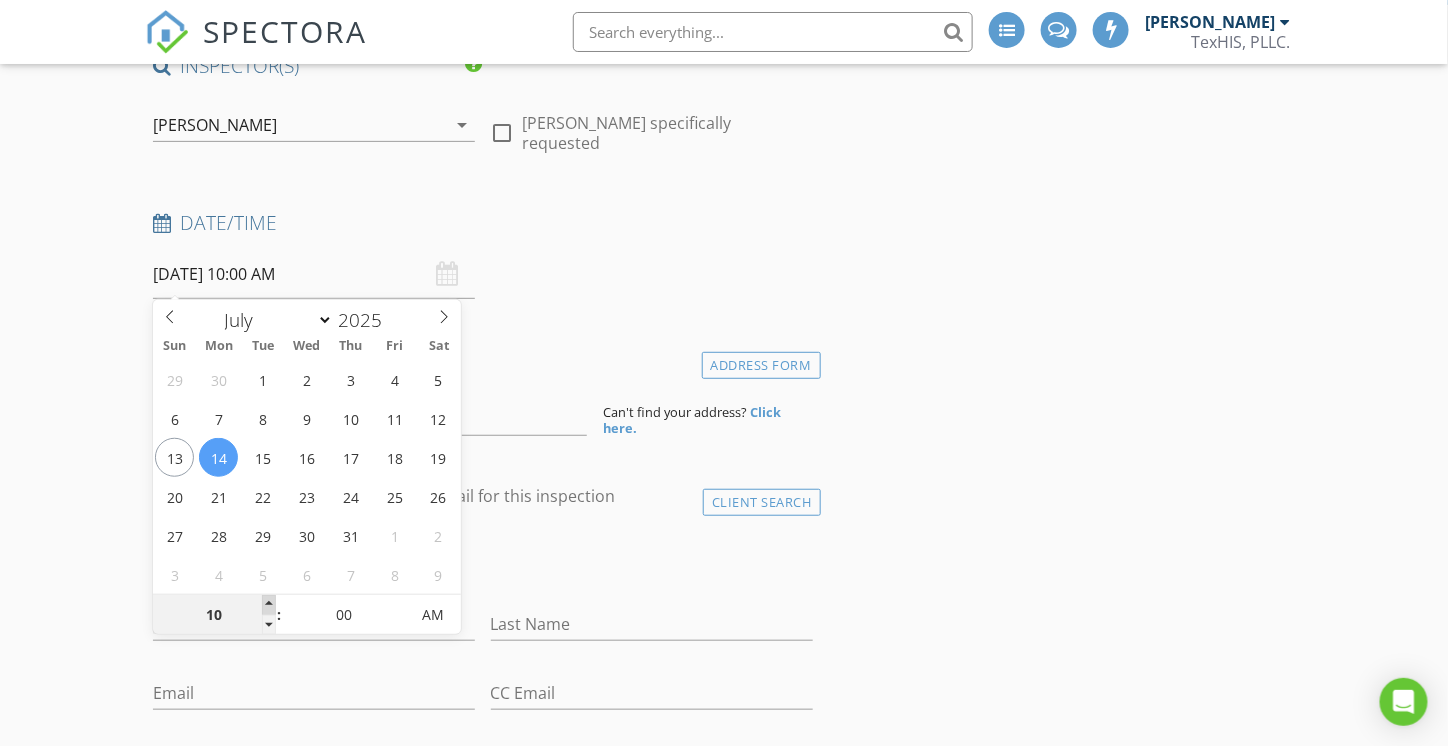 click at bounding box center [269, 605] 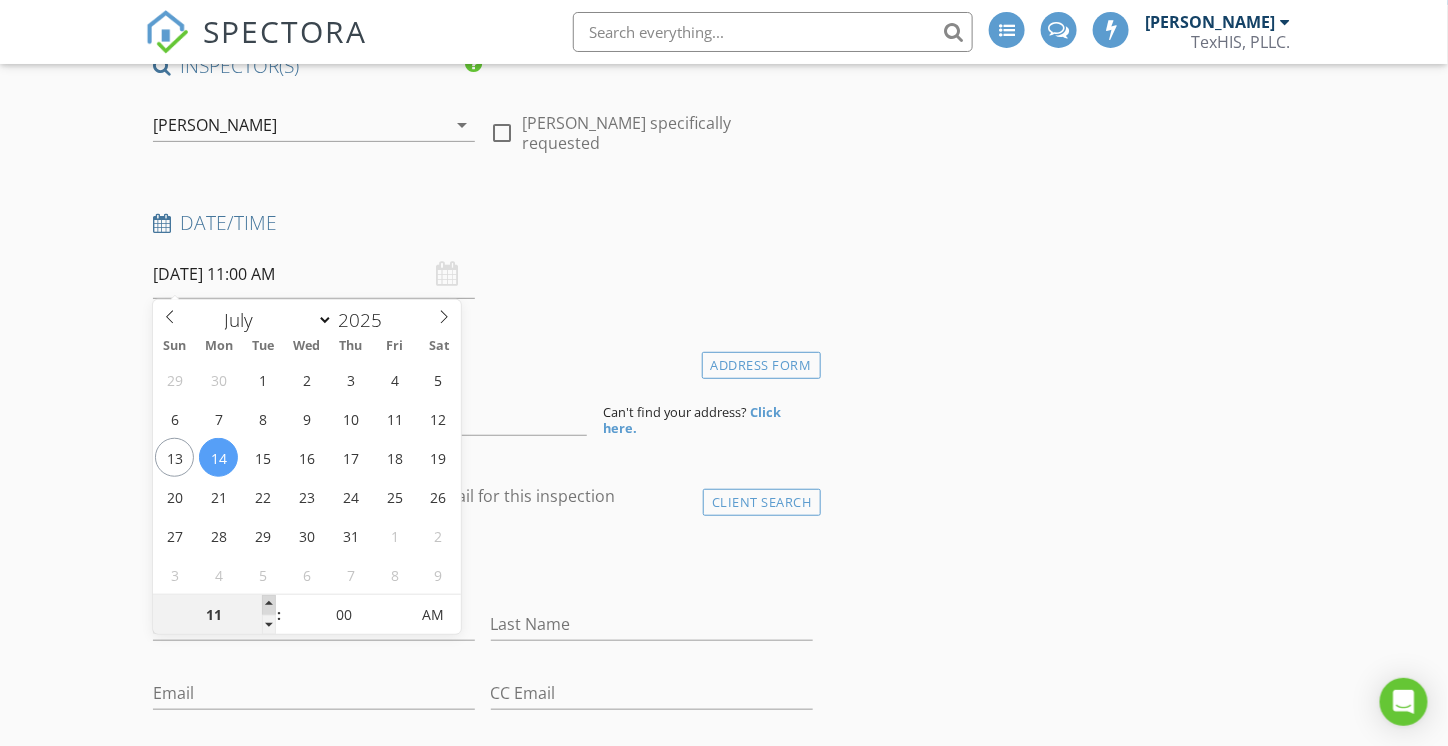 click at bounding box center [269, 605] 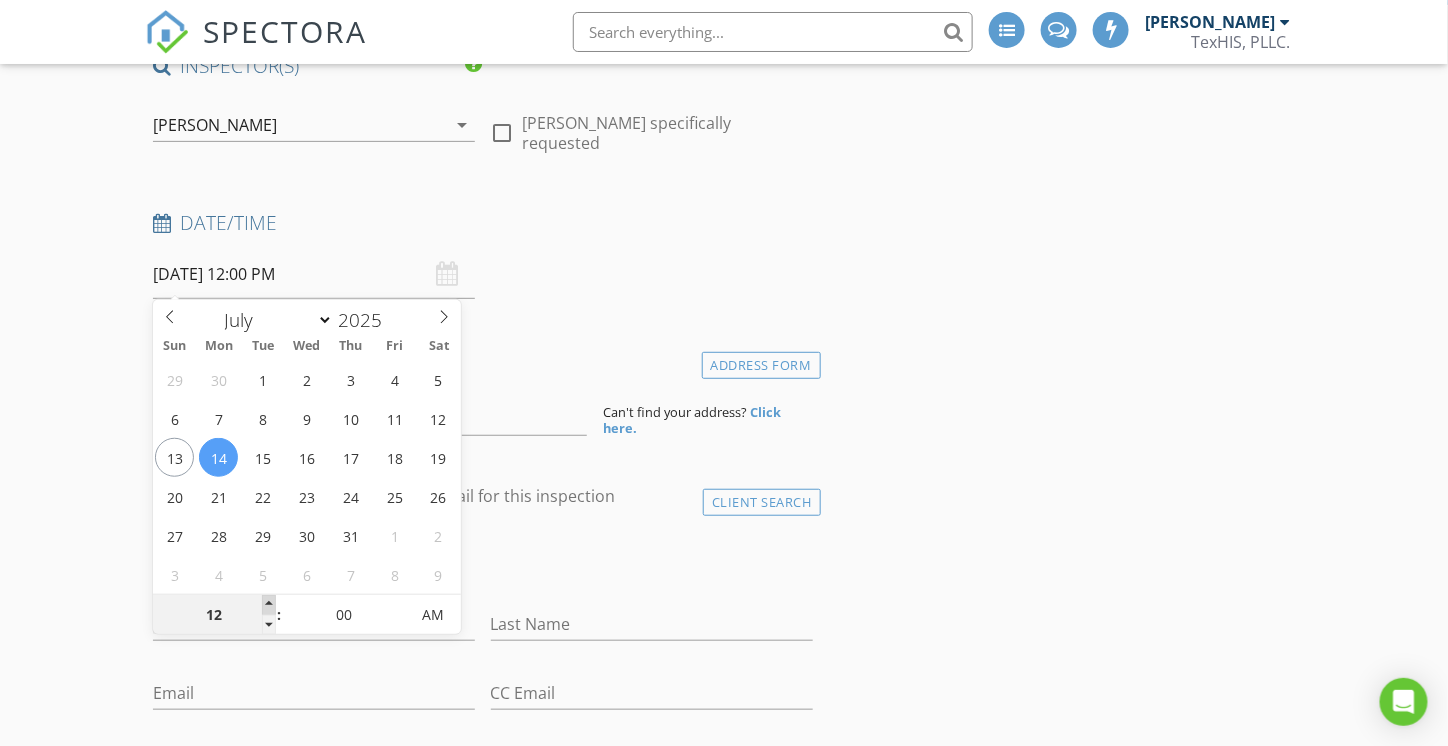 click at bounding box center (269, 605) 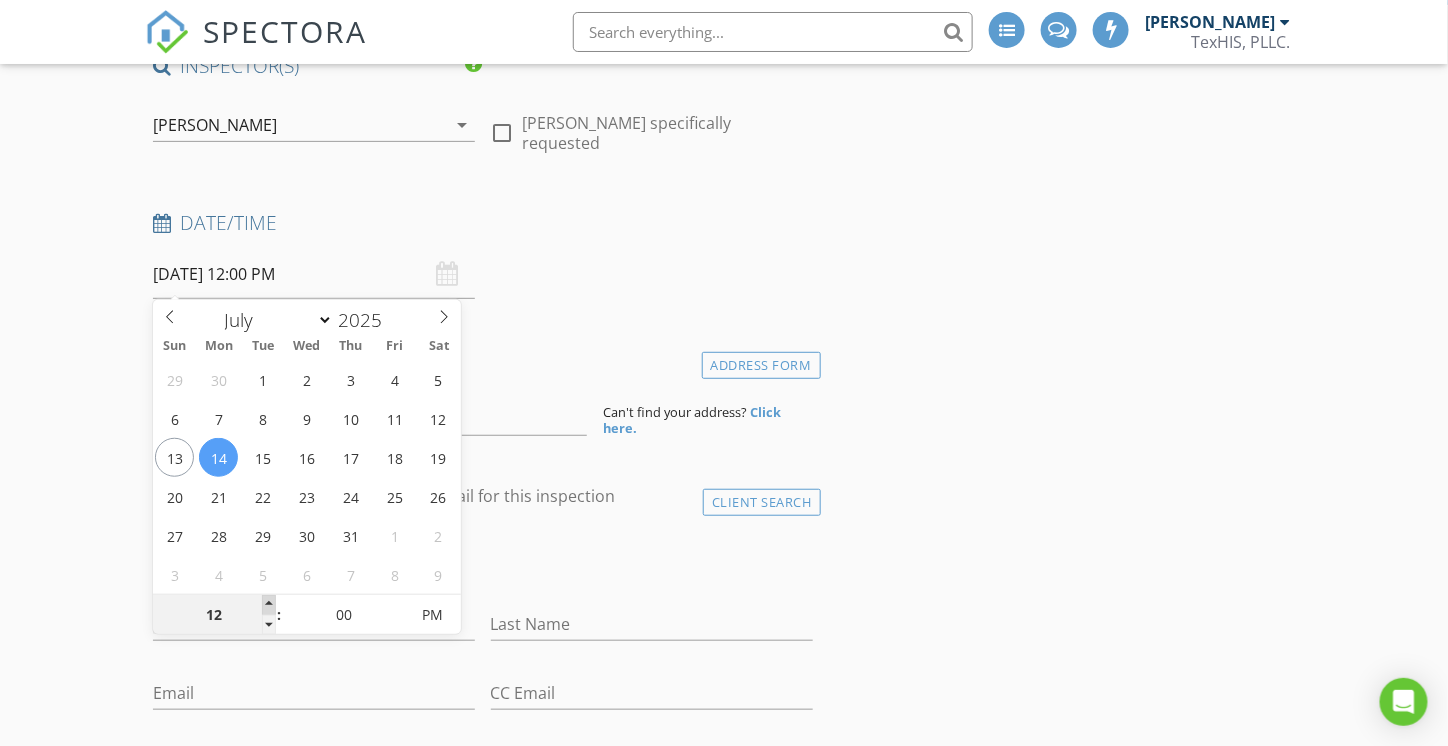 type on "01" 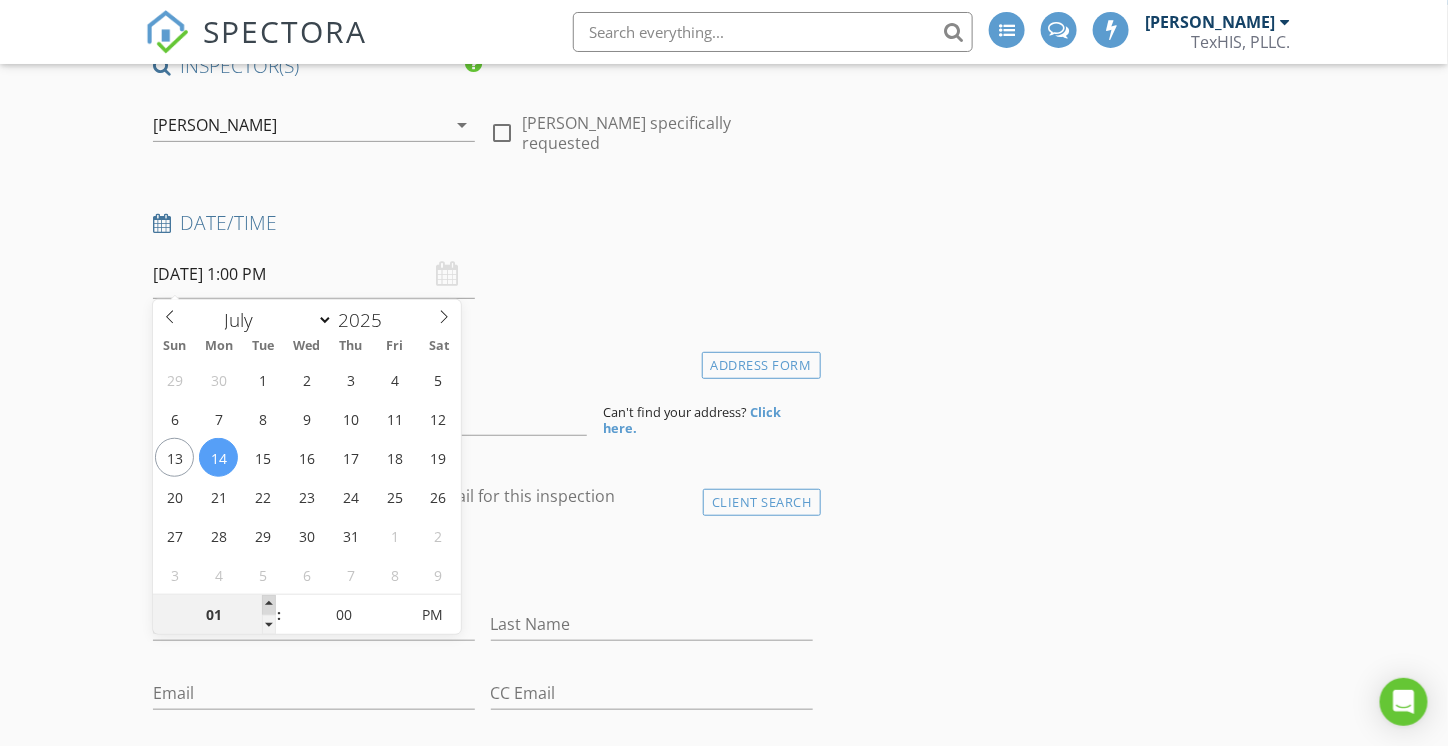 click at bounding box center [269, 605] 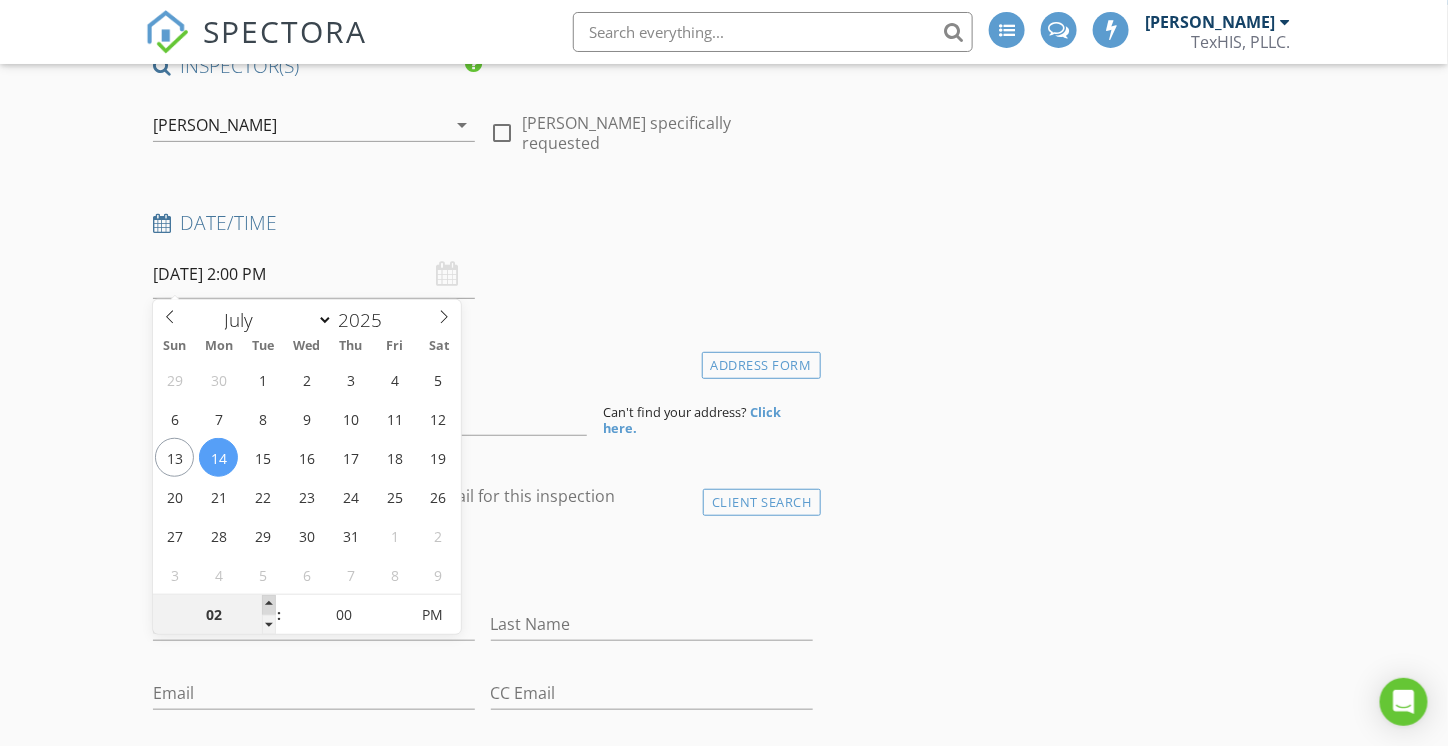 click at bounding box center [269, 605] 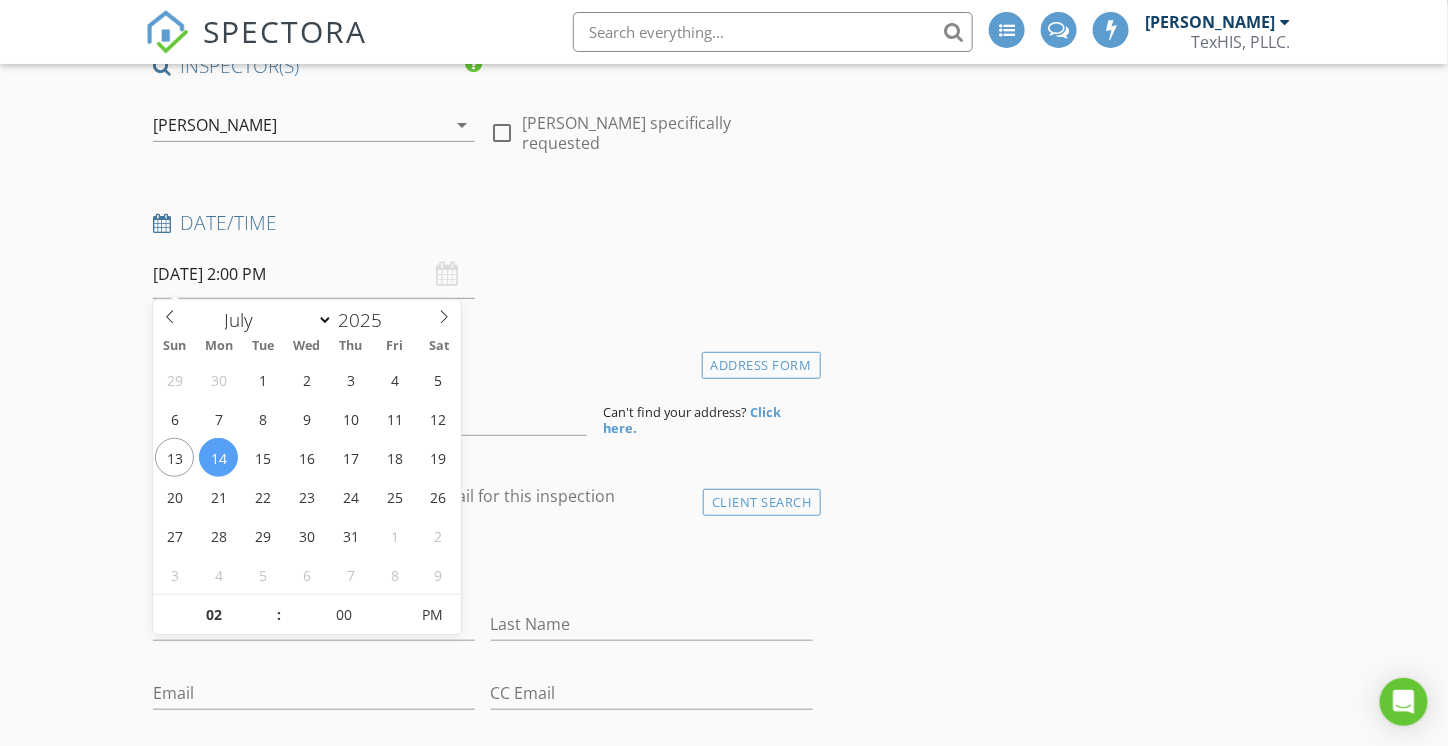 click on "INSPECTOR(S)
check_box   Larry Harvey   PRIMARY   Larry Harvey arrow_drop_down   check_box_outline_blank Larry Harvey specifically requested
Date/Time
07/14/2025 2:00 PM
Location
Address Form       Can't find your address?   Click here.
client
check_box Enable Client CC email for this inspection   Client Search     check_box_outline_blank Client is a Company/Organization     First Name   Last Name   Email   CC Email   Phone   Address   City   State   Zip     Tags         Notes   Private Notes
ADD ADDITIONAL client
SERVICES
check_box_outline_blank   Single Family Home Inspection    Home Inspection: Single Family Home Over 1,000 Sq. Ft. check_box_outline_blank   Multi Family Home Inspection    Home Inspection: Multi-Family Unit check_box_outline_blank     check_box_outline_blank" at bounding box center (724, 2156) 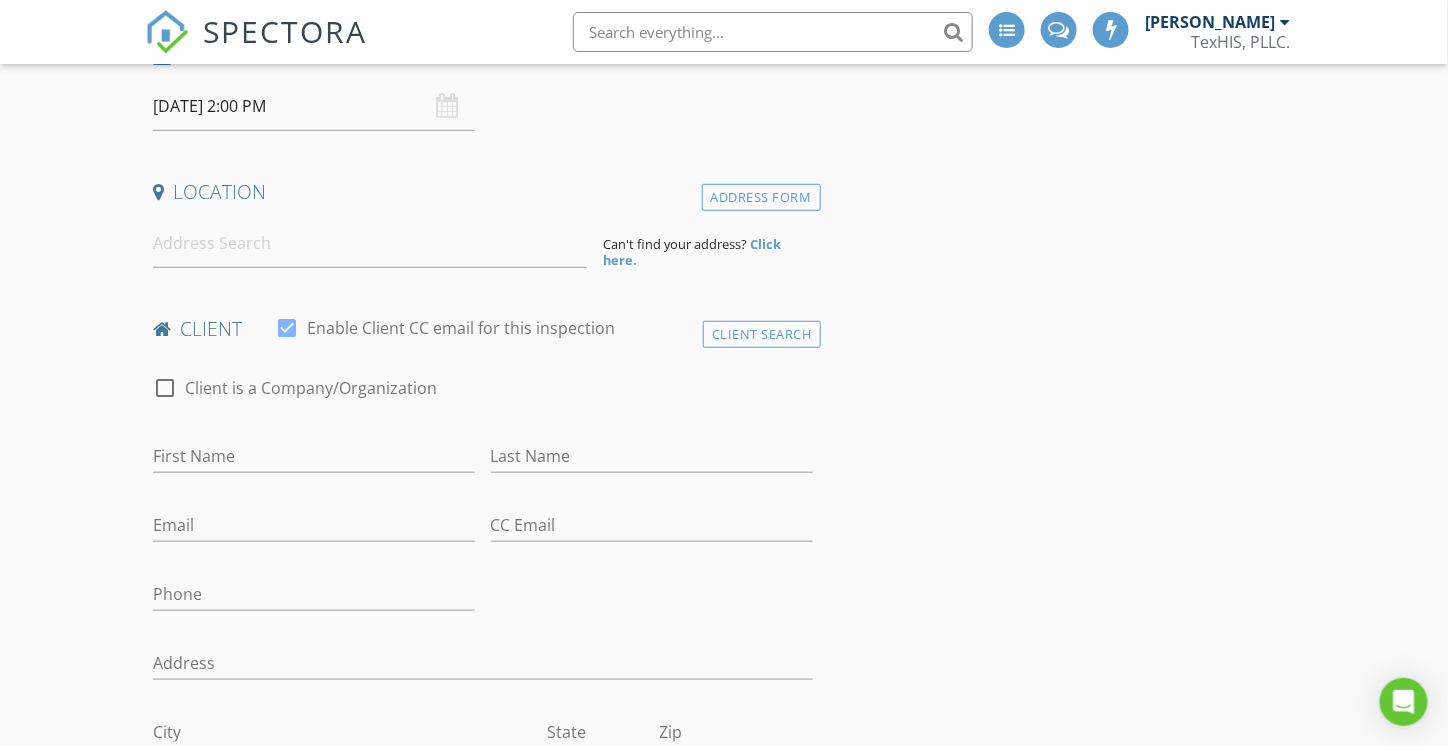 scroll, scrollTop: 400, scrollLeft: 0, axis: vertical 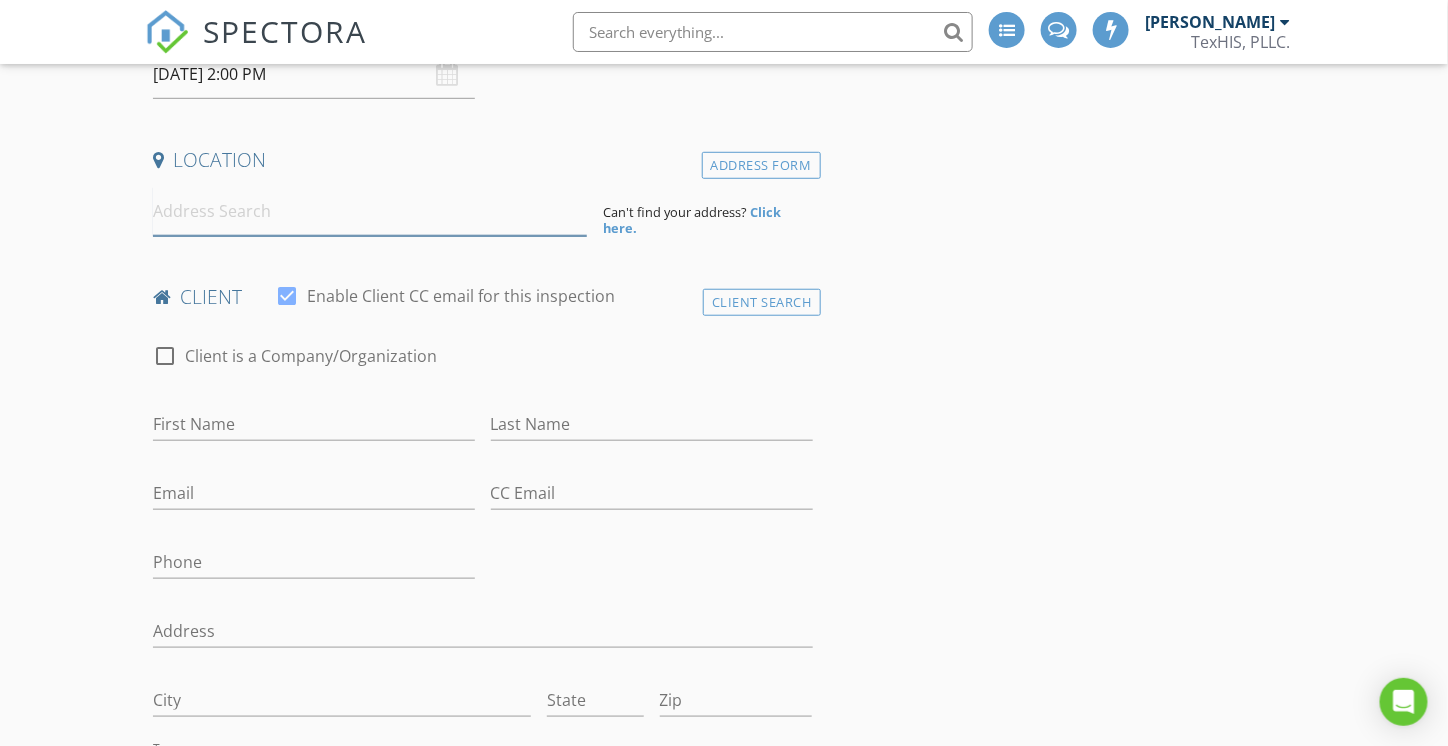 click at bounding box center (370, 211) 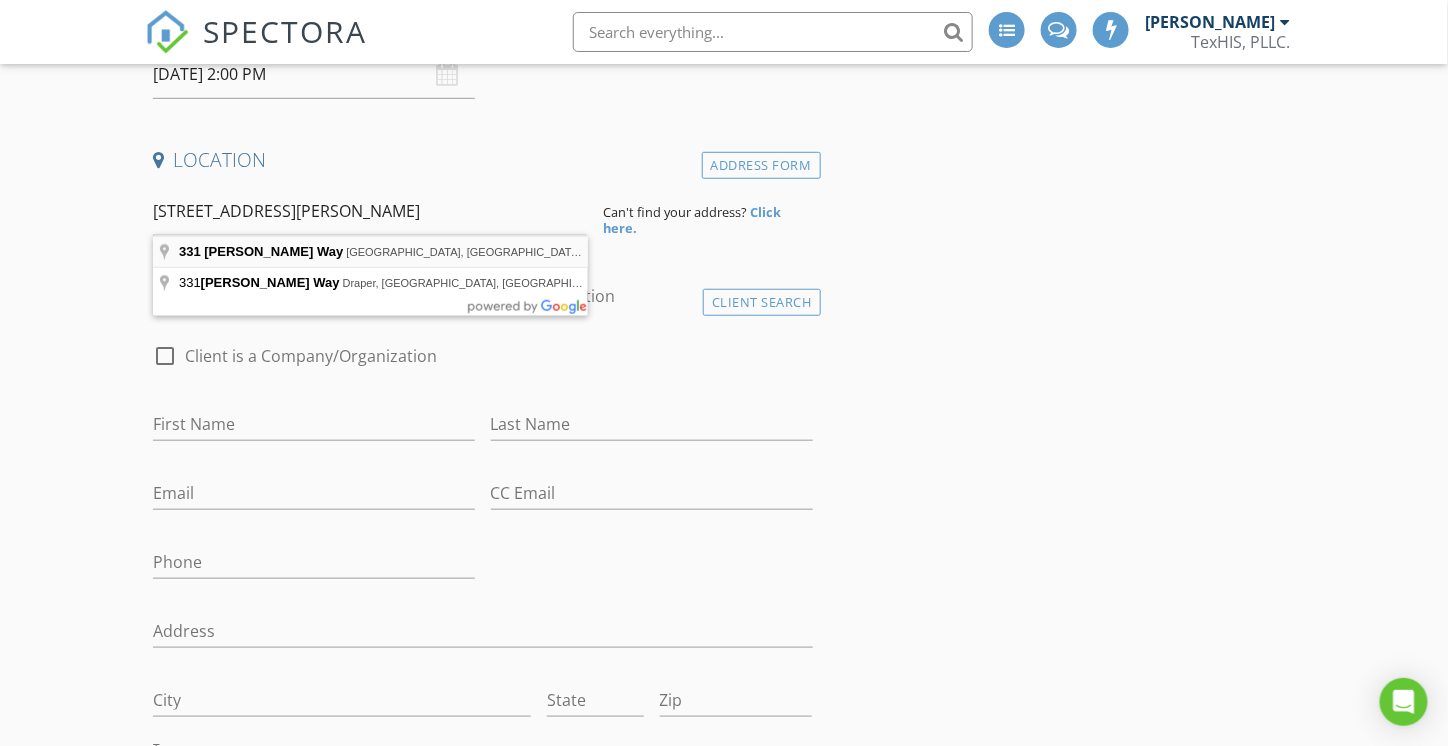 type on "331 Salz Way, San Antonio, TX, USA" 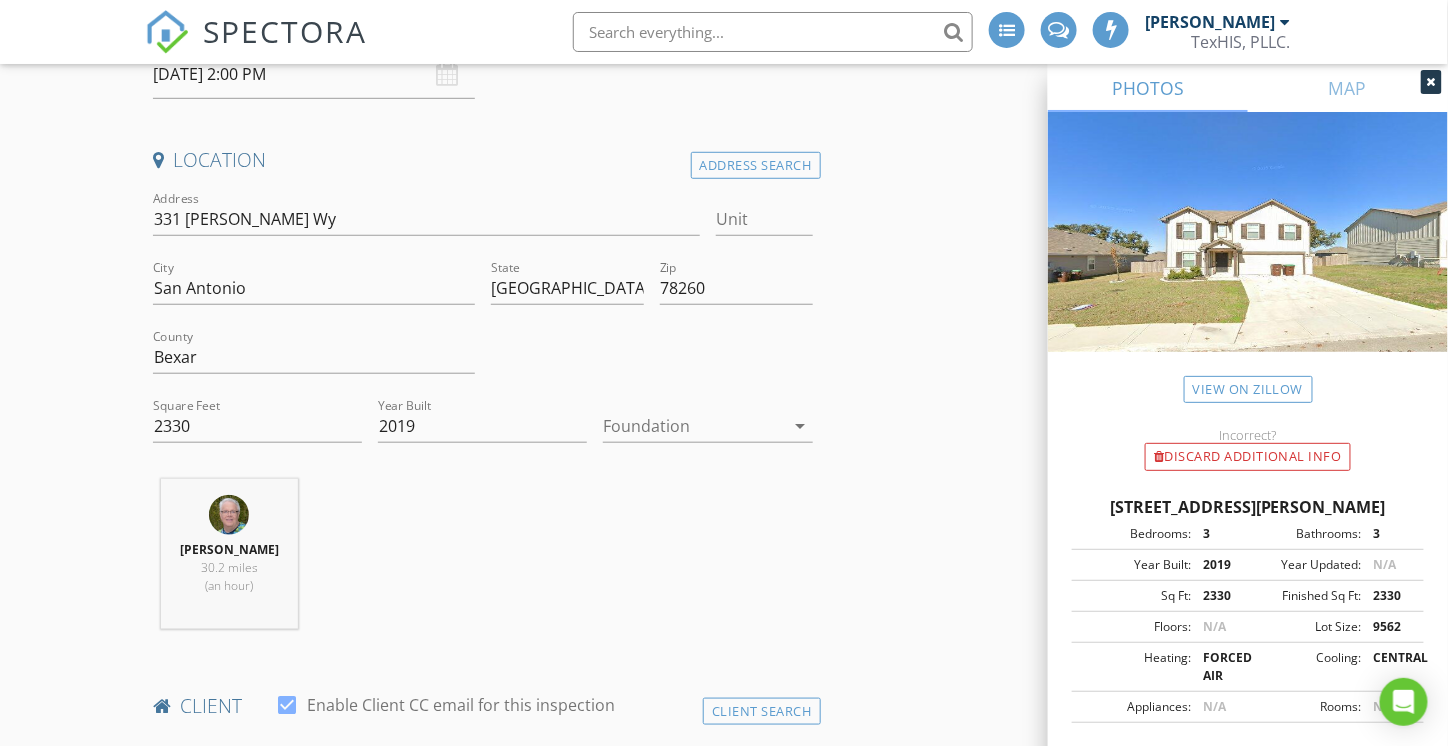 click at bounding box center (693, 426) 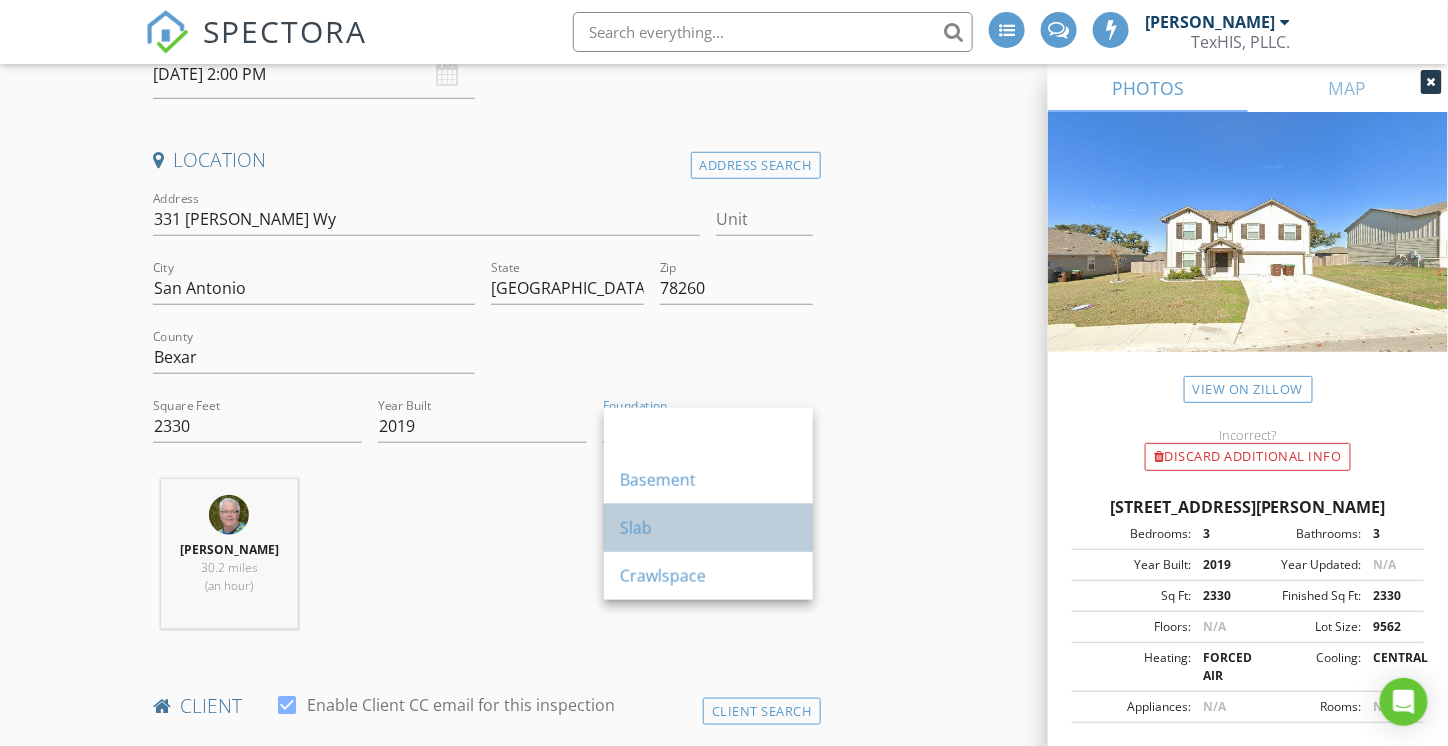click on "Slab" at bounding box center [708, 528] 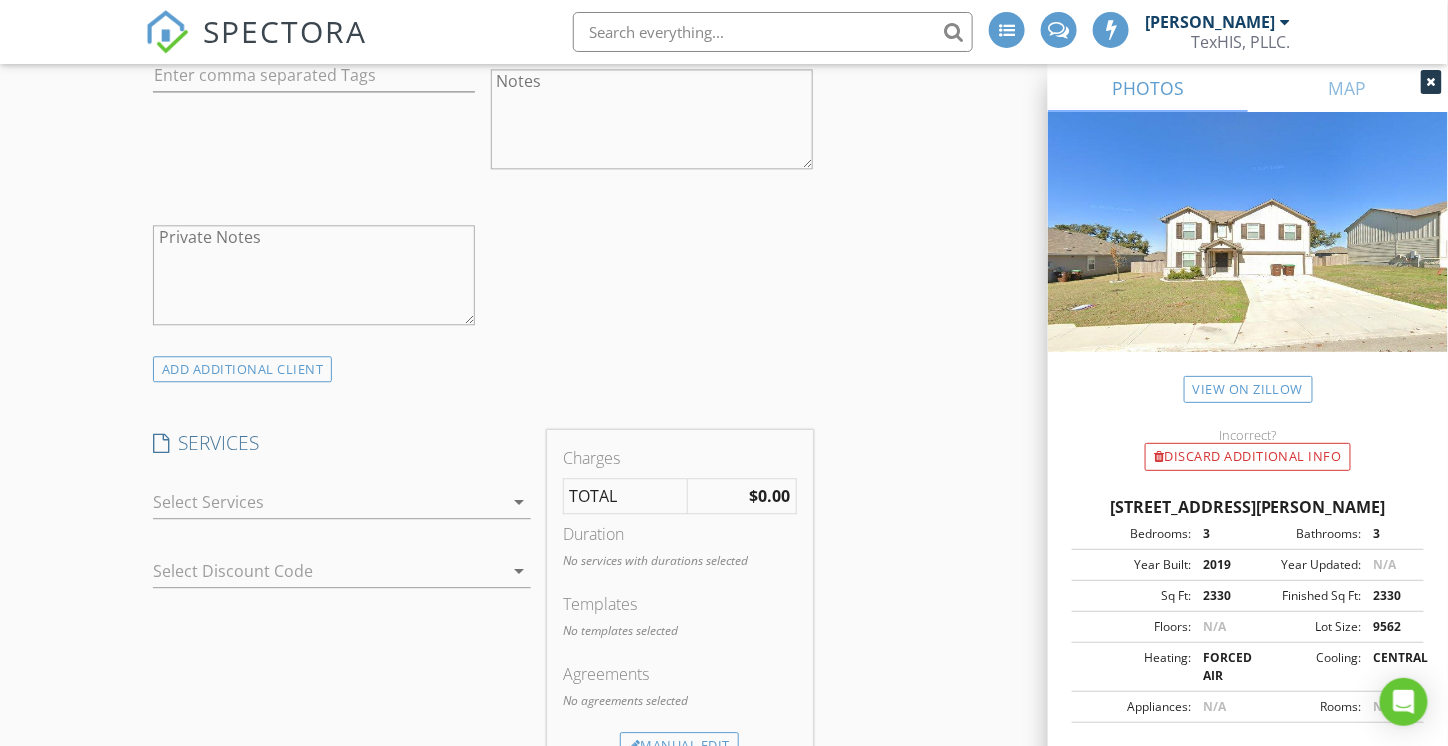scroll, scrollTop: 1600, scrollLeft: 0, axis: vertical 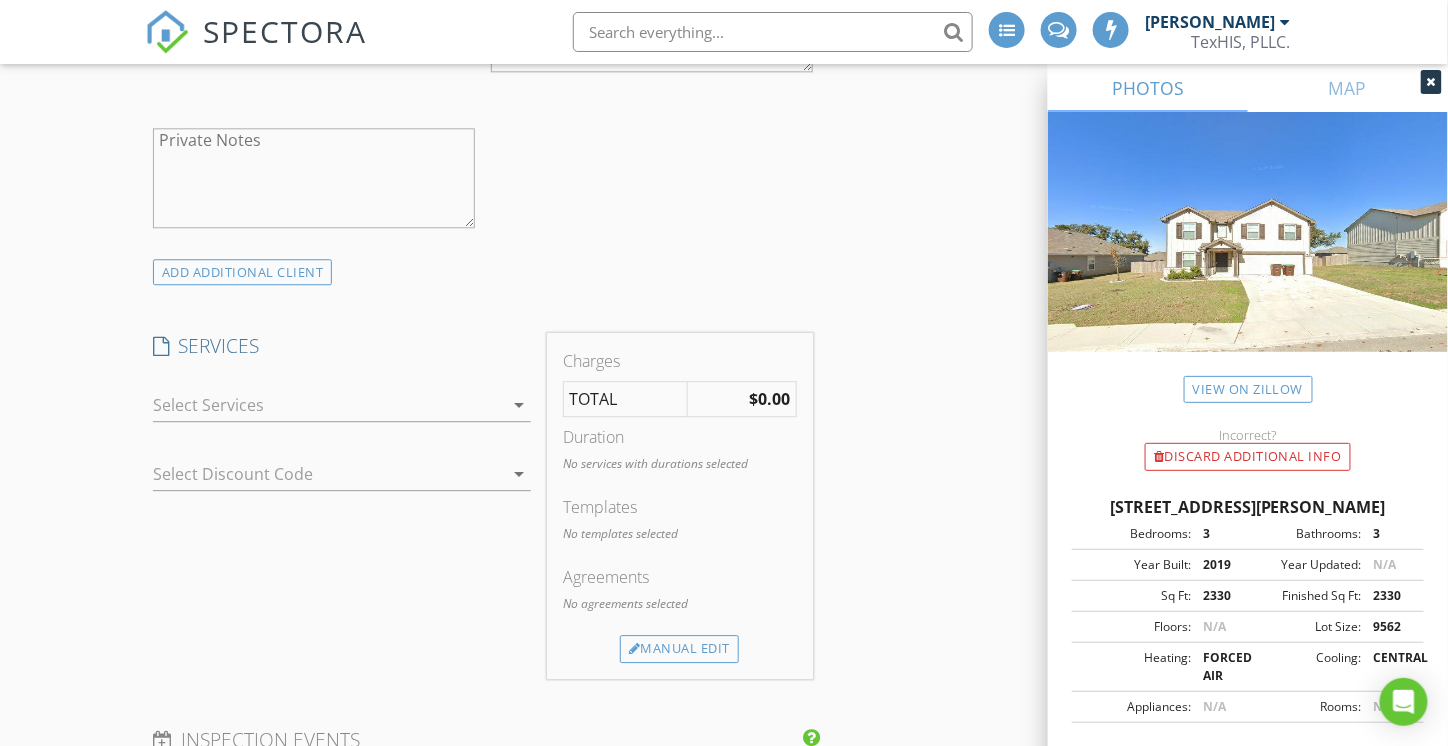 click at bounding box center [328, 405] 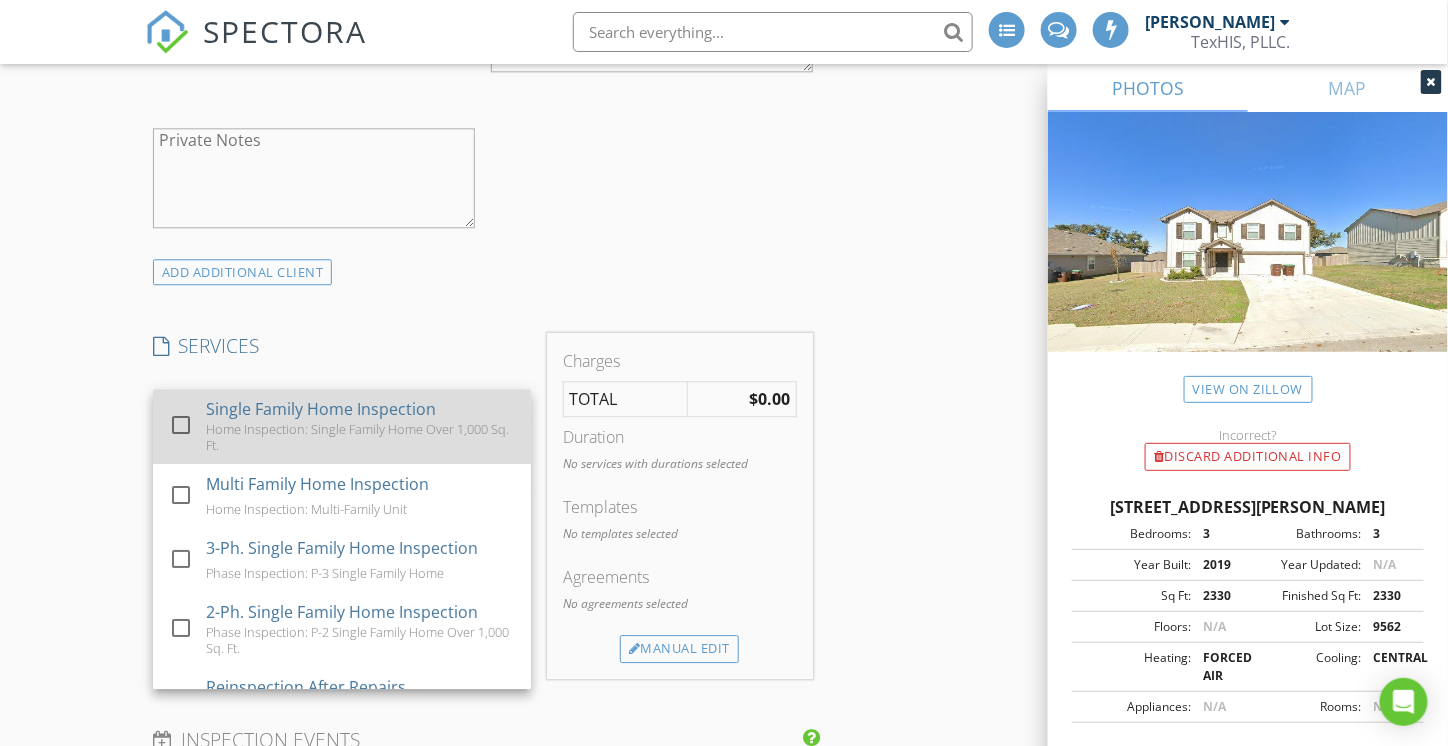click at bounding box center [181, 425] 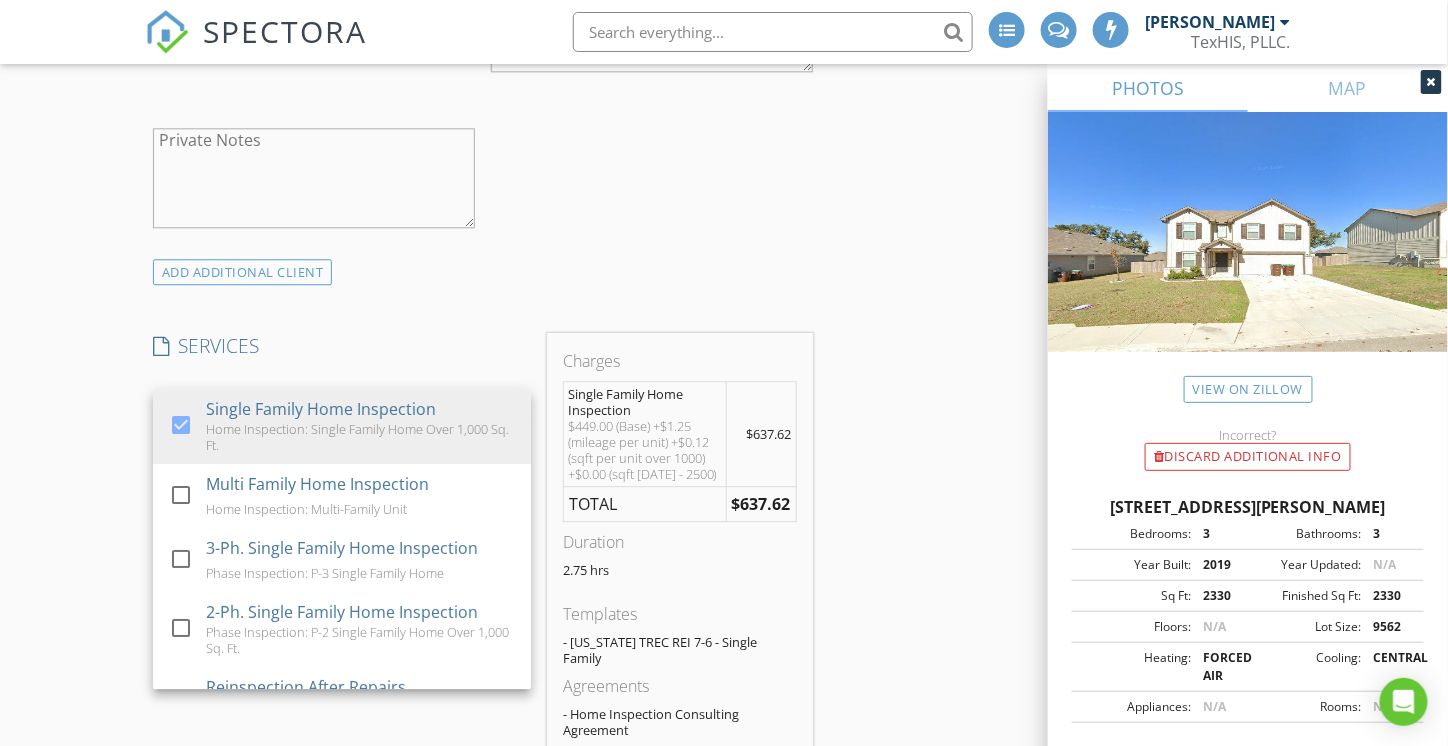 click on "New Inspection
INSPECTOR(S)
check_box   Larry Harvey   PRIMARY   Larry Harvey arrow_drop_down   check_box_outline_blank Larry Harvey specifically requested
Date/Time
07/14/2025 2:00 PM
Location
Address Search       Address 331 Salz Wy   Unit   City San Antonio   State TX   Zip 78260   County Bexar     Square Feet 2330   Year Built 2019   Foundation Slab arrow_drop_down     Larry Harvey     30.2 miles     (an hour)
client
check_box Enable Client CC email for this inspection   Client Search     check_box_outline_blank Client is a Company/Organization     First Name   Last Name   Email   CC Email   Phone   Address   City   State   Zip     Tags         Notes   Private Notes
ADD ADDITIONAL client
SERVICES
check_box   Single Family Home Inspection   check_box_outline_blank" at bounding box center (724, 981) 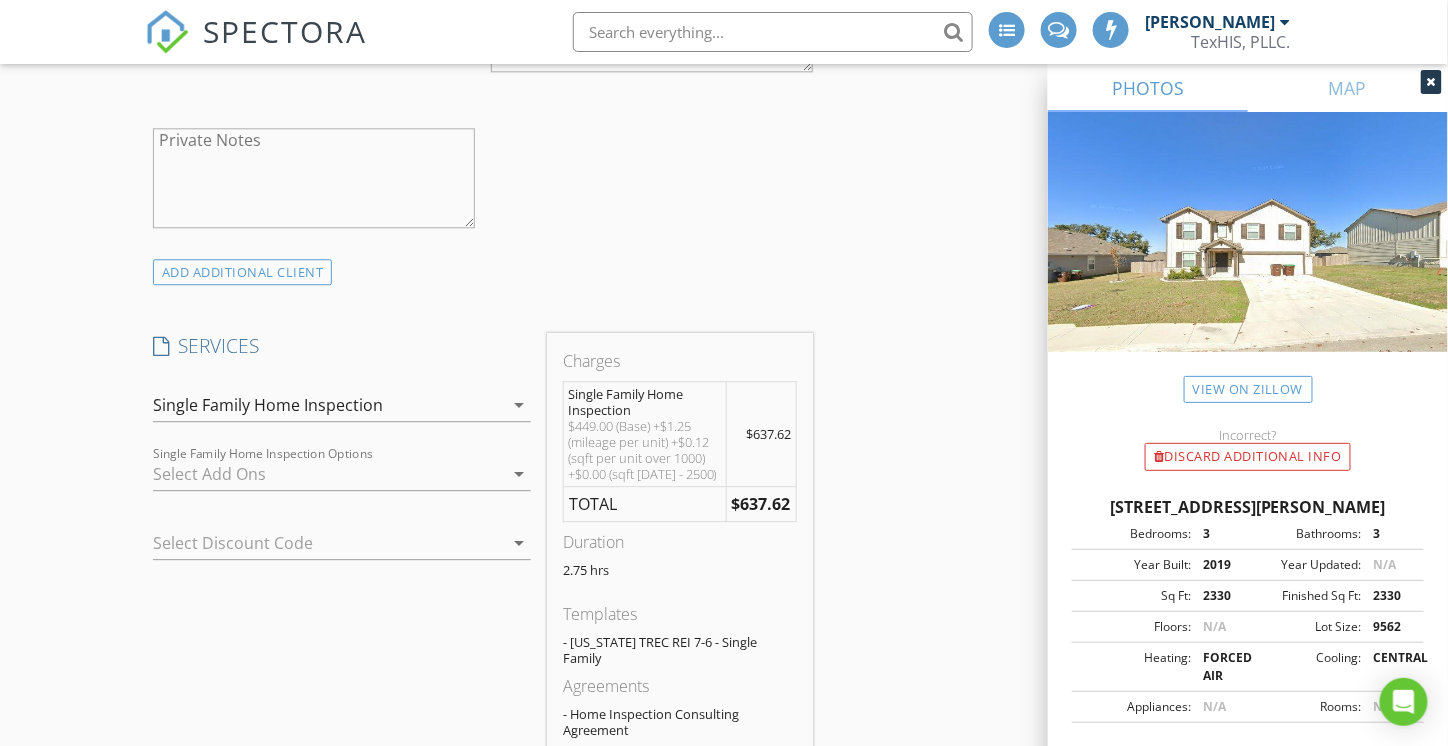 click at bounding box center [328, 474] 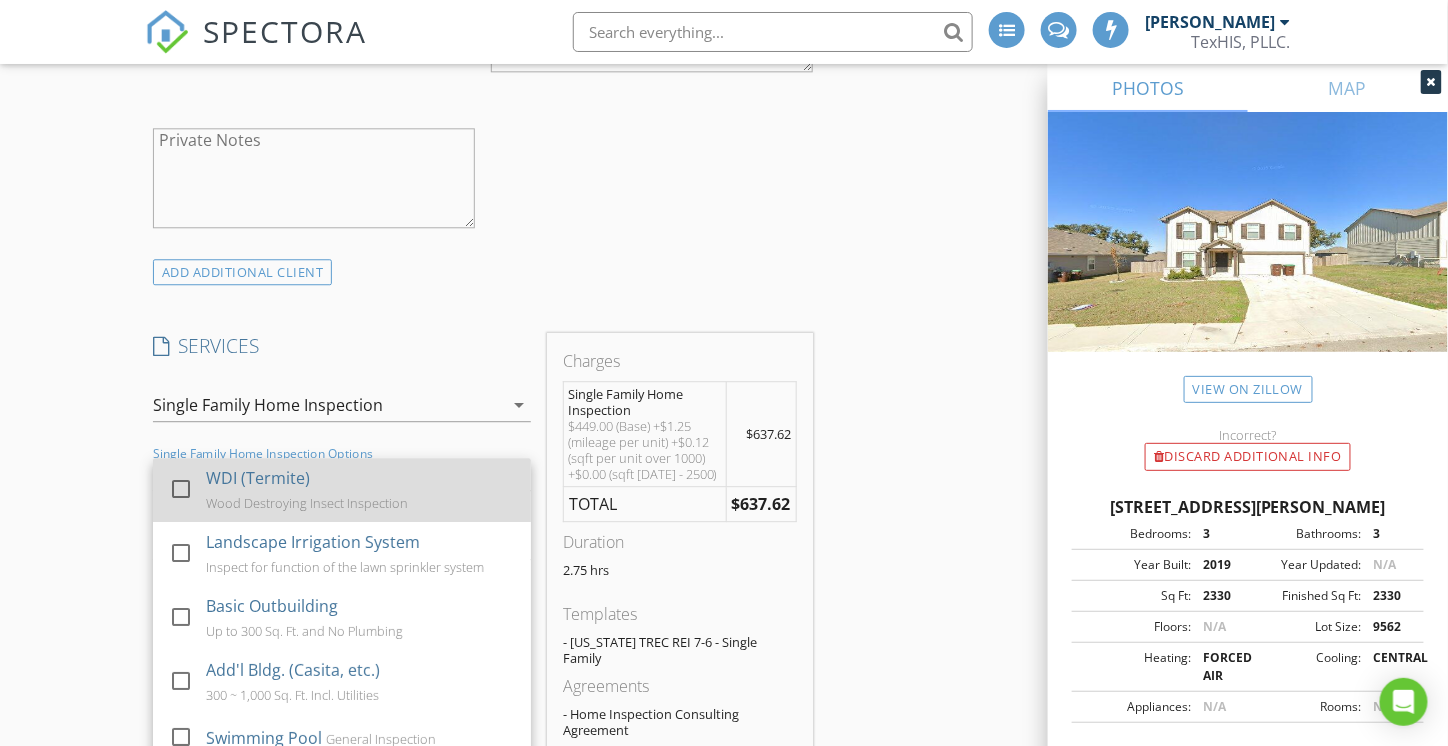 click at bounding box center (181, 489) 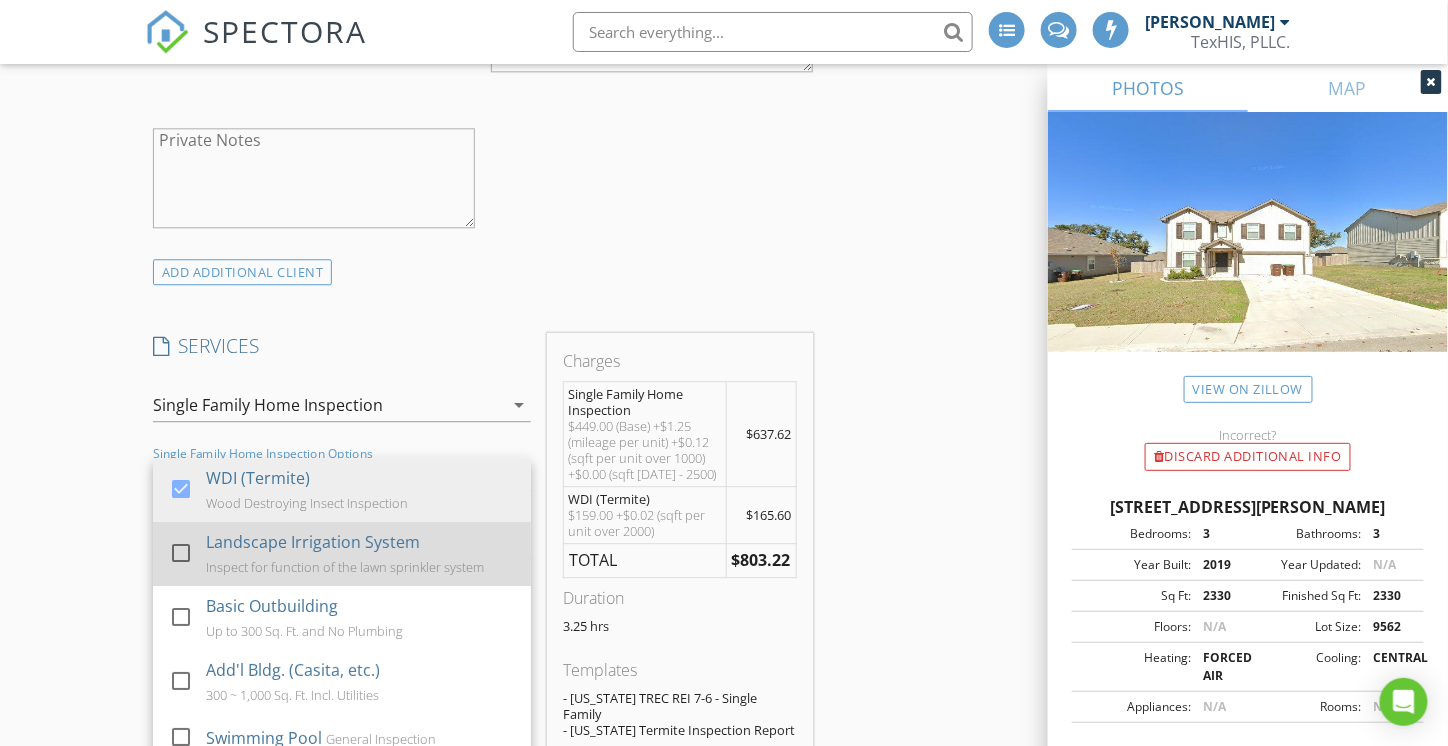 click at bounding box center (181, 553) 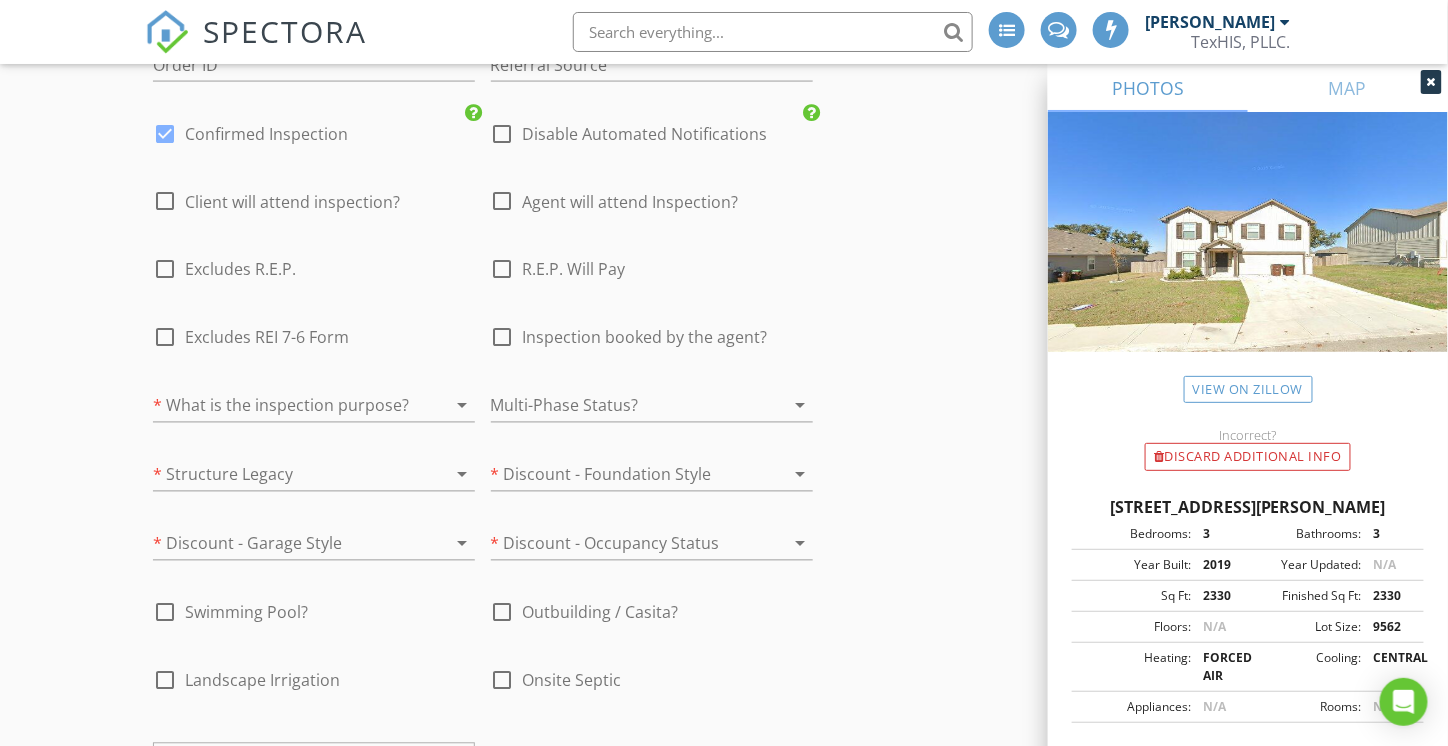 scroll, scrollTop: 3600, scrollLeft: 0, axis: vertical 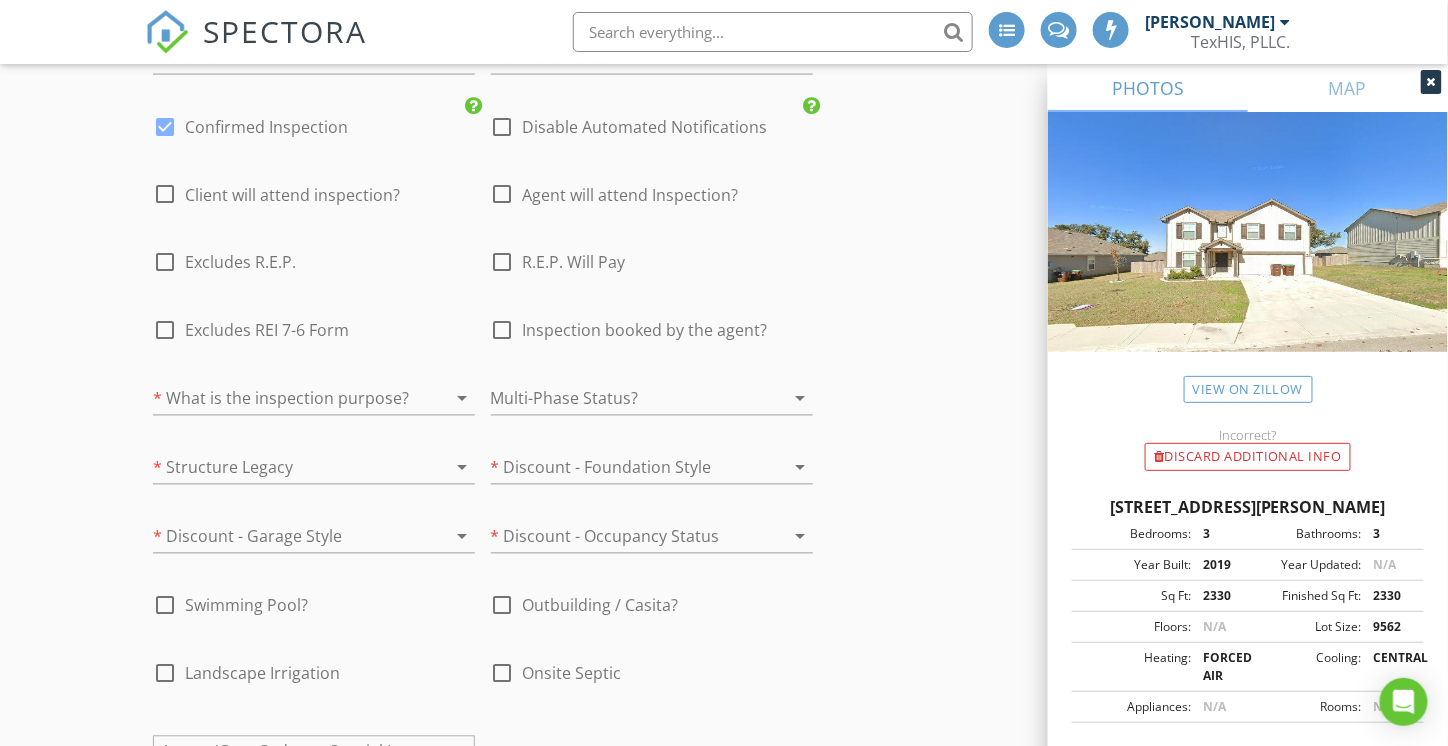click at bounding box center (286, 399) 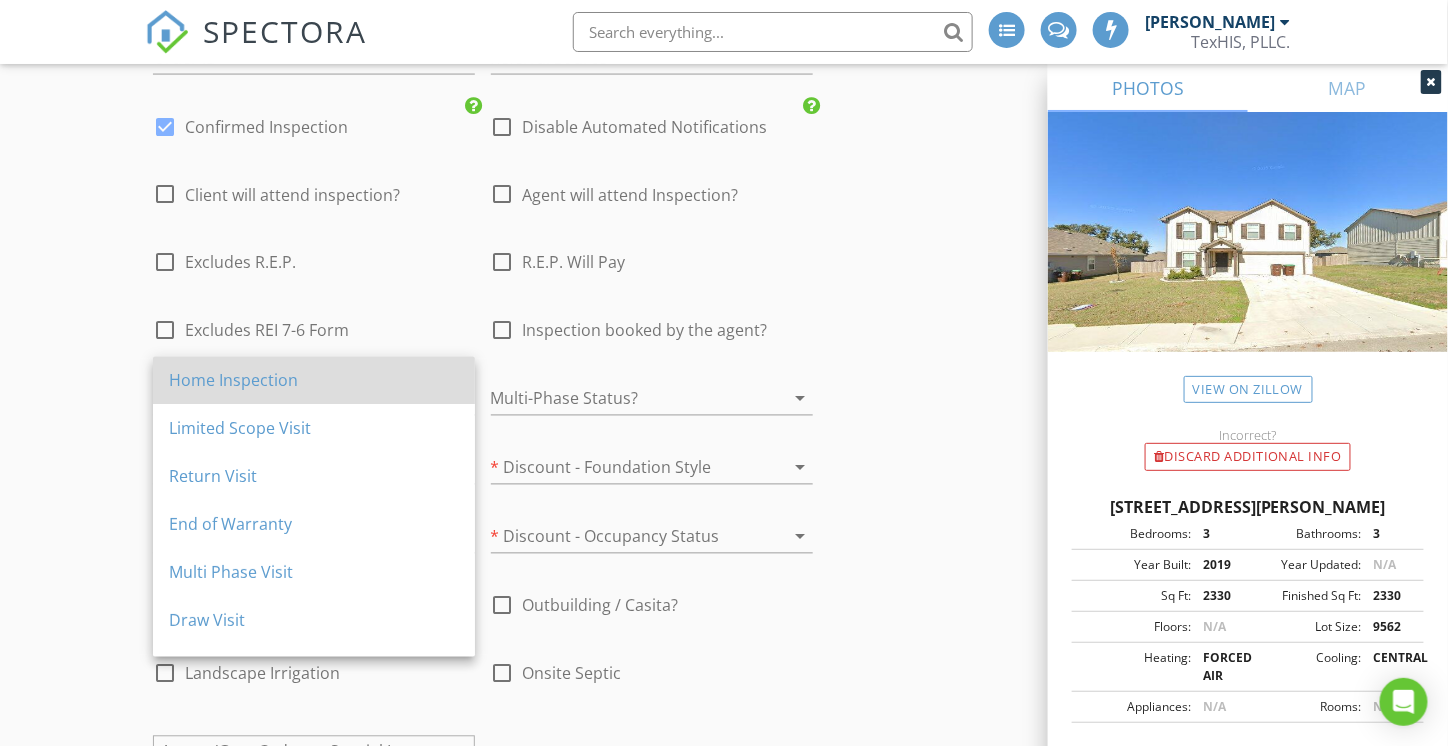 click on "Home Inspection" at bounding box center [314, 381] 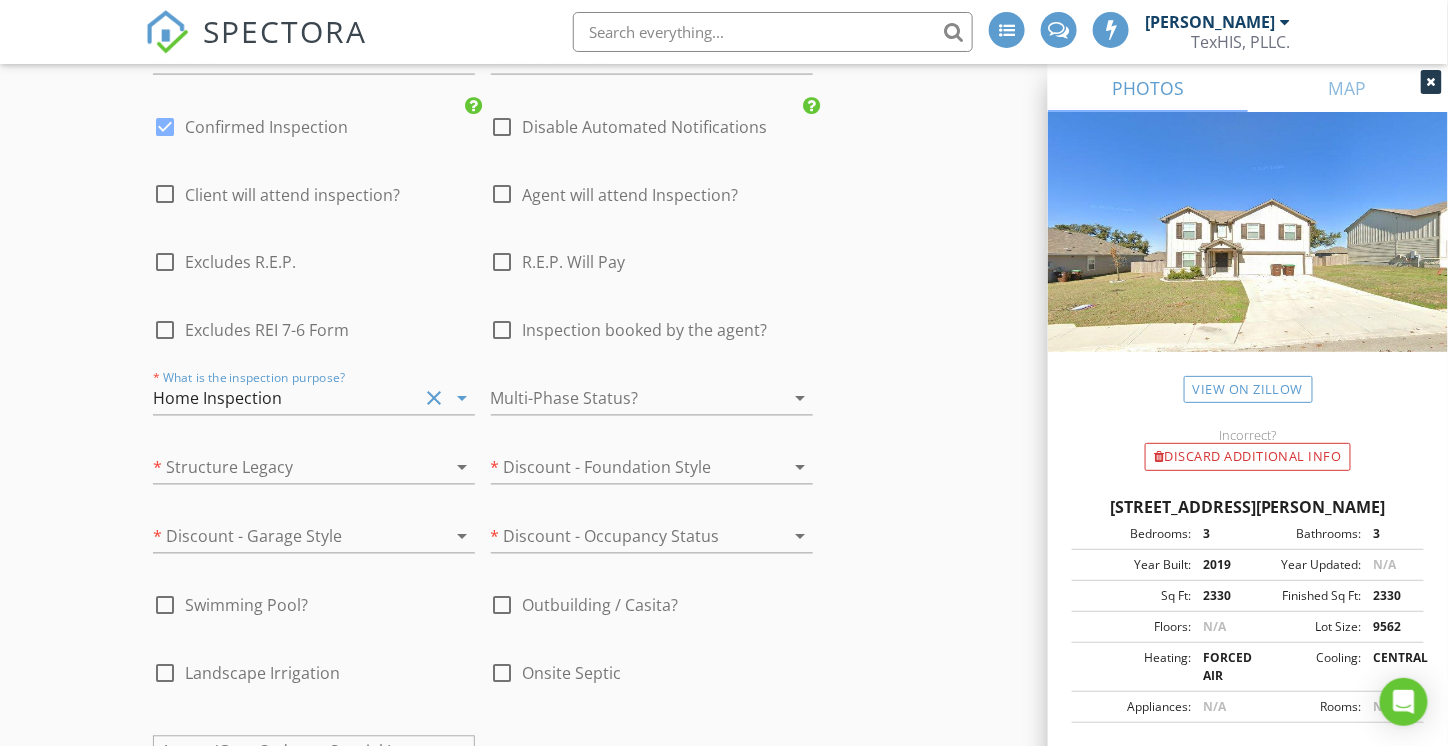 click at bounding box center [286, 468] 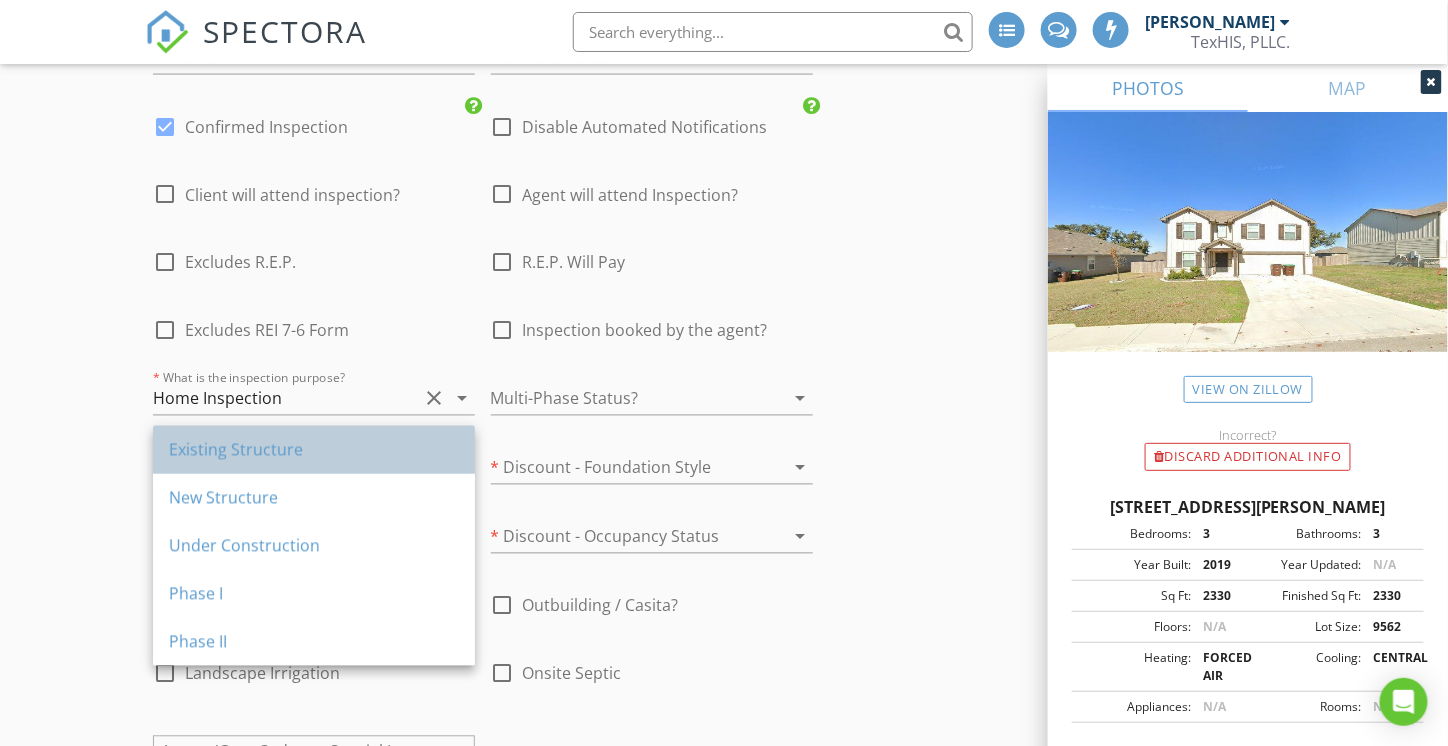 click on "Existing Structure" at bounding box center [314, 450] 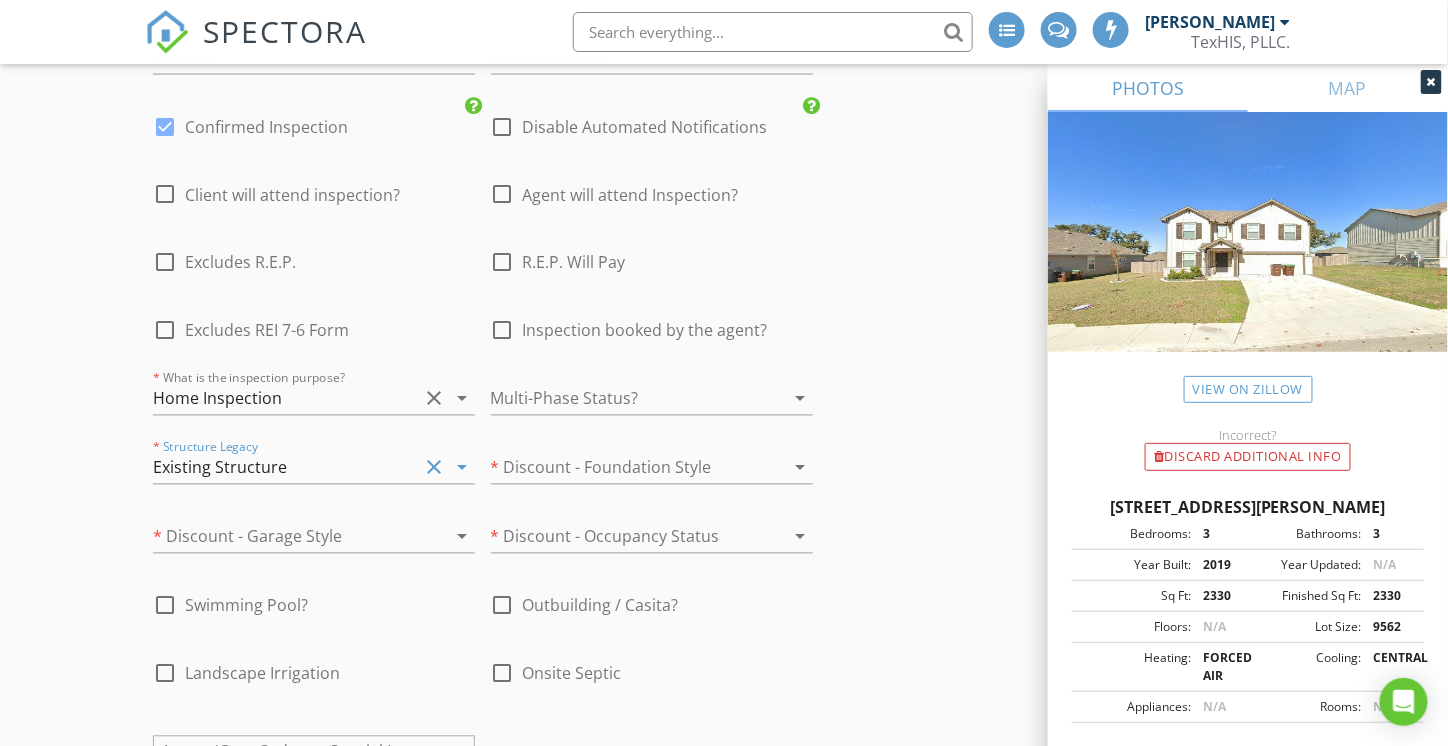 click at bounding box center [286, 537] 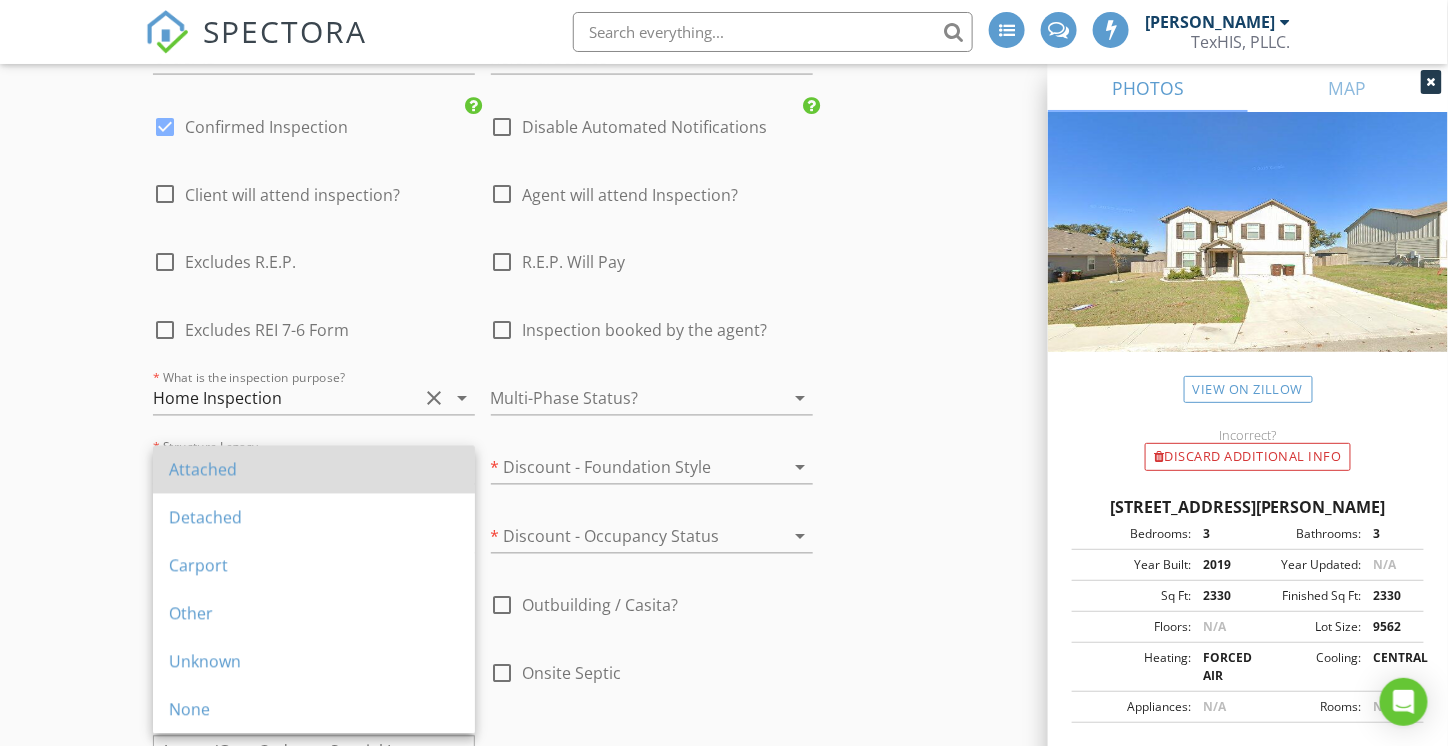 click on "Attached" at bounding box center (314, 470) 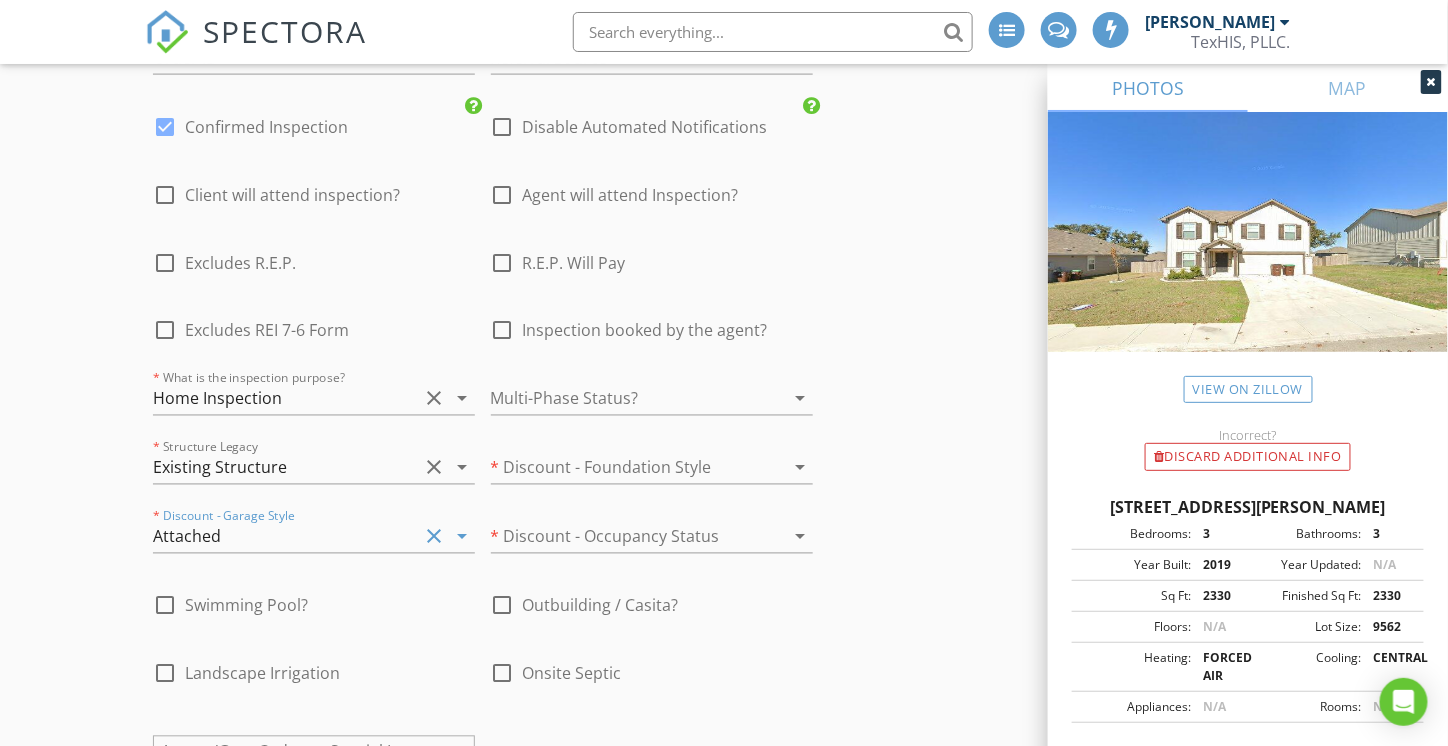 scroll, scrollTop: 3664, scrollLeft: 0, axis: vertical 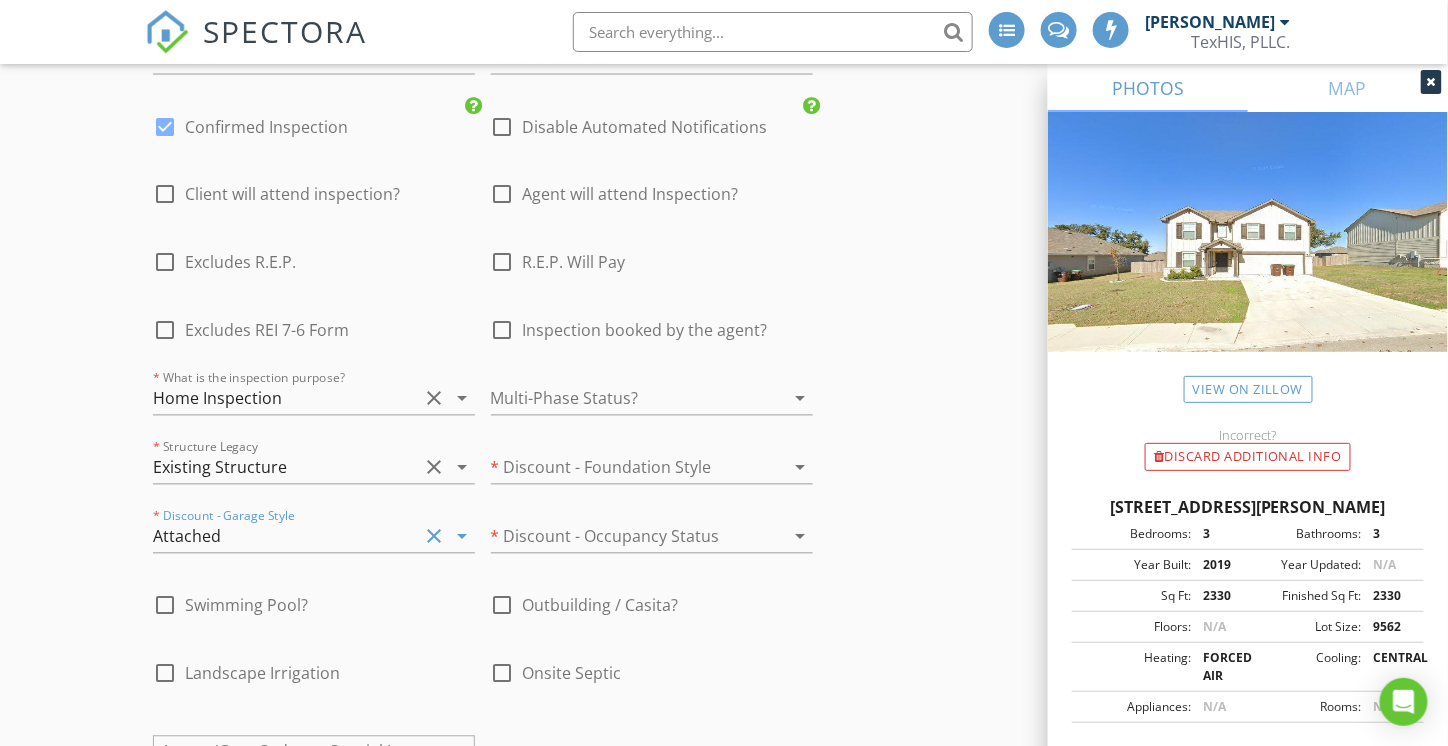 click at bounding box center [624, 399] 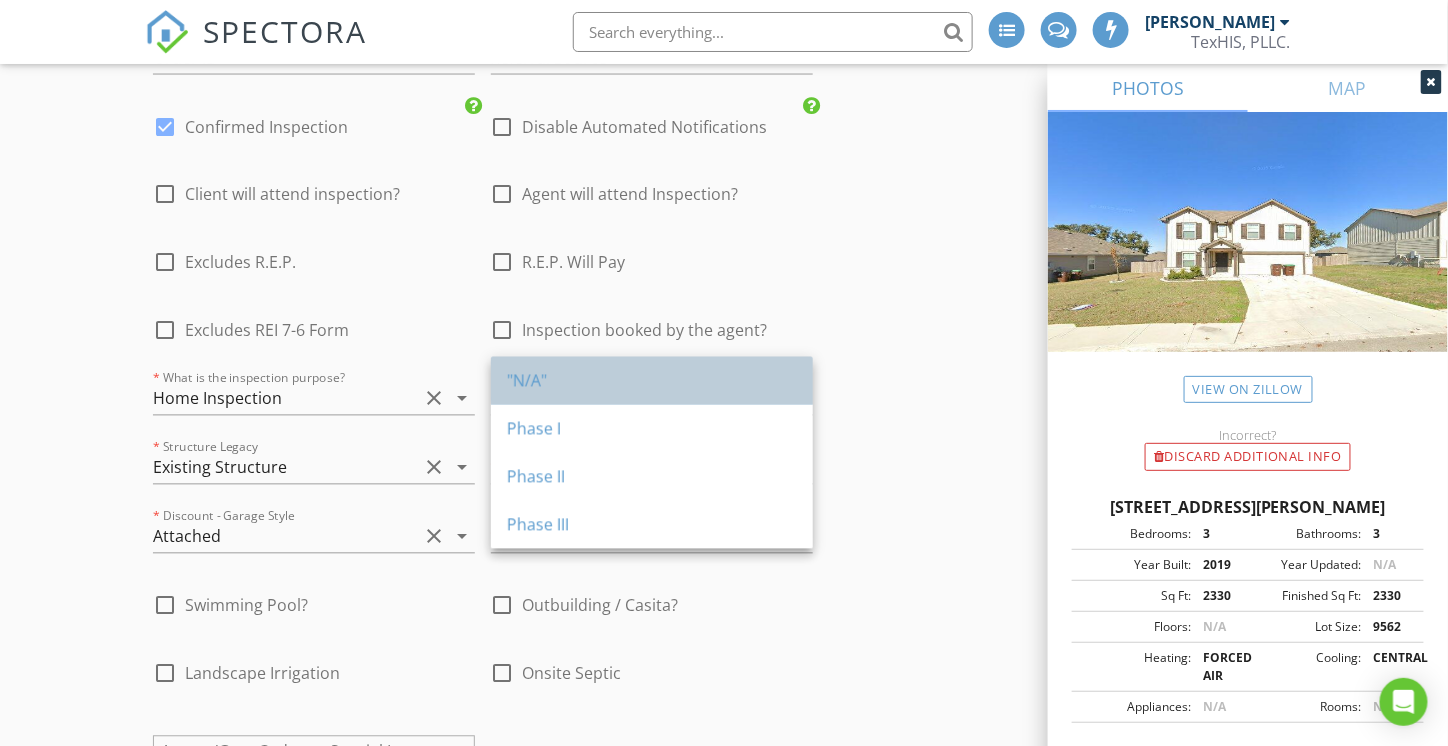 click on ""N/A"" at bounding box center (652, 381) 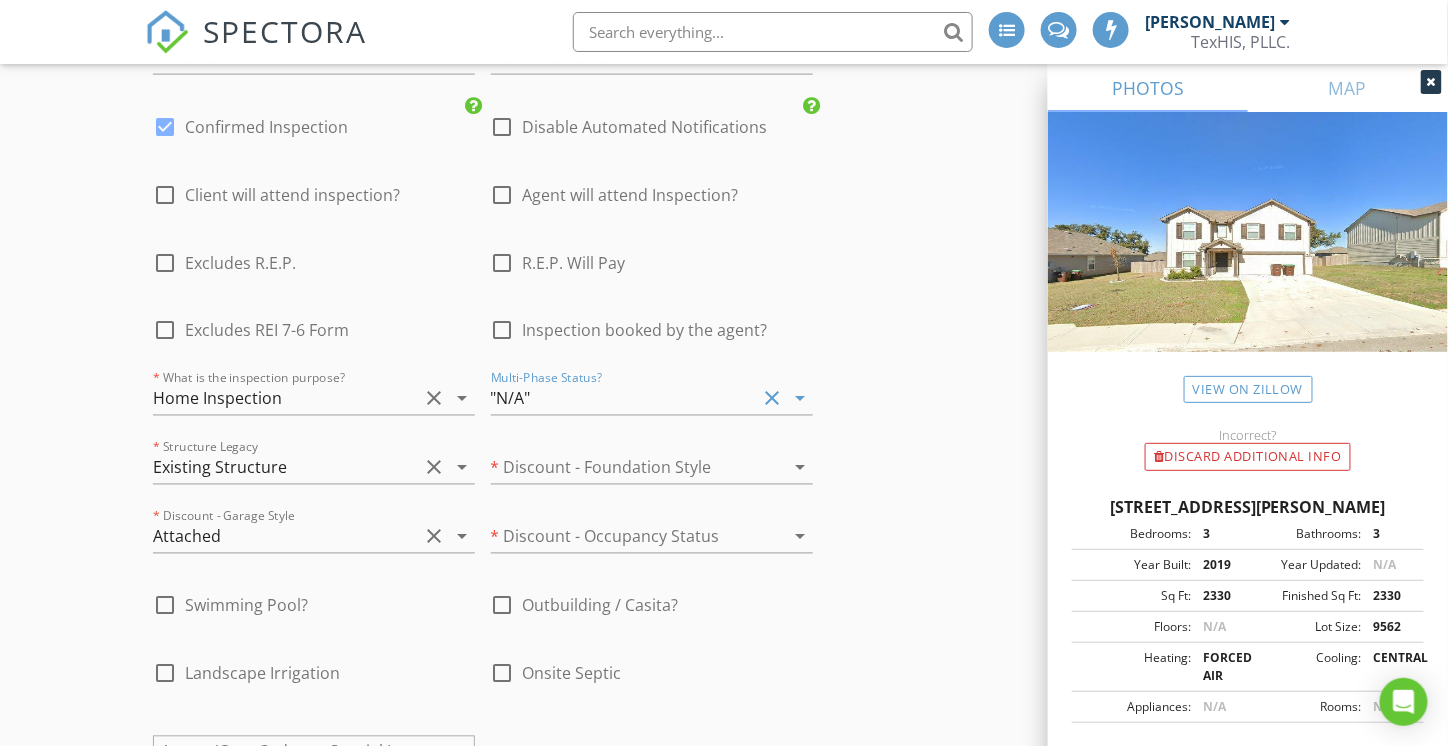 scroll, scrollTop: 3664, scrollLeft: 0, axis: vertical 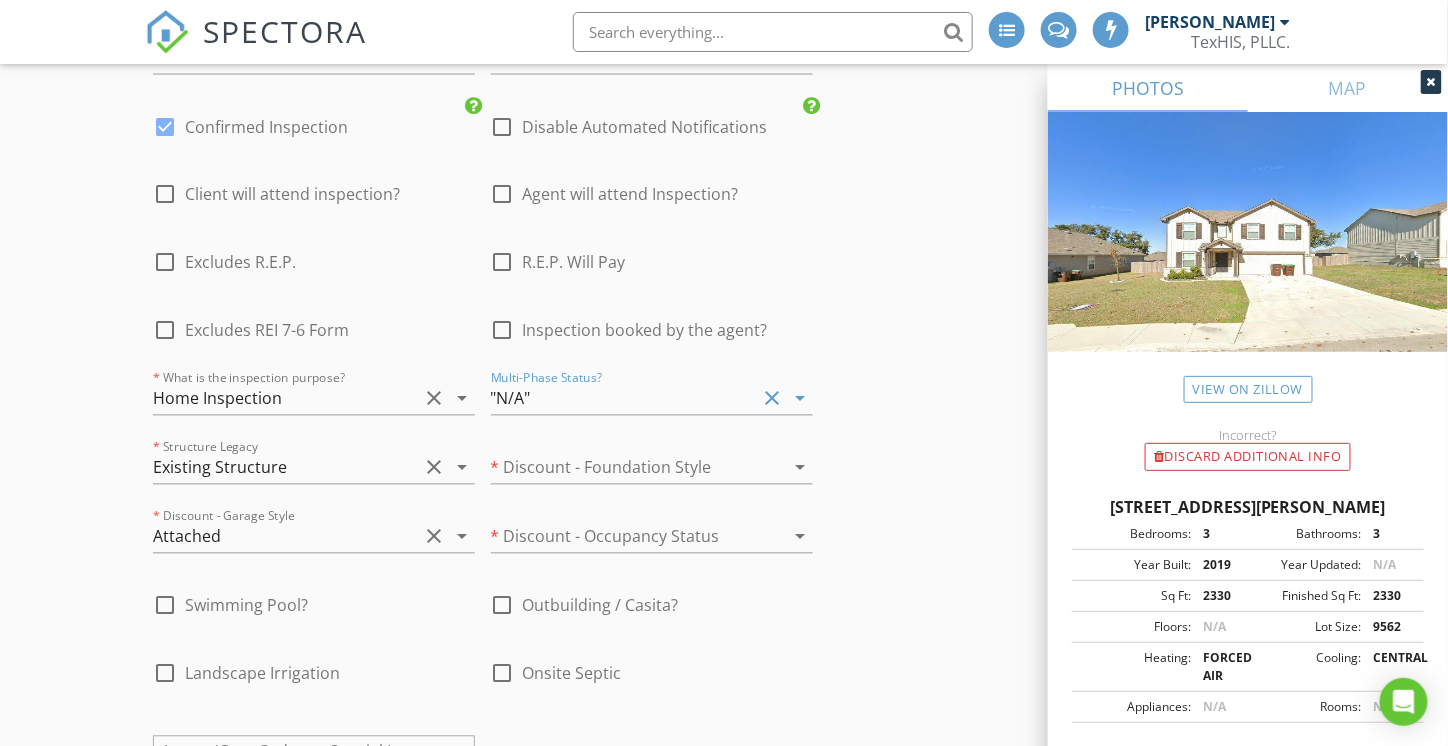 click at bounding box center [624, 468] 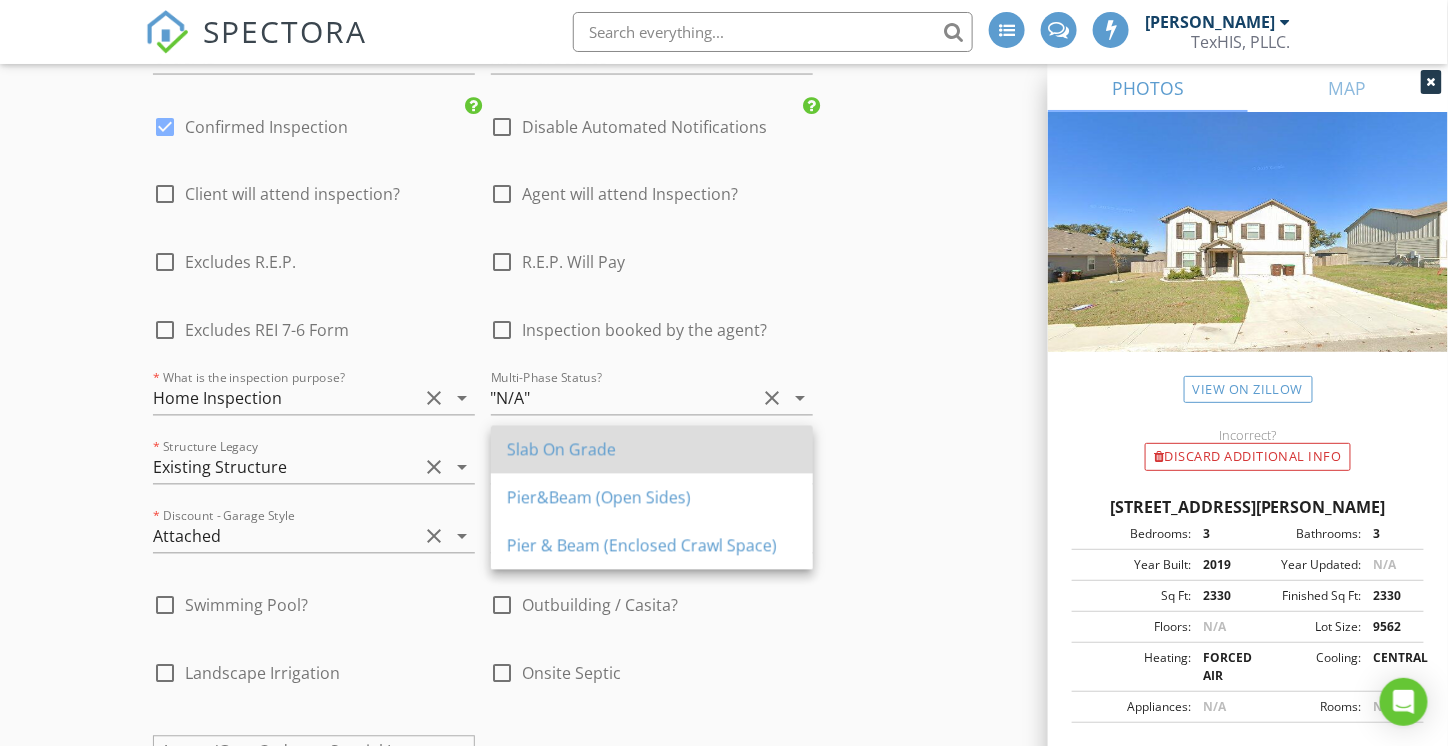 click on "Slab On Grade" at bounding box center (652, 450) 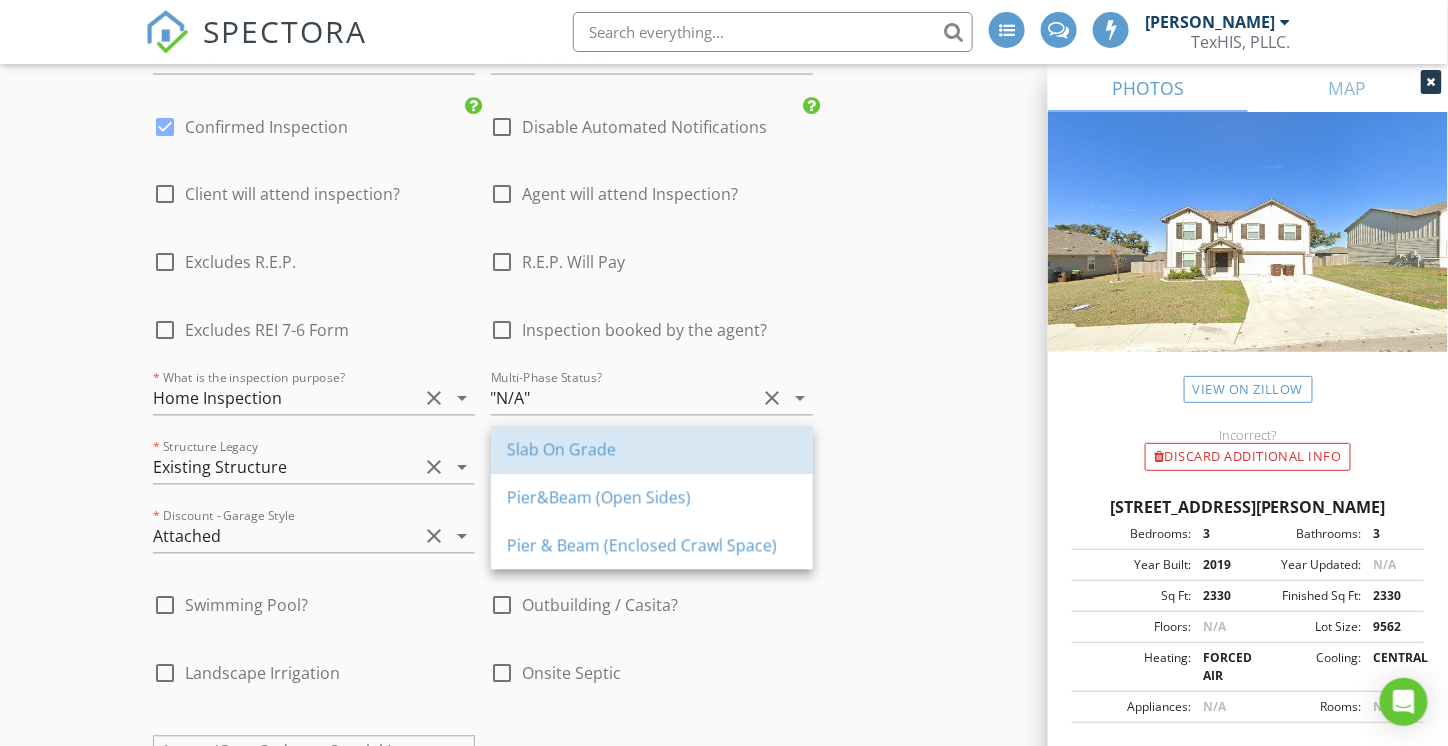 scroll, scrollTop: 3760, scrollLeft: 0, axis: vertical 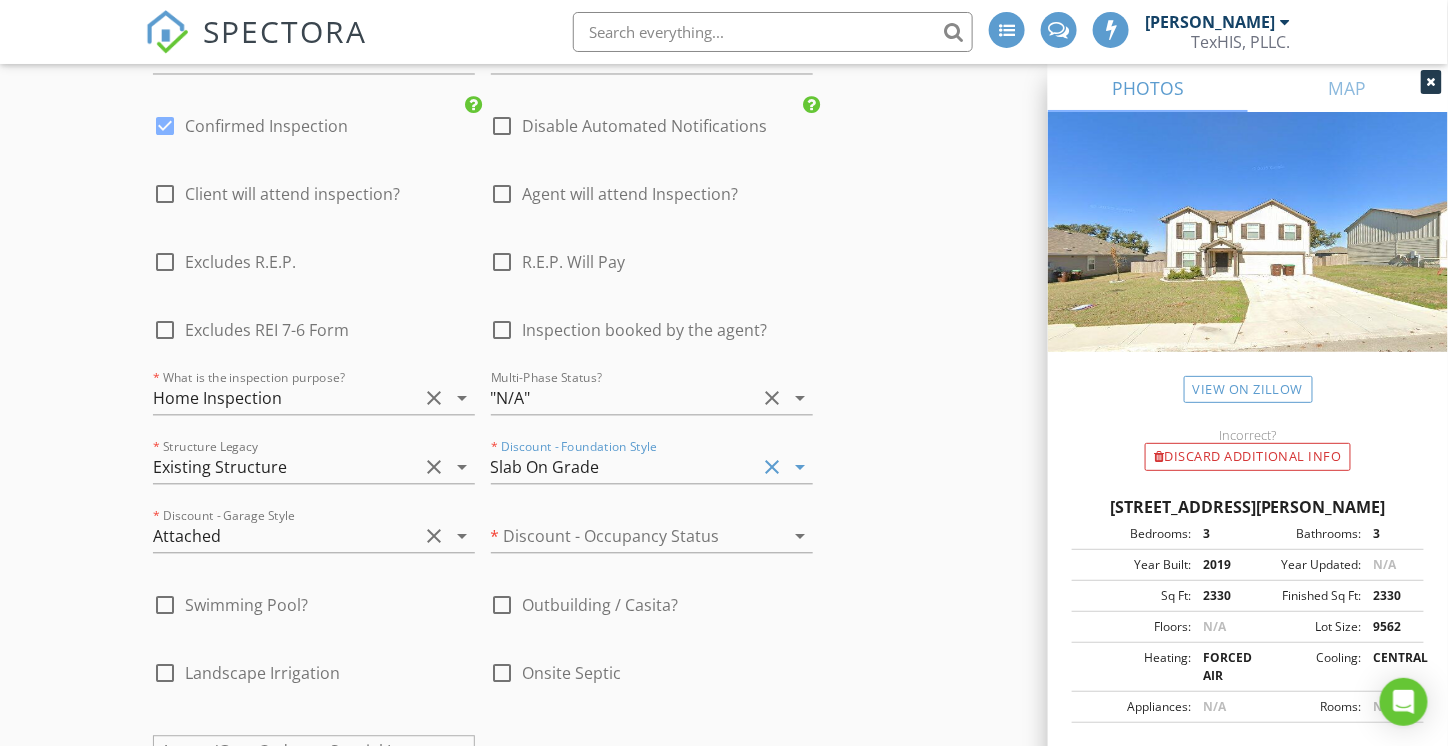 click at bounding box center [624, 537] 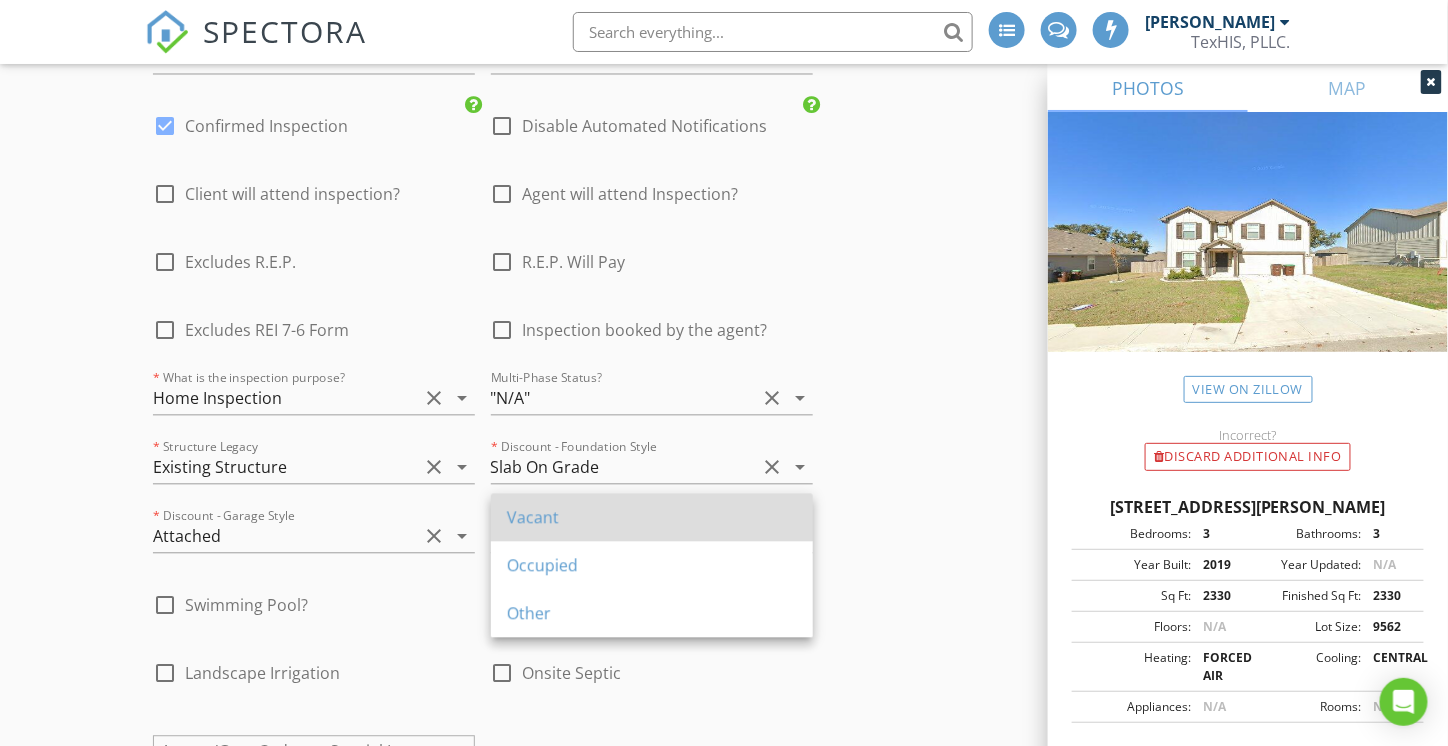 click on "Vacant" at bounding box center (652, 518) 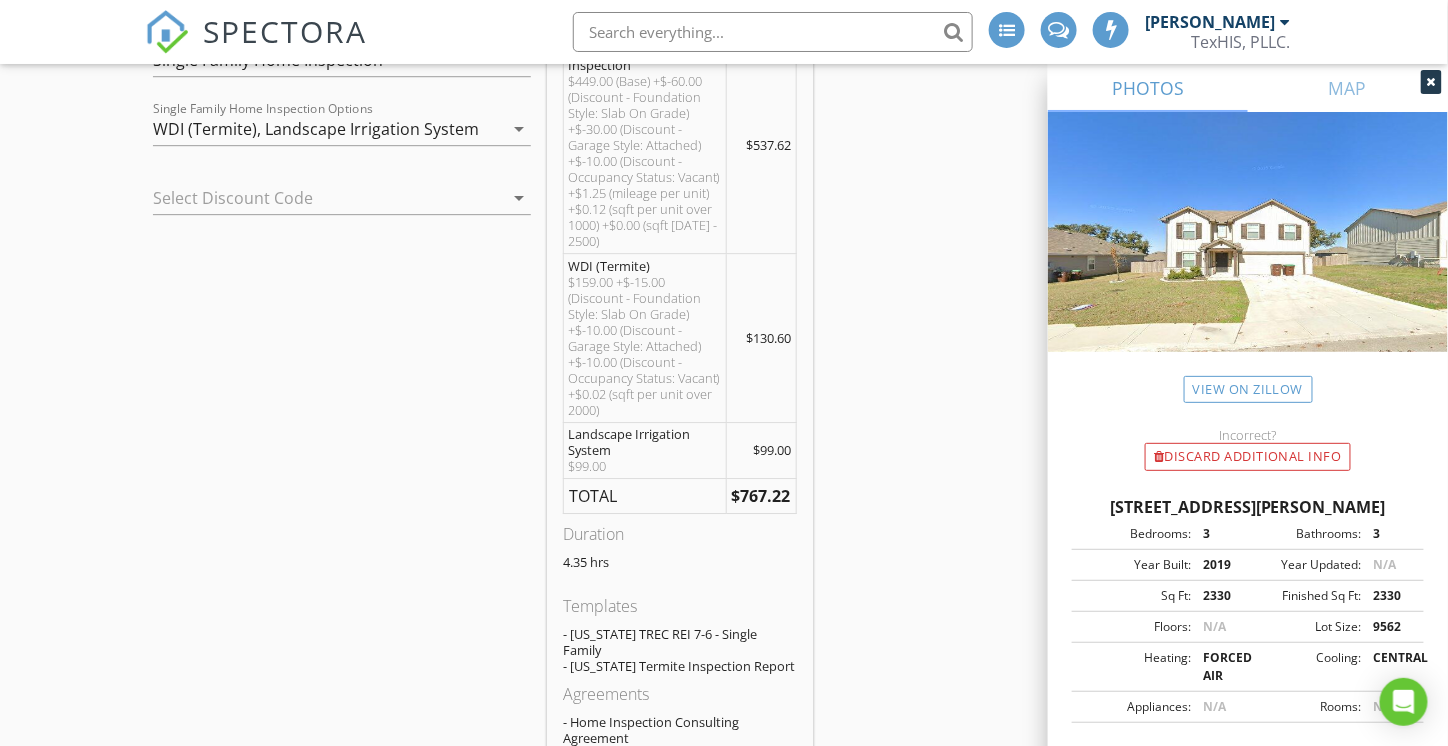 scroll, scrollTop: 1824, scrollLeft: 0, axis: vertical 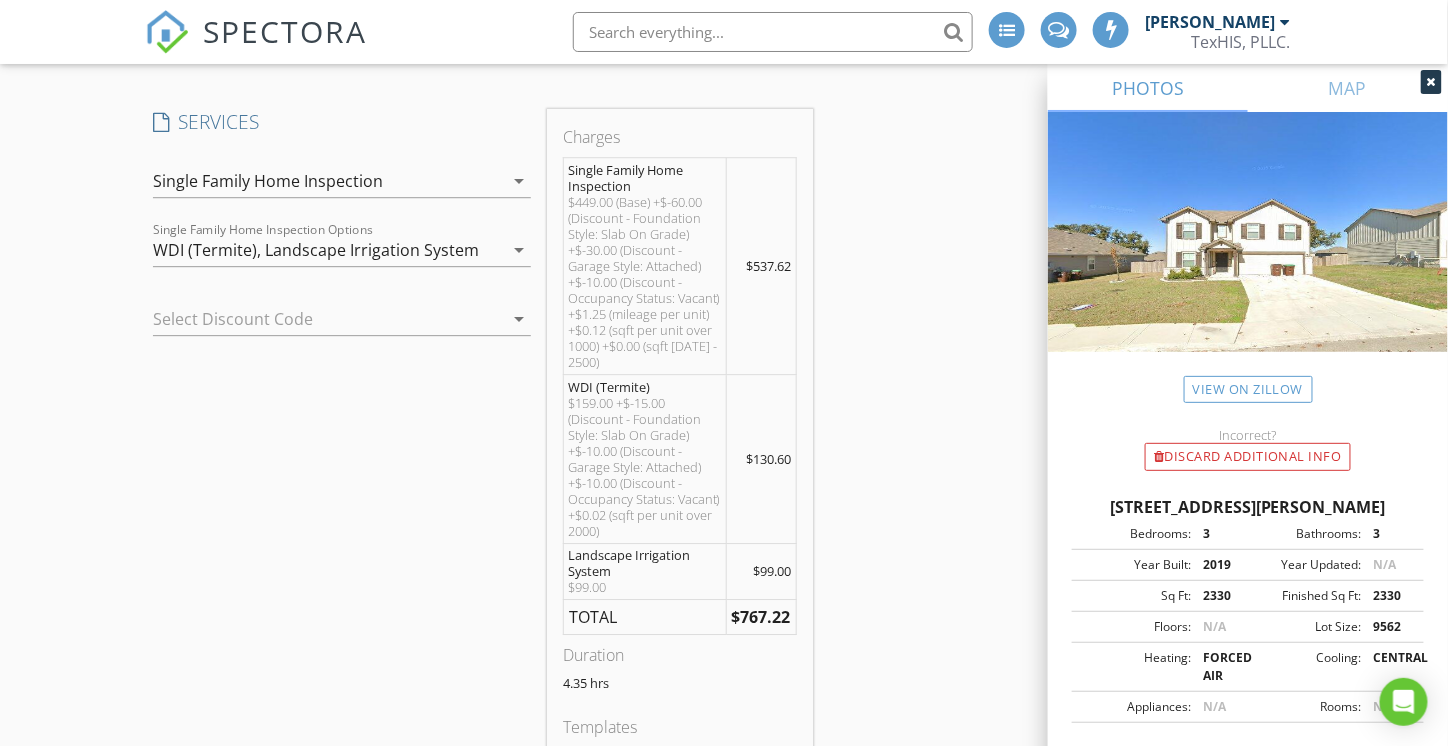 click at bounding box center (314, 319) 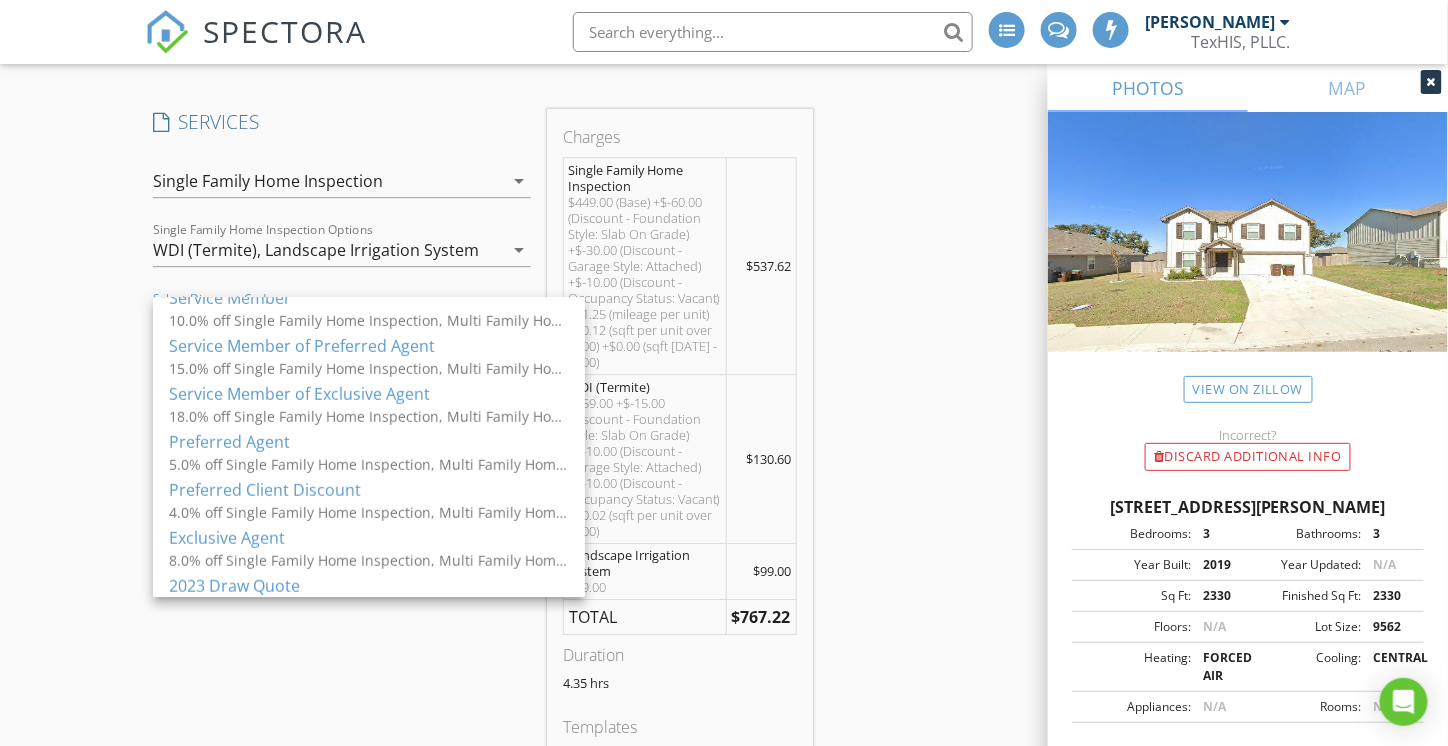 scroll, scrollTop: 400, scrollLeft: 0, axis: vertical 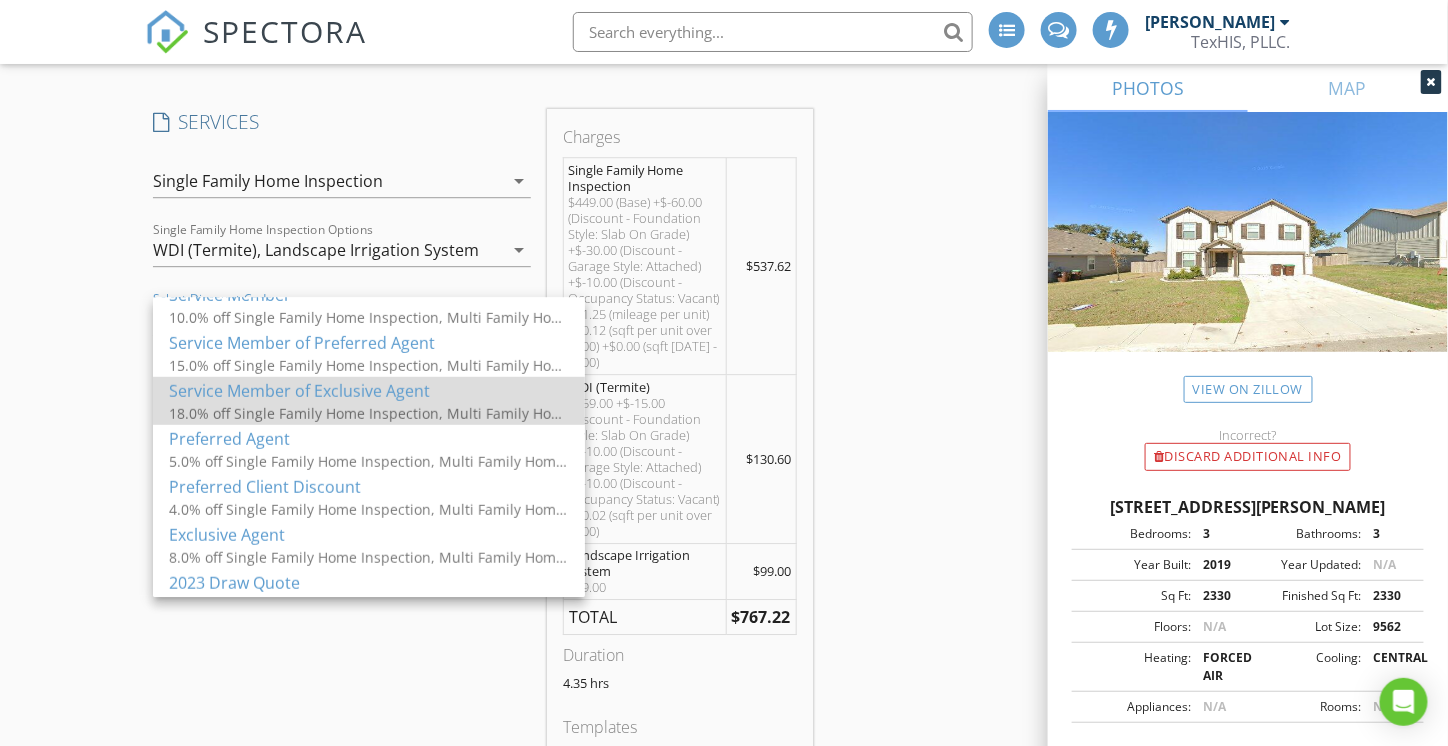 click on "Service Member of Exclusive Agent" at bounding box center [369, 391] 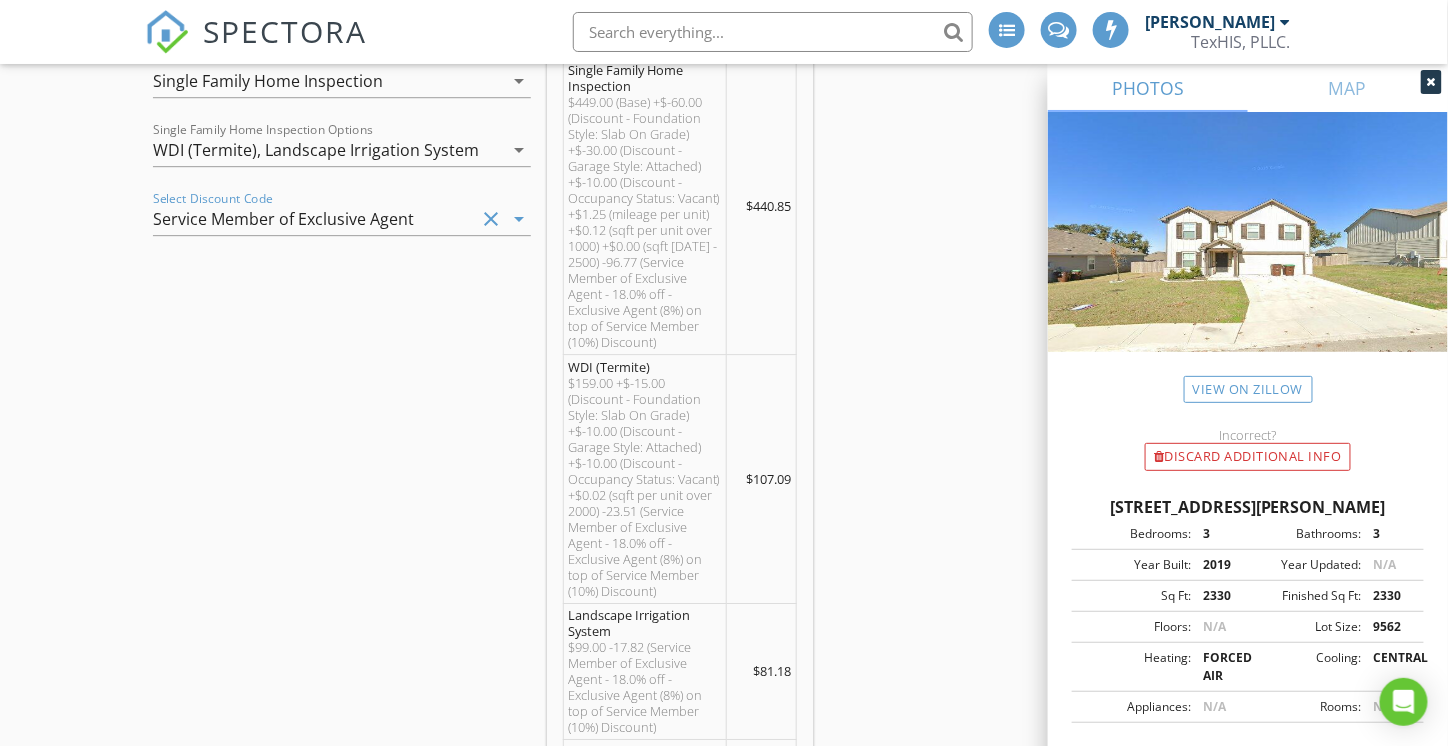 scroll, scrollTop: 1924, scrollLeft: 0, axis: vertical 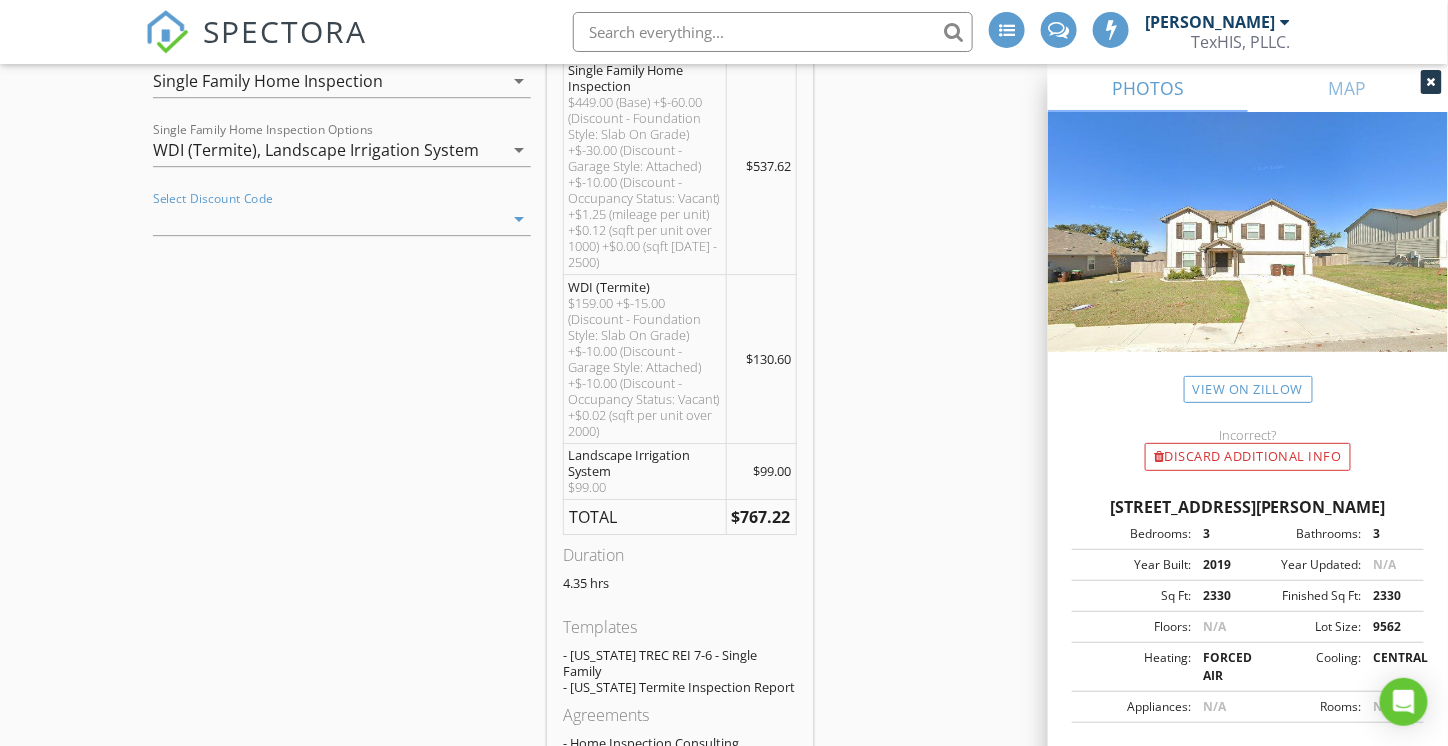 click at bounding box center (314, 219) 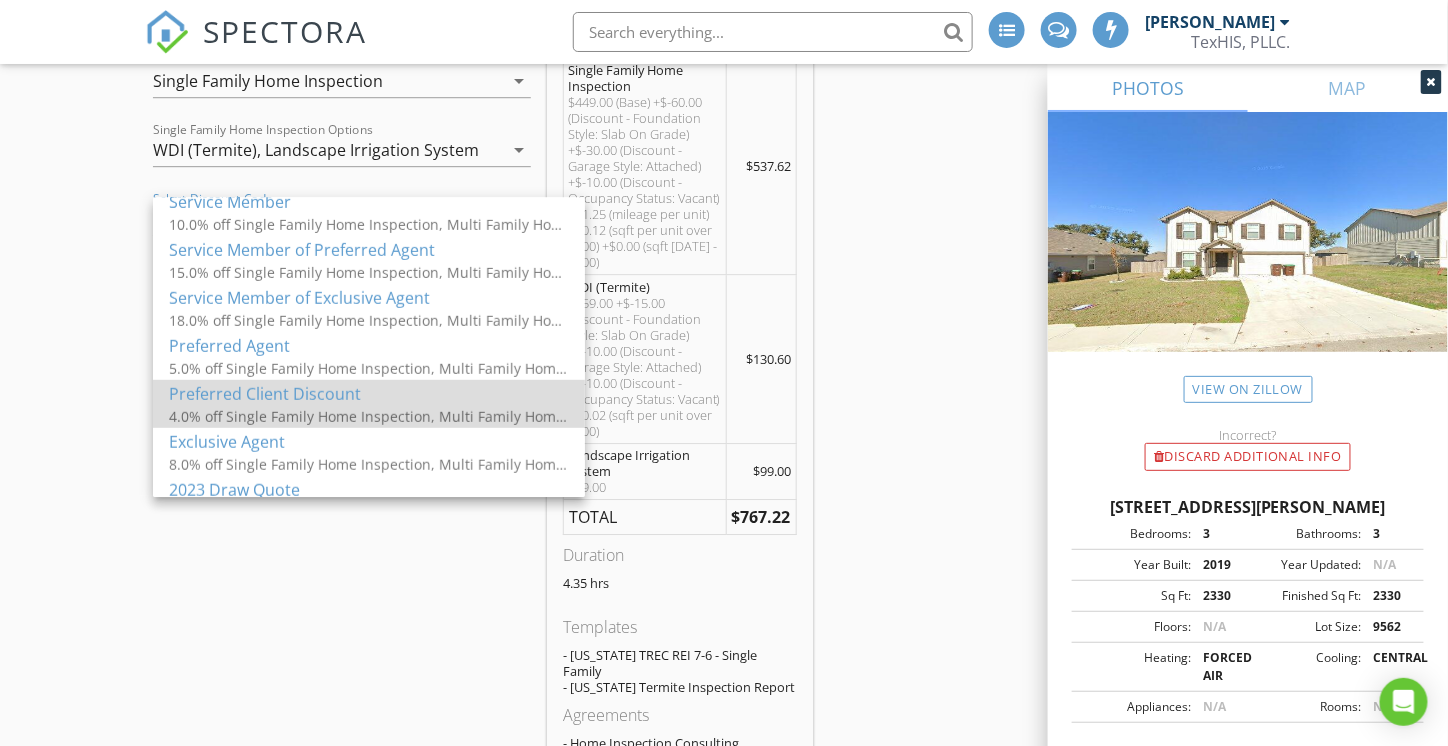 scroll, scrollTop: 400, scrollLeft: 0, axis: vertical 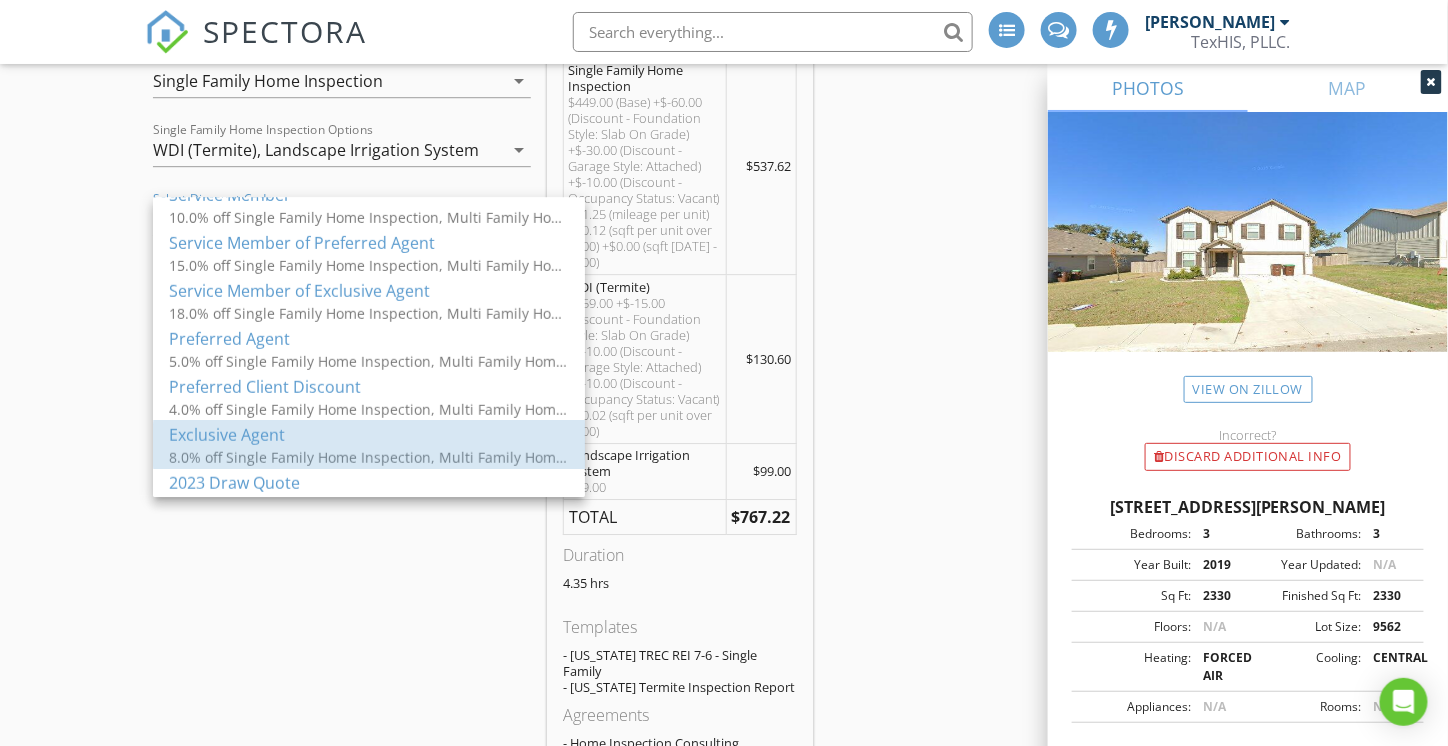 click on "Exclusive Agent" at bounding box center [369, 435] 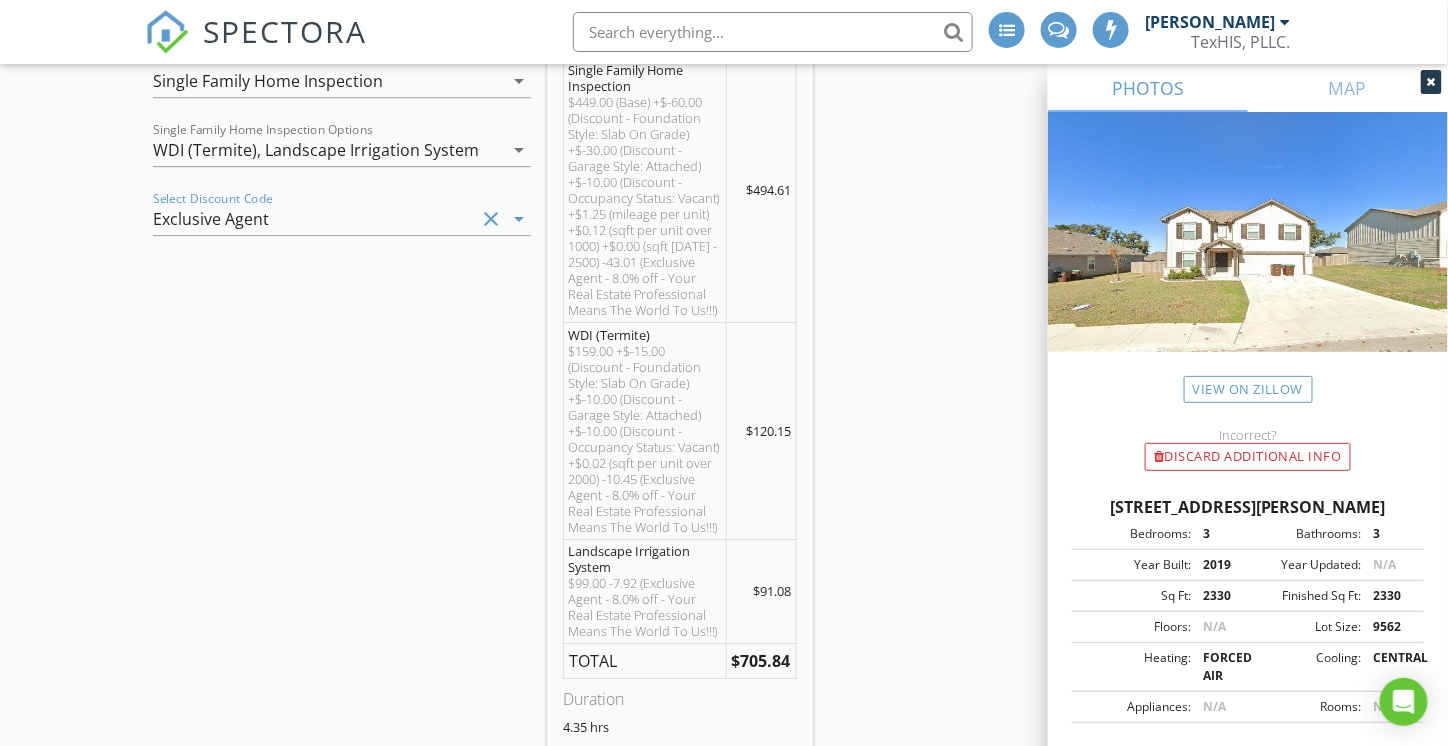 click on "Exclusive Agent" at bounding box center [211, 219] 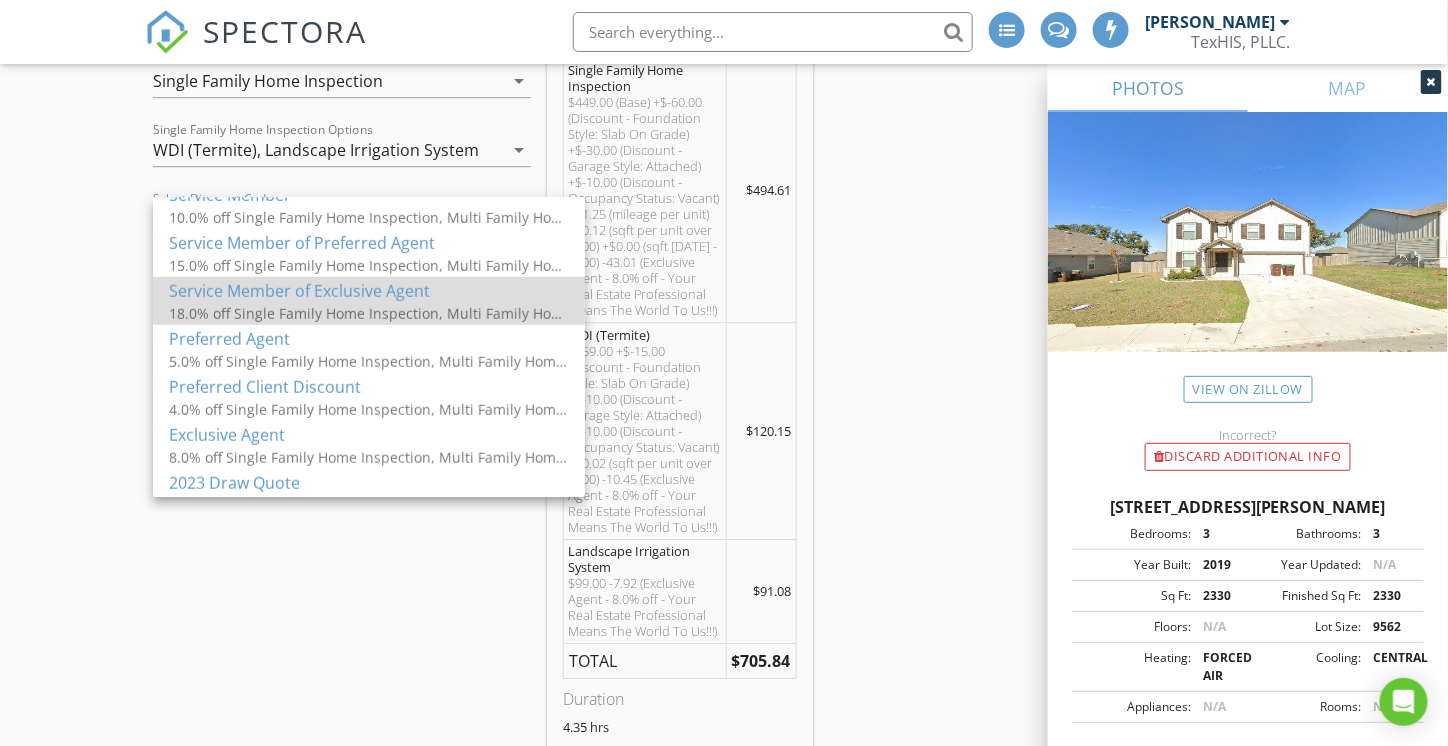 click on "Service Member of Exclusive Agent" at bounding box center (369, 291) 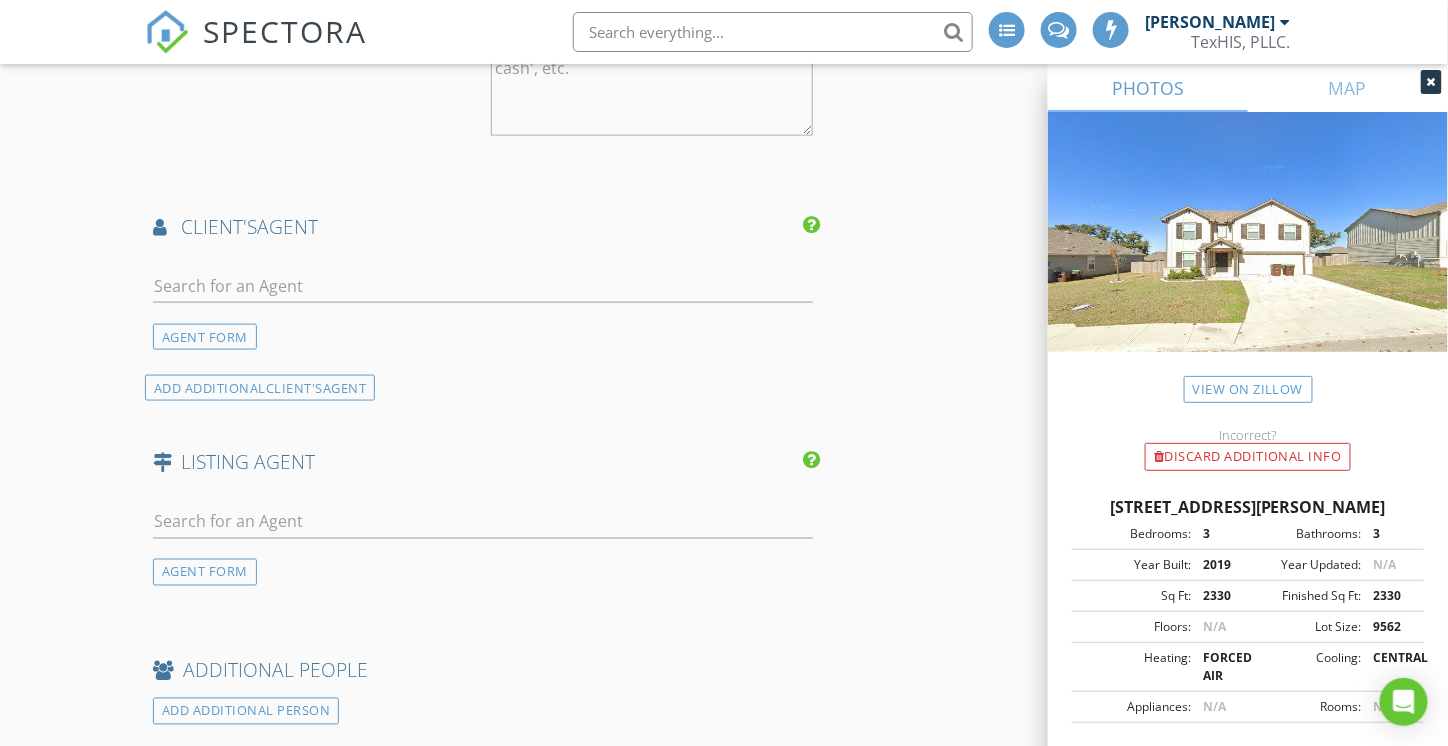 scroll, scrollTop: 3324, scrollLeft: 0, axis: vertical 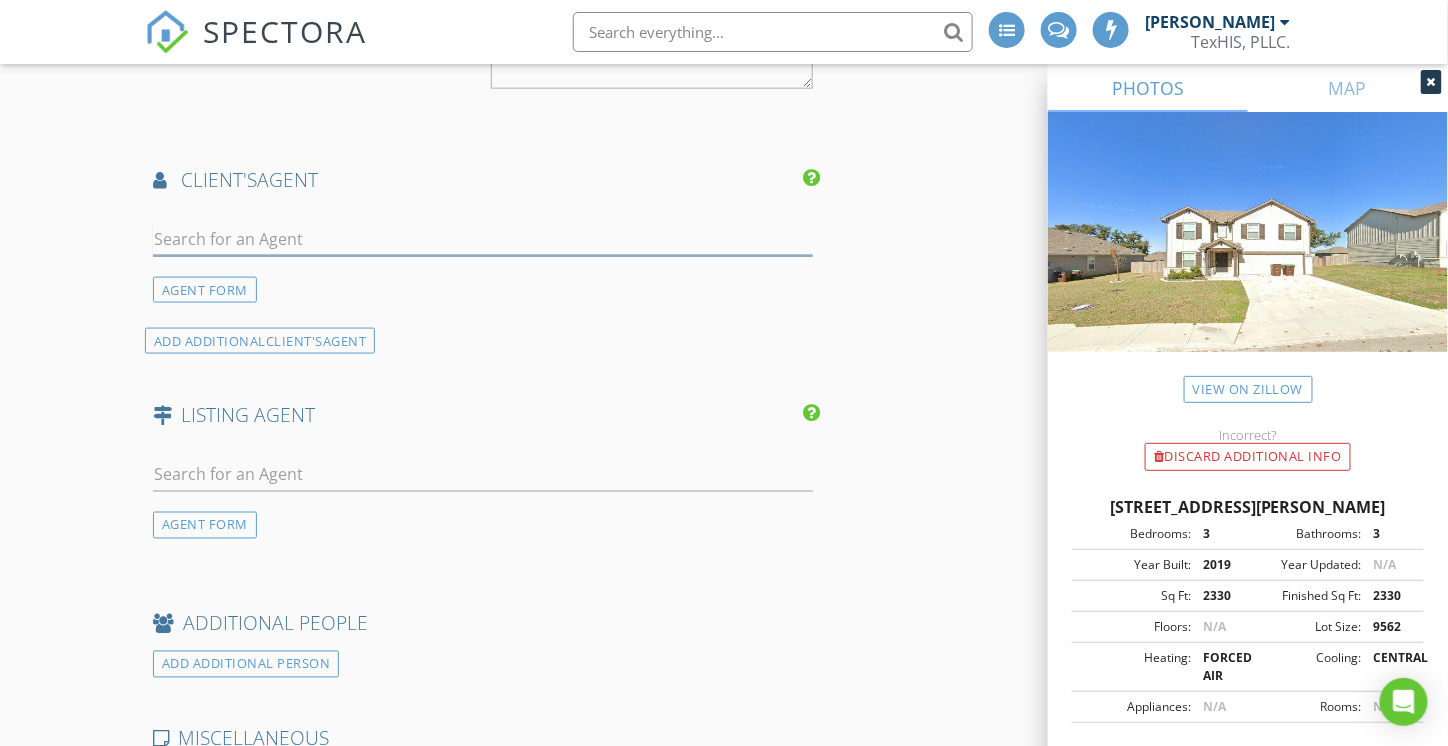 click at bounding box center (483, 239) 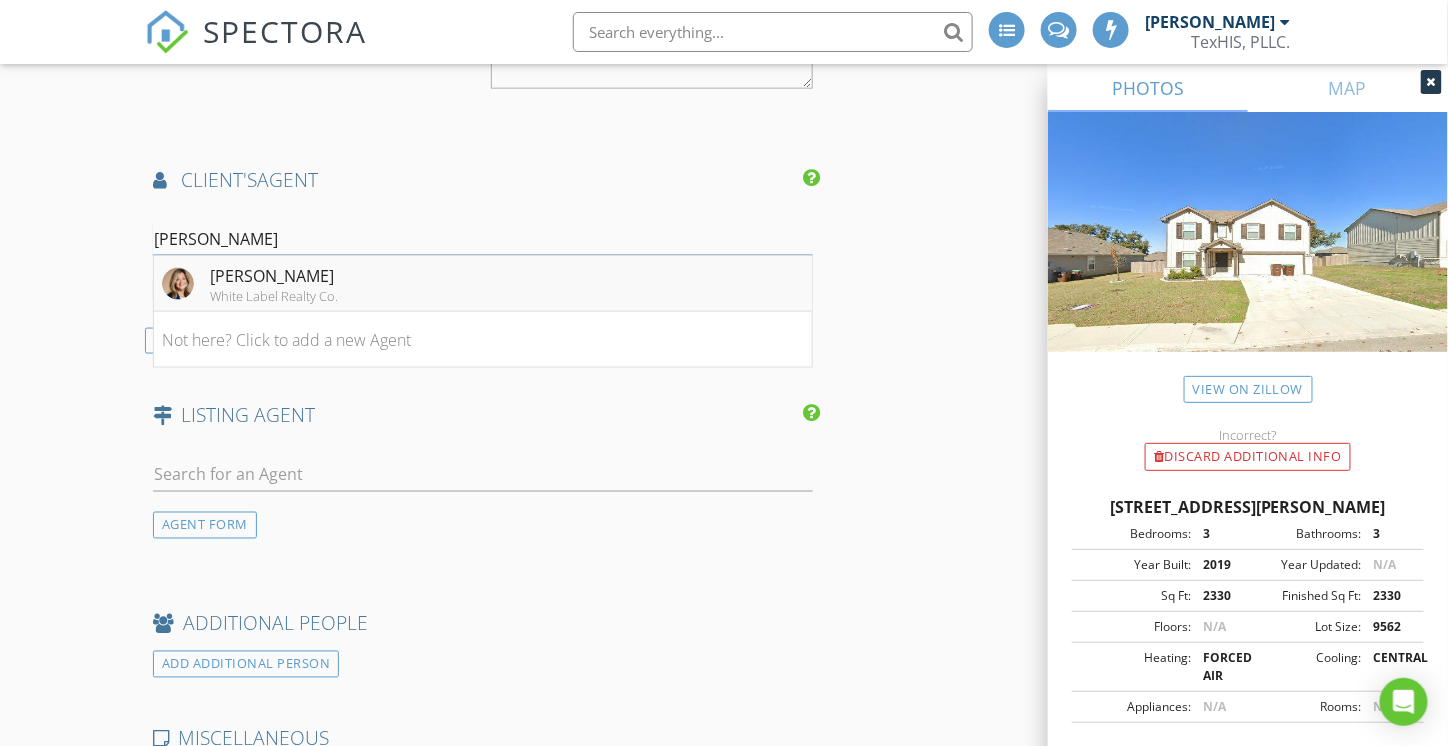 type on "amie" 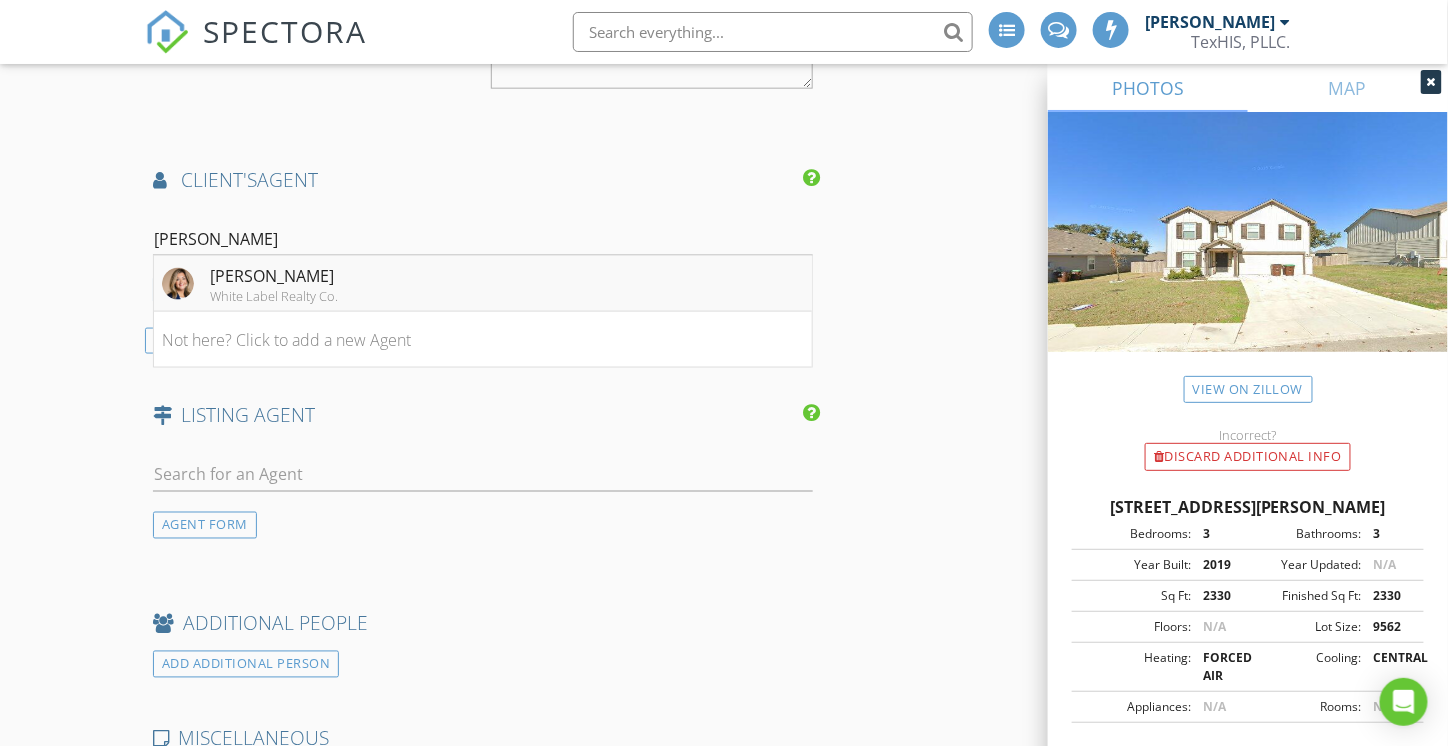 click on "[PERSON_NAME]" at bounding box center [274, 276] 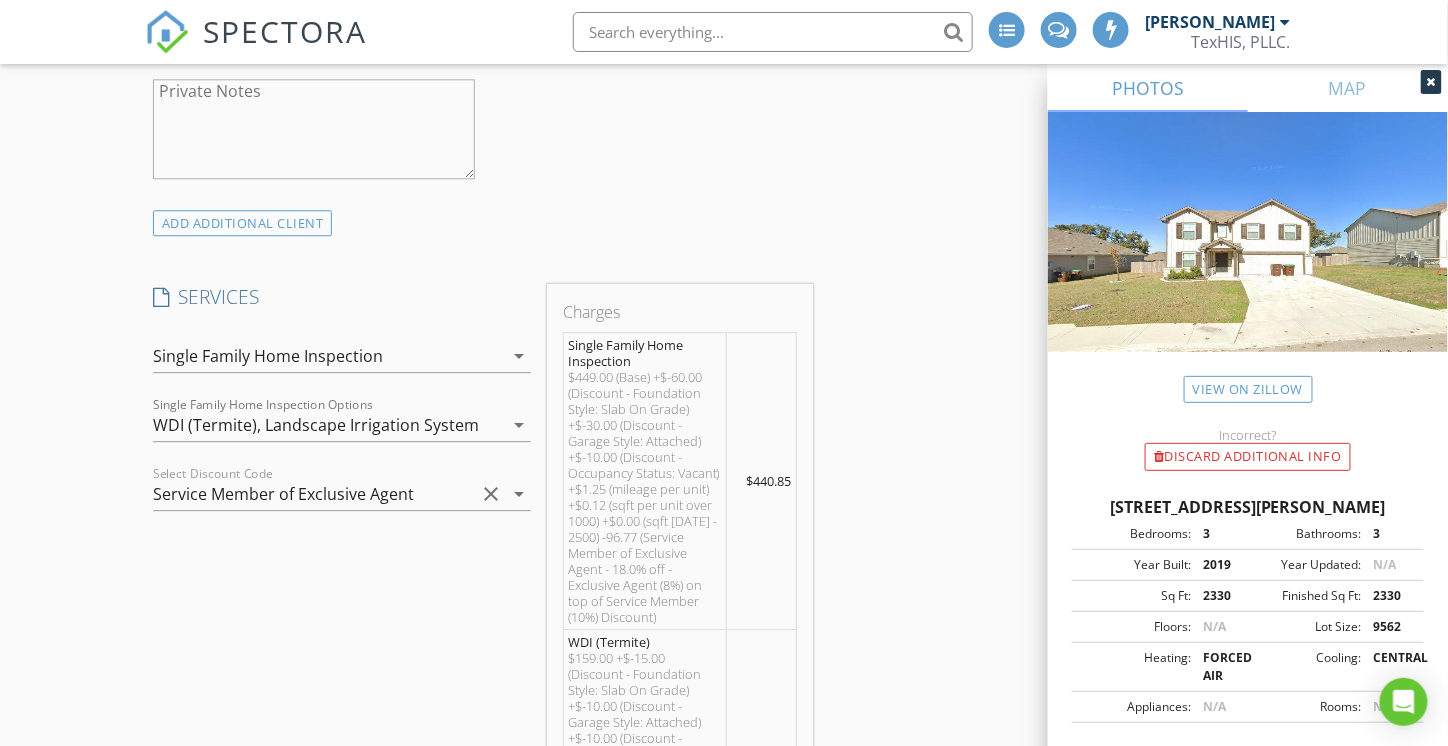 scroll, scrollTop: 1624, scrollLeft: 0, axis: vertical 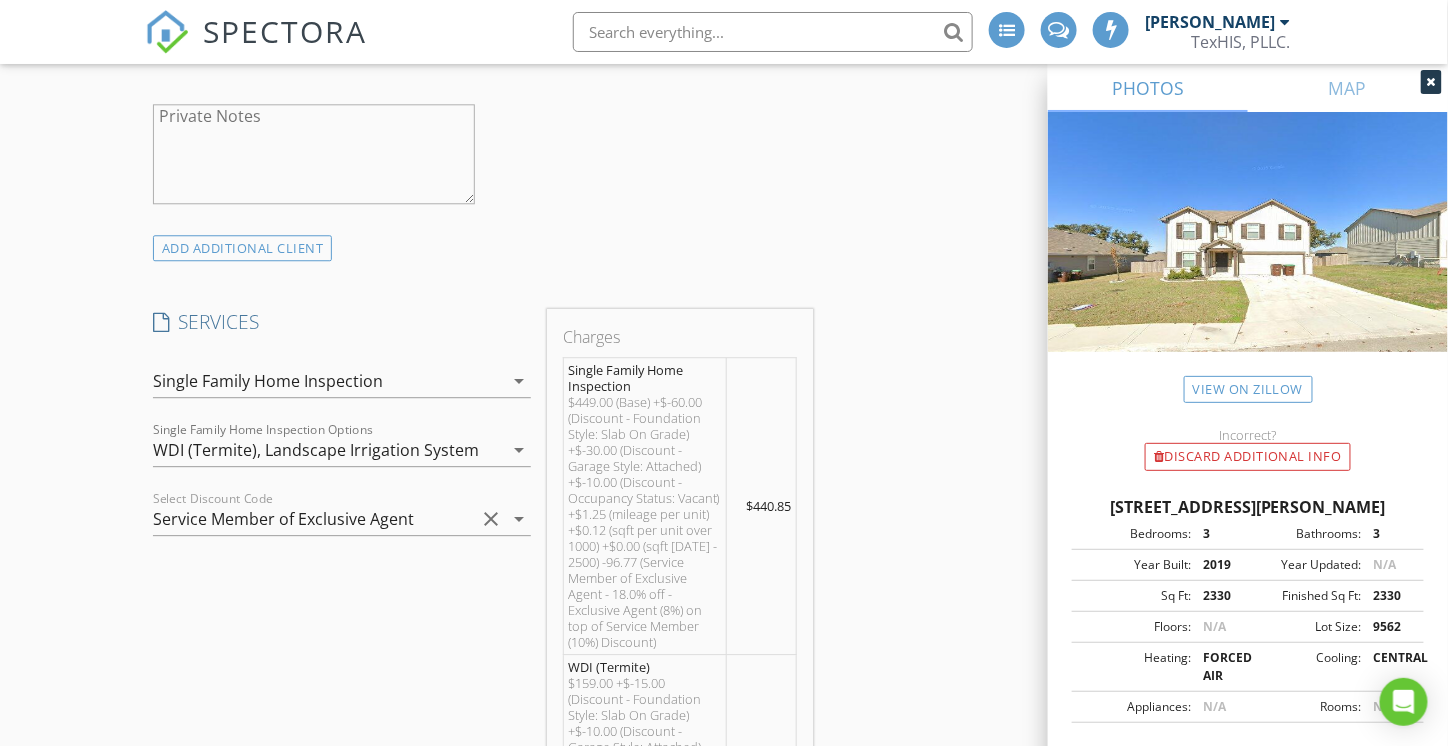 click on "Service Member of Exclusive Agent" at bounding box center (283, 519) 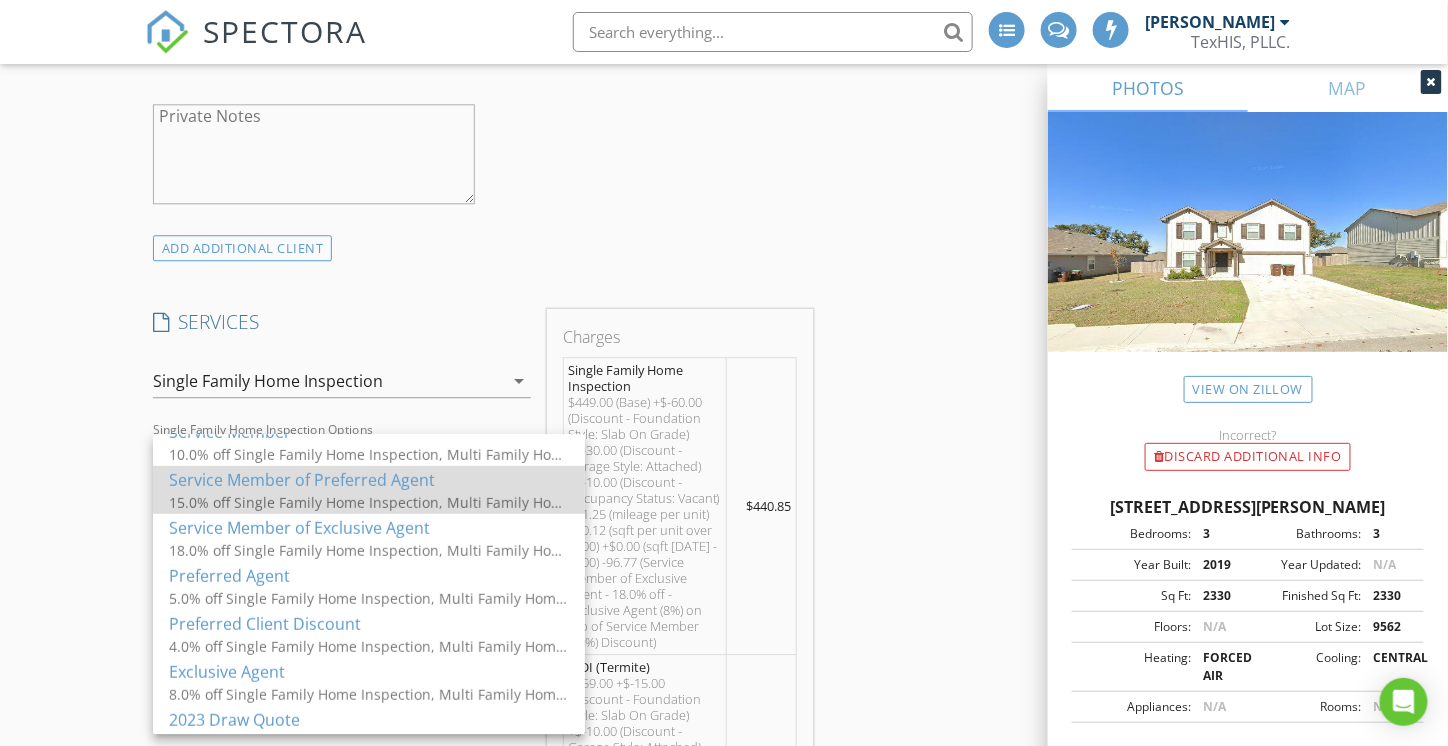 click on "Service Member of Preferred Agent" at bounding box center (369, 480) 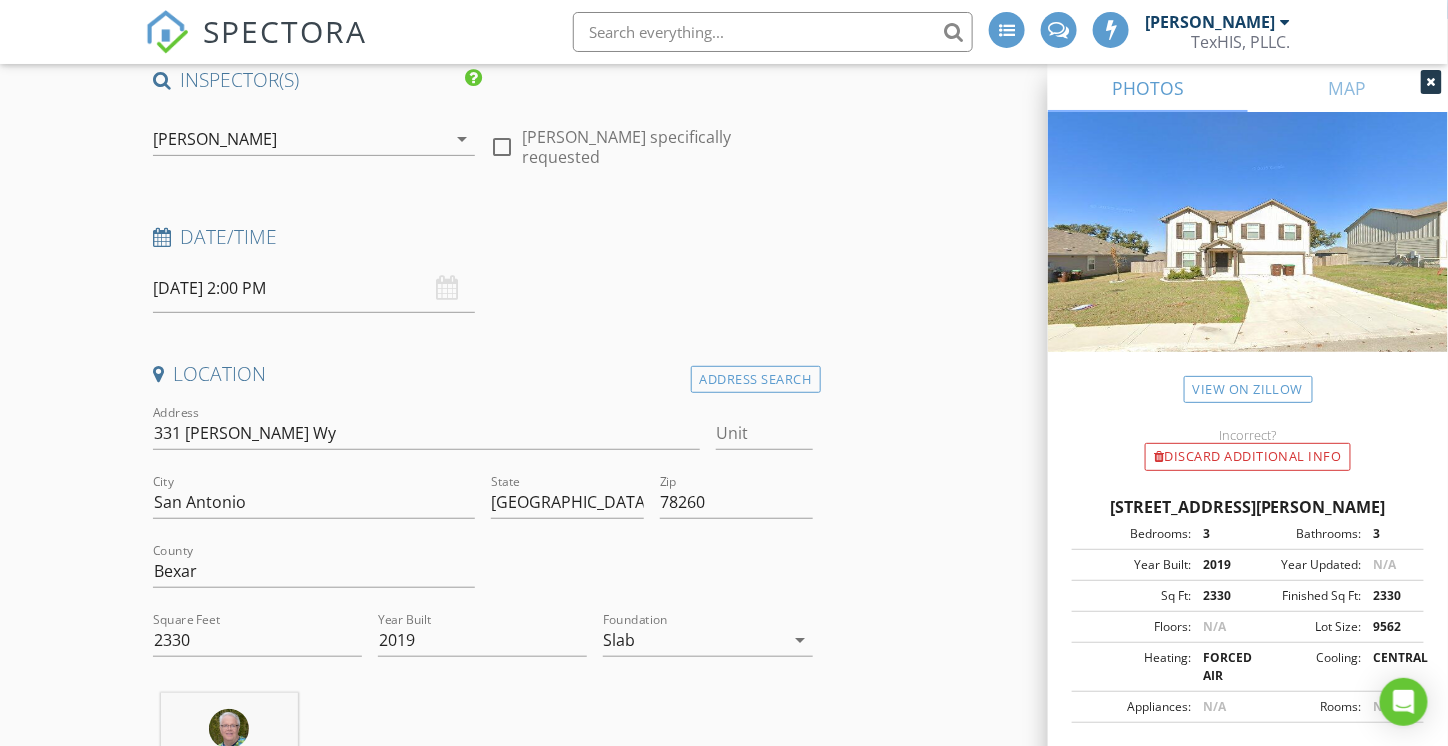 scroll, scrollTop: 200, scrollLeft: 0, axis: vertical 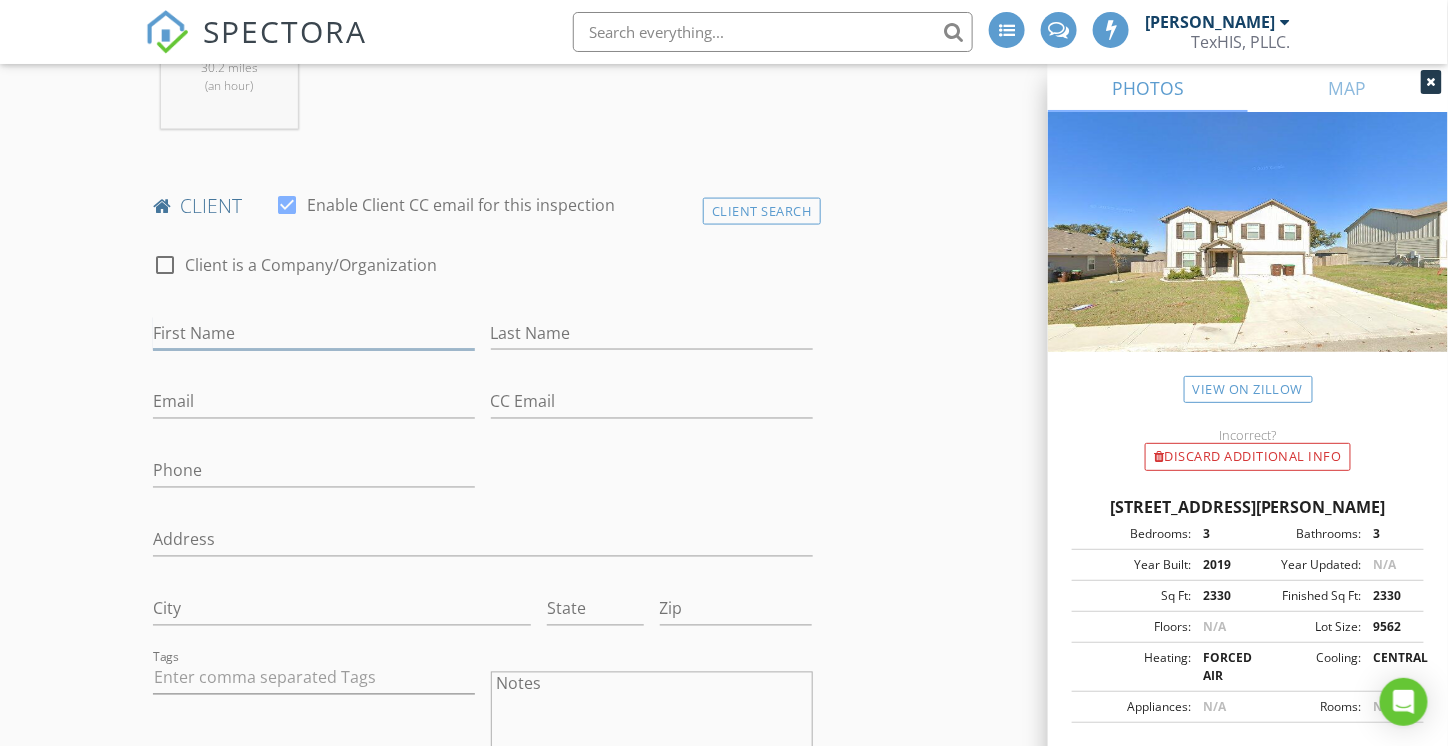 click on "First Name" at bounding box center [314, 333] 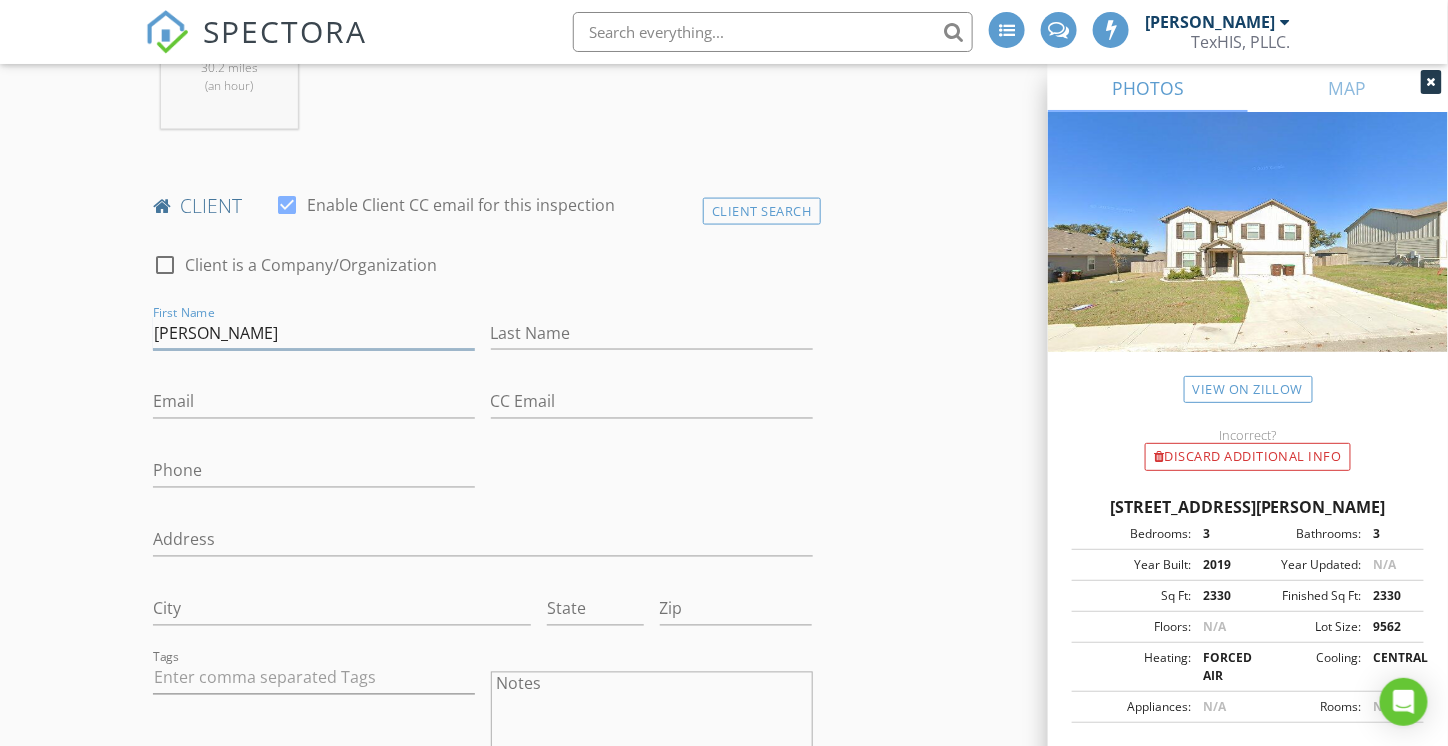 type on "Ryan" 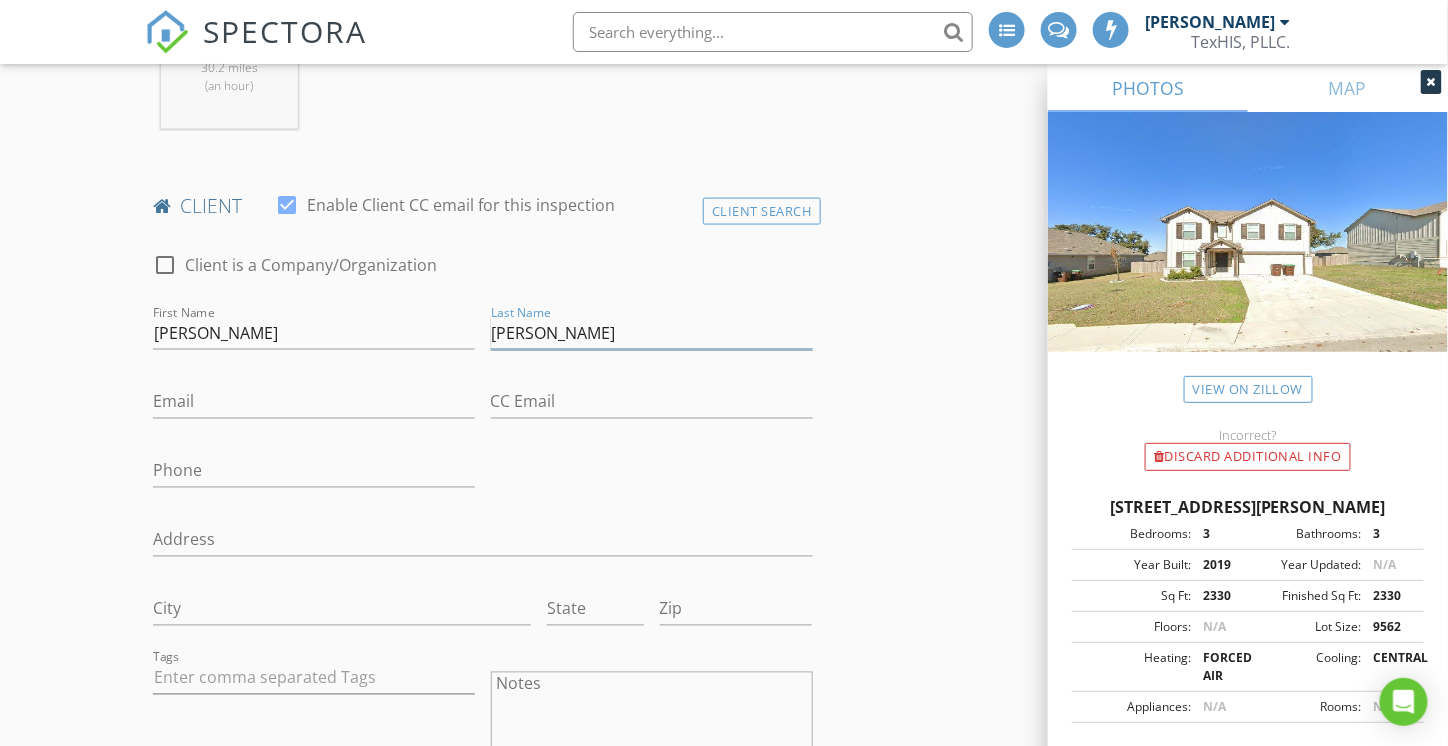 type on "Jones" 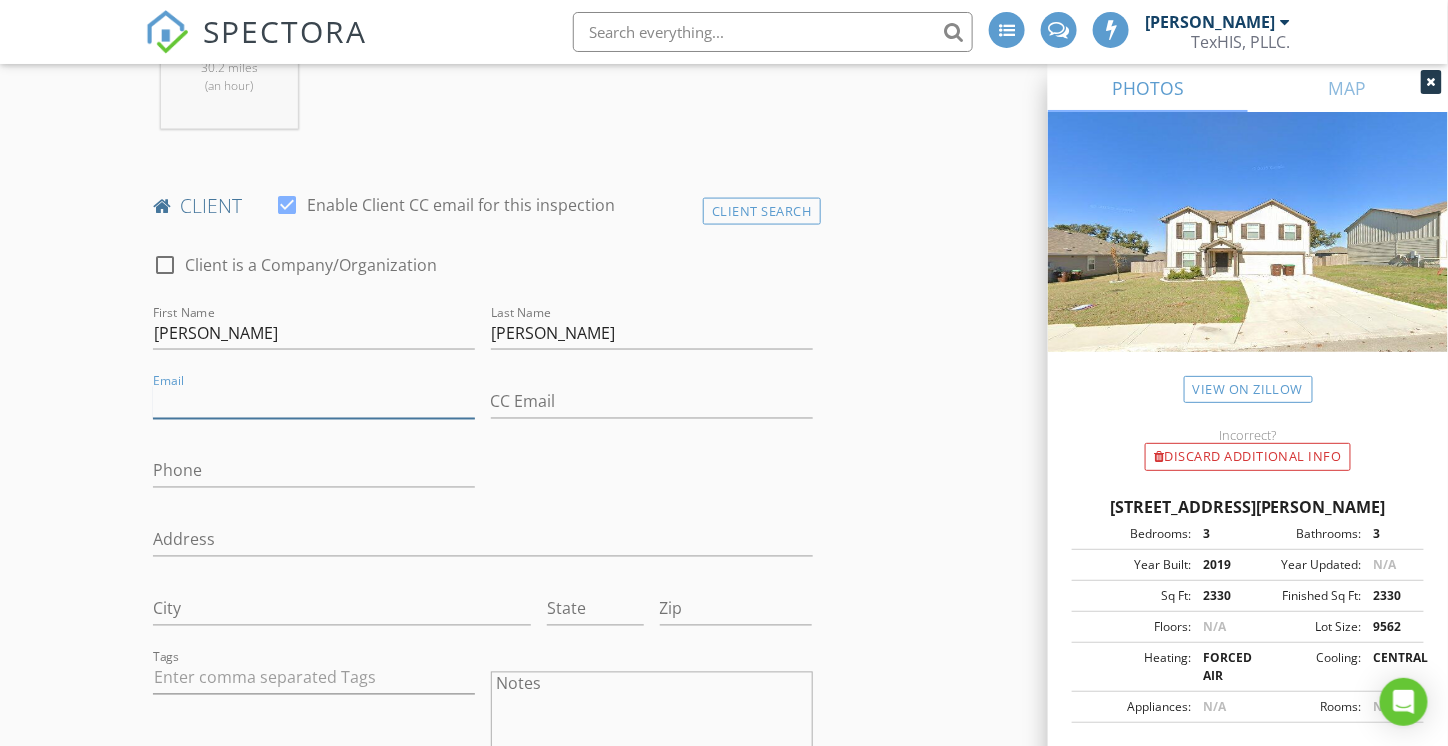 drag, startPoint x: 252, startPoint y: 405, endPoint x: 253, endPoint y: 379, distance: 26.019224 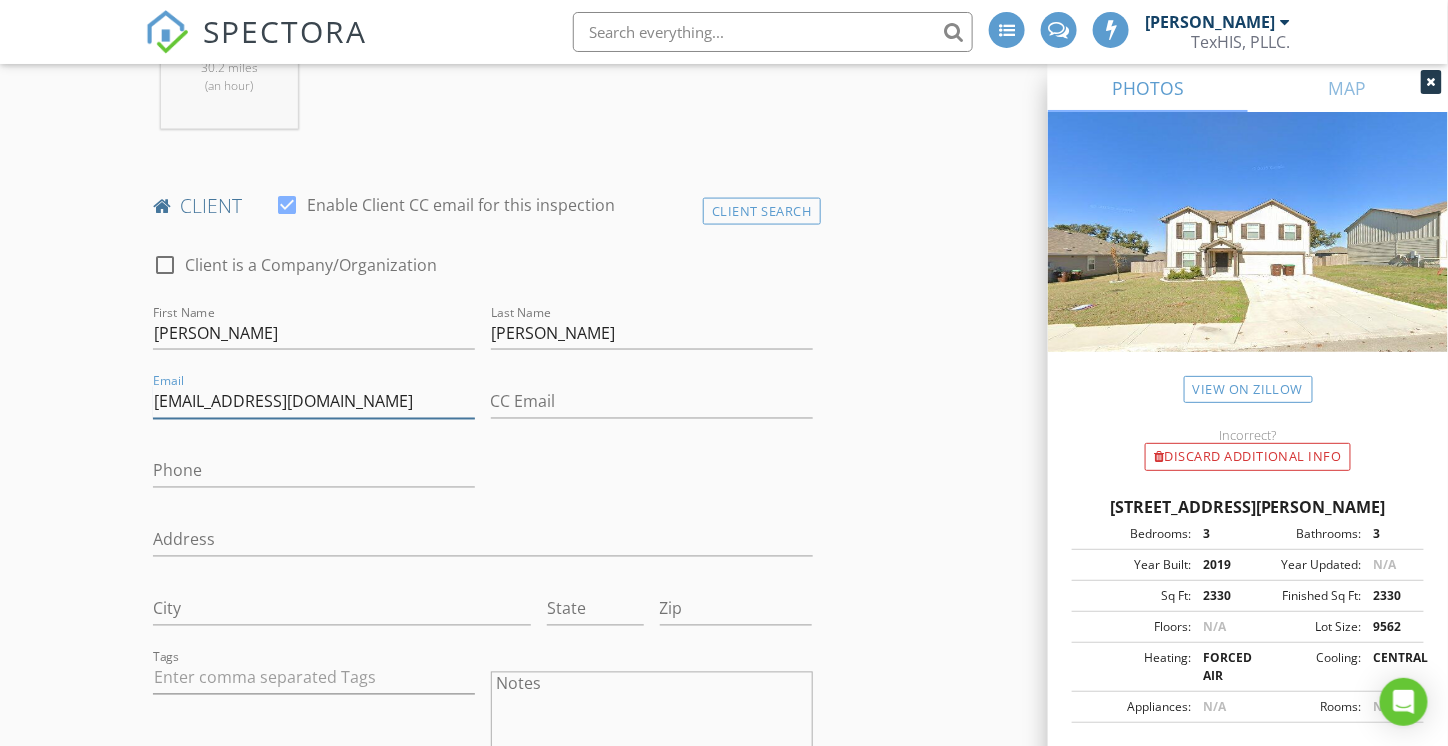 type on "ussjones86@gmail.com" 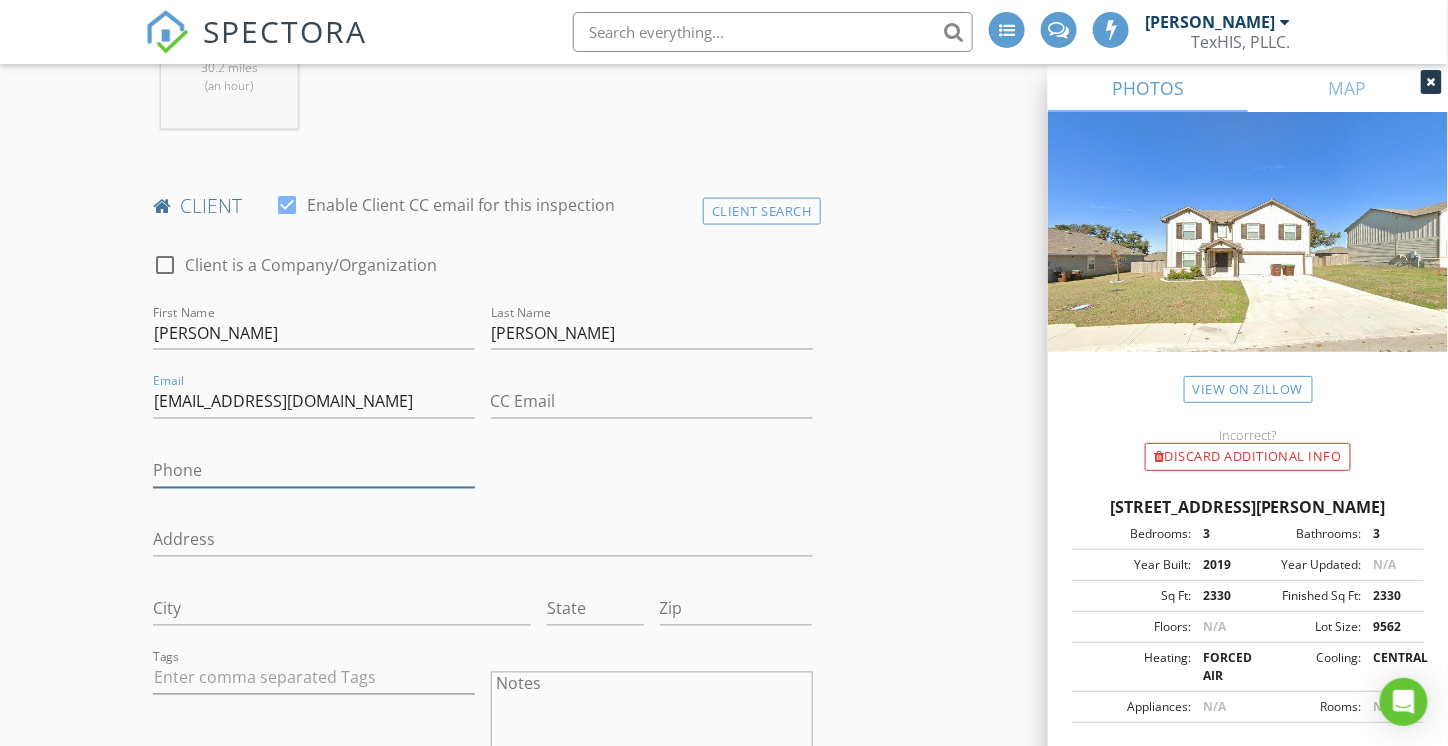 click on "Phone" at bounding box center (314, 471) 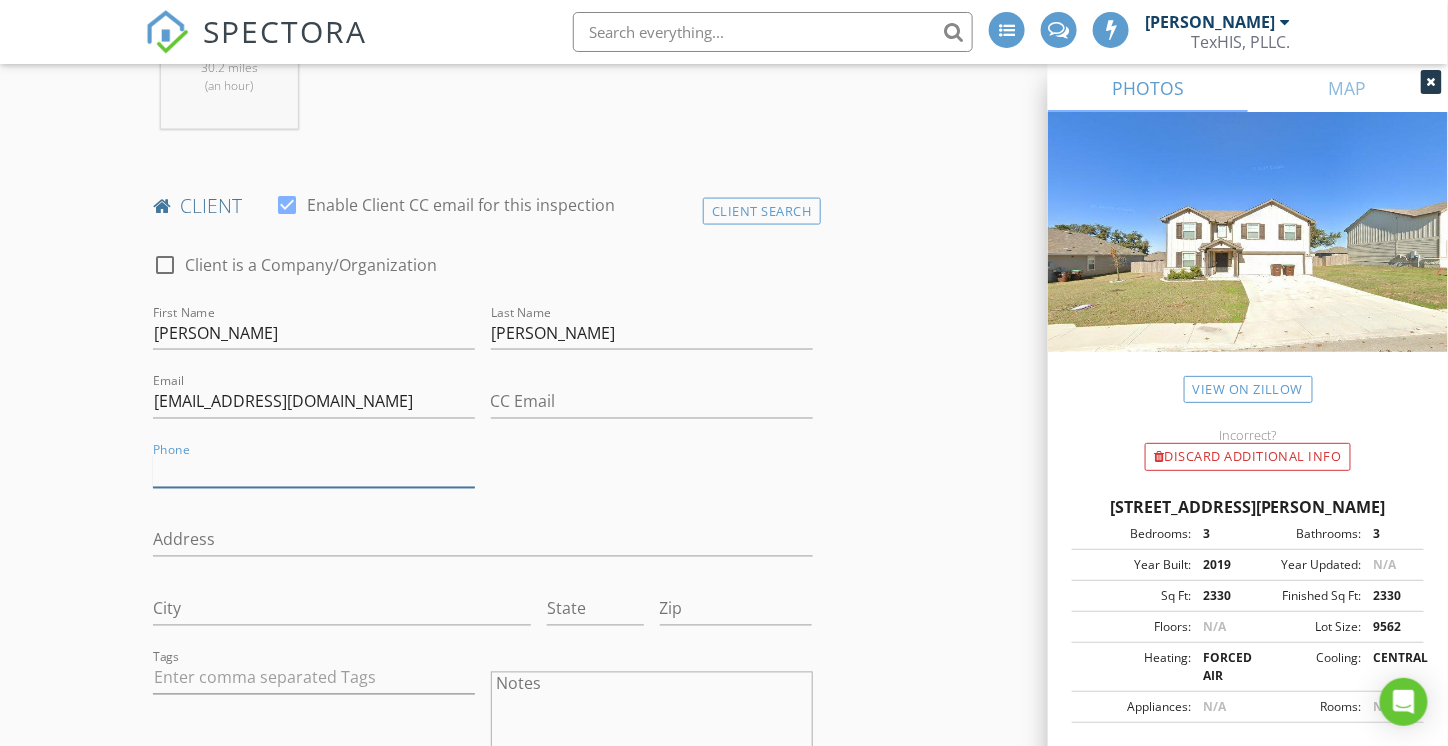 paste on "714-336-1002" 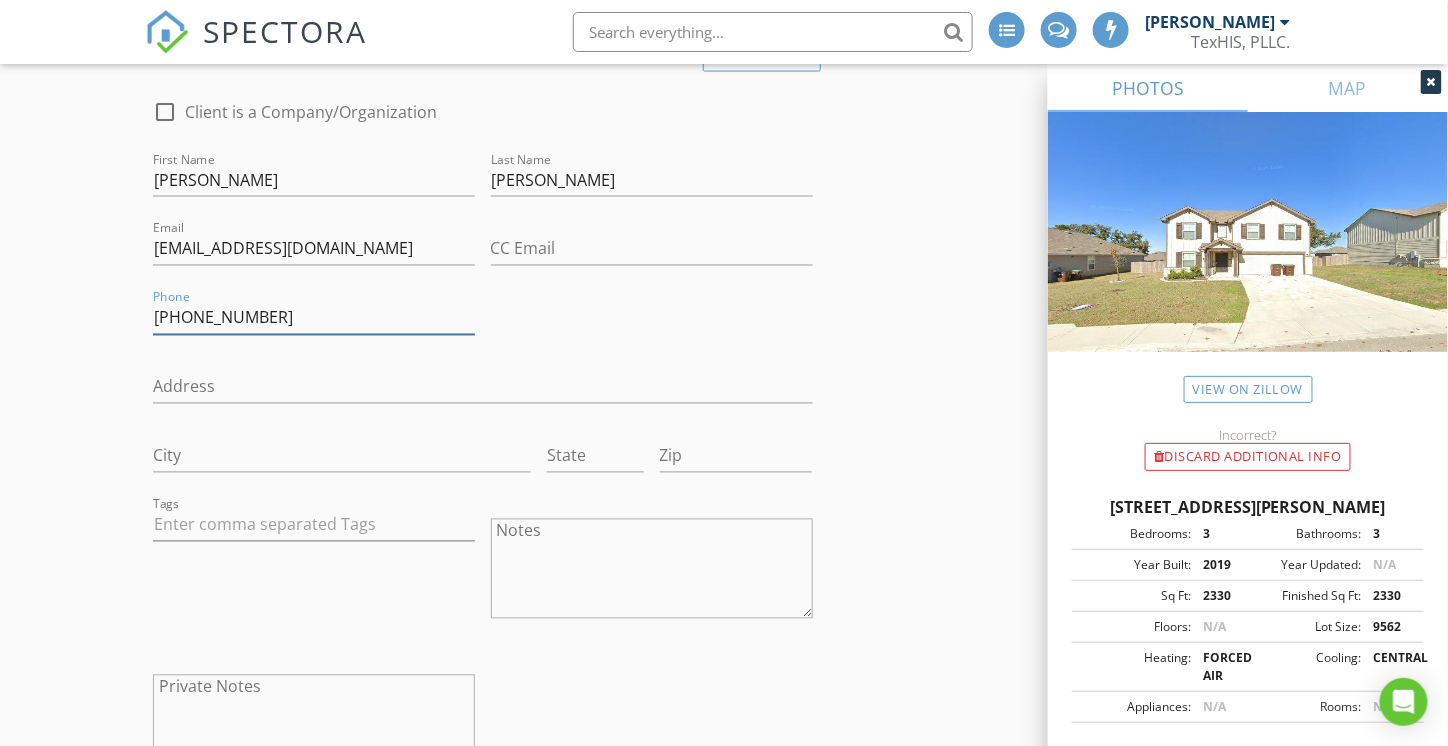 scroll, scrollTop: 1100, scrollLeft: 0, axis: vertical 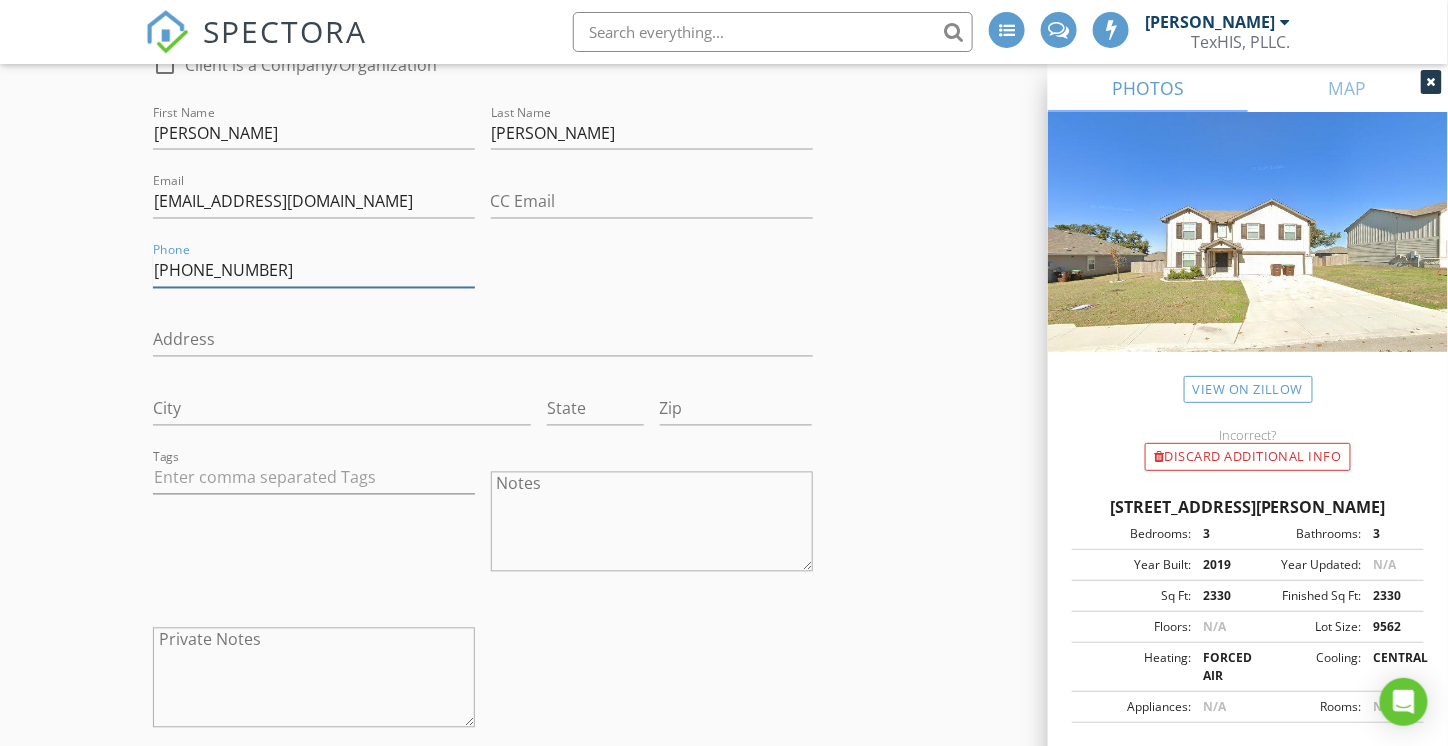 type on "714-336-1002" 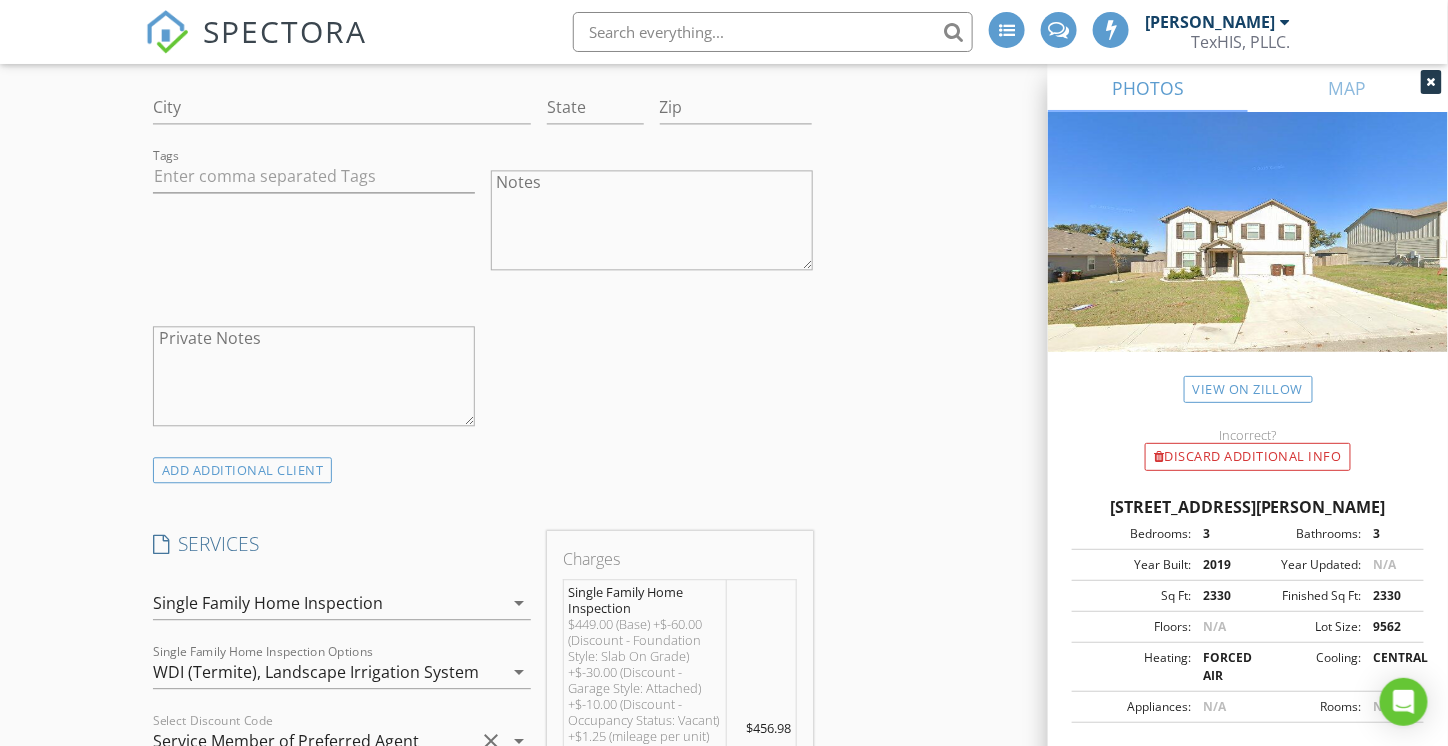 scroll, scrollTop: 1498, scrollLeft: 0, axis: vertical 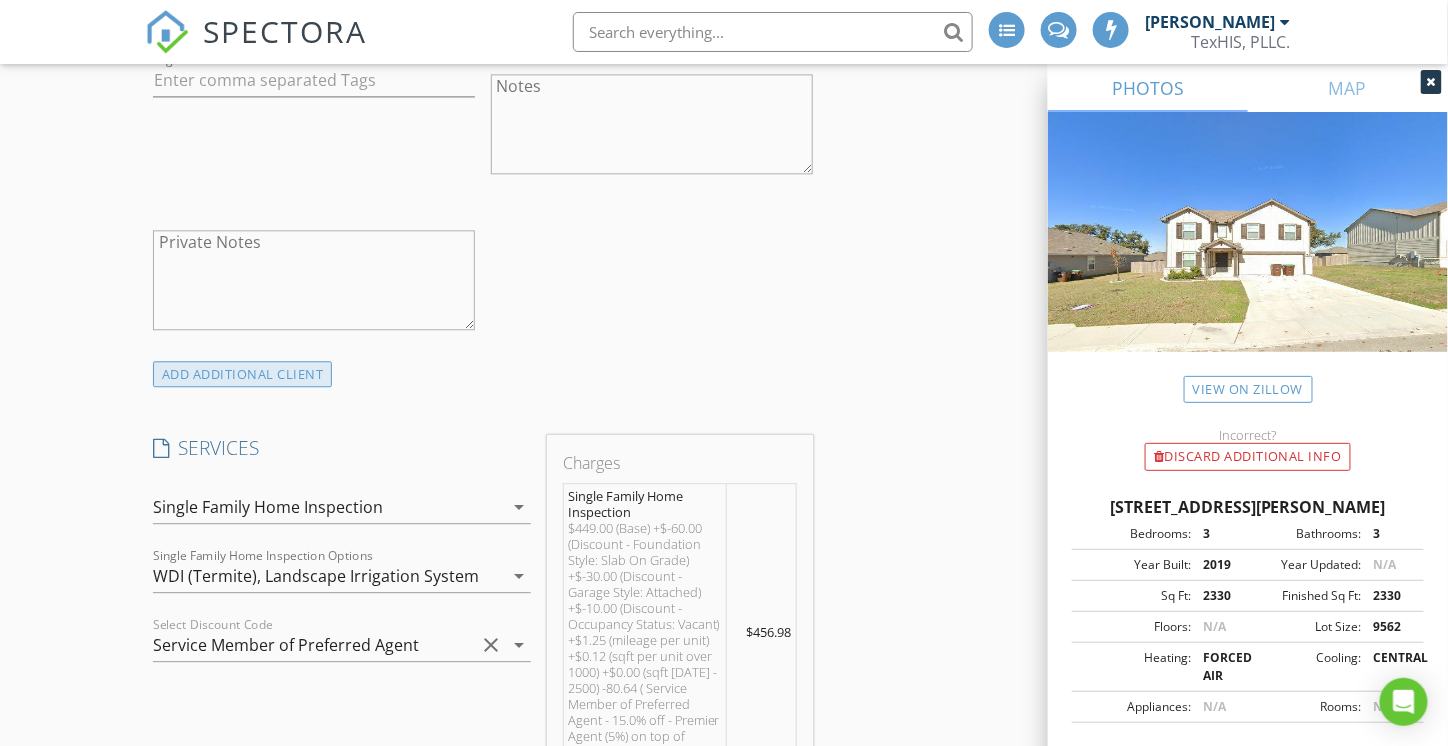 click on "ADD ADDITIONAL client" at bounding box center (243, 374) 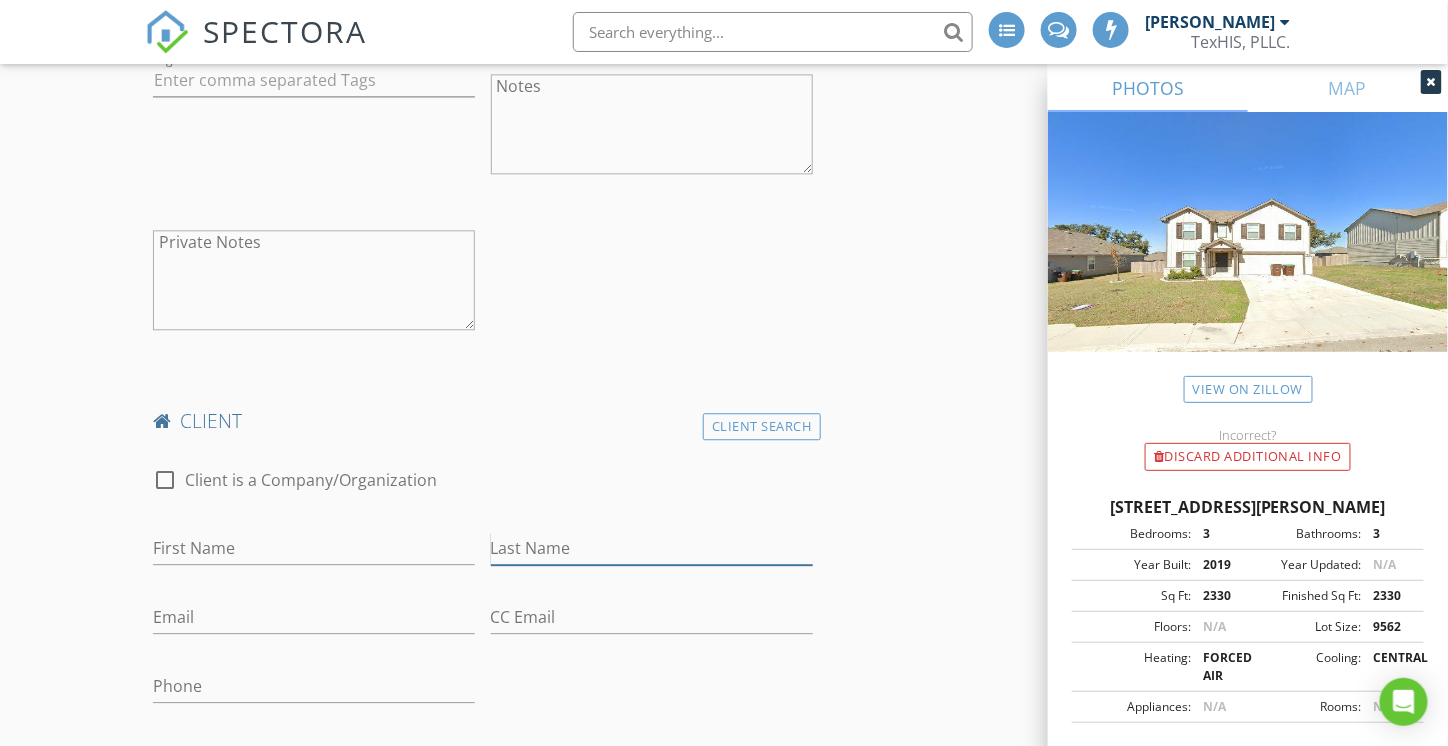 click on "Last Name" at bounding box center (652, 548) 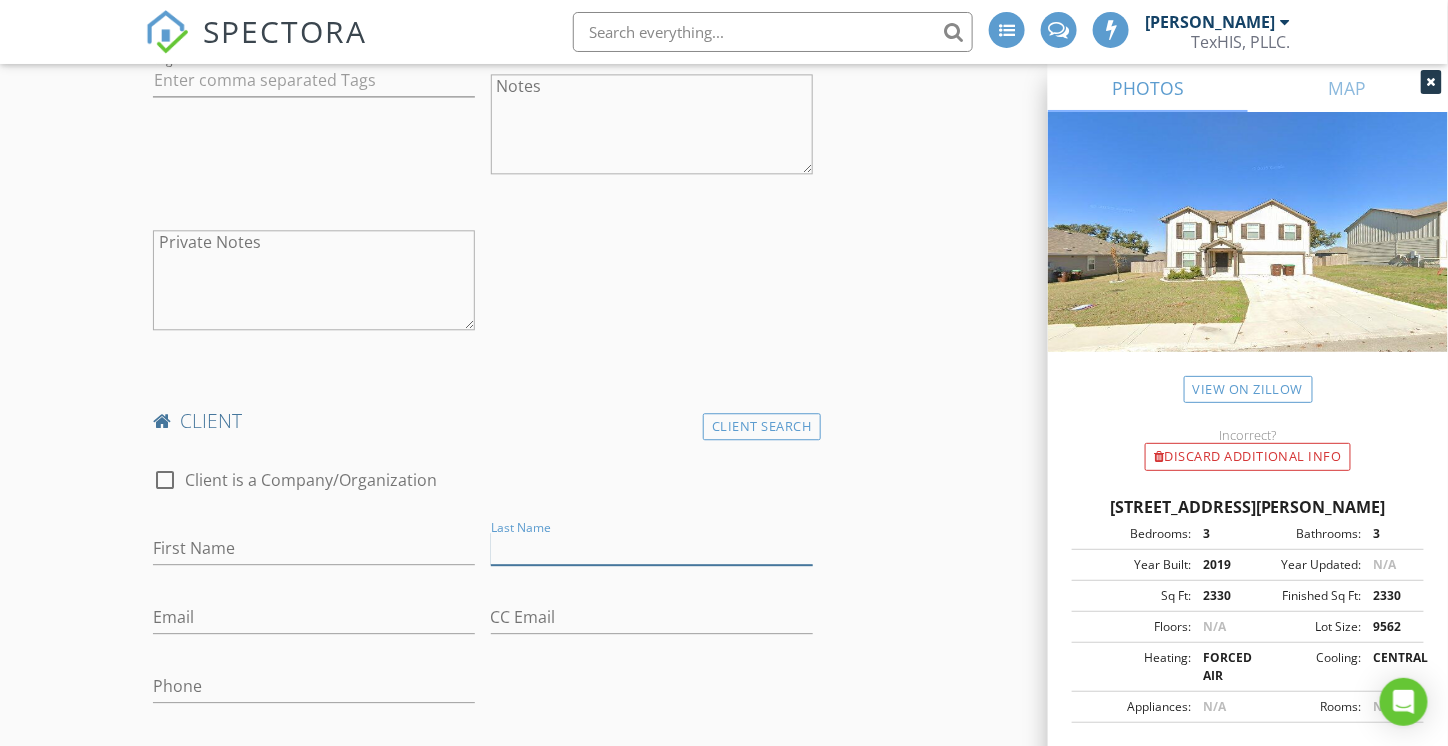 paste on "Hernandez-Jones" 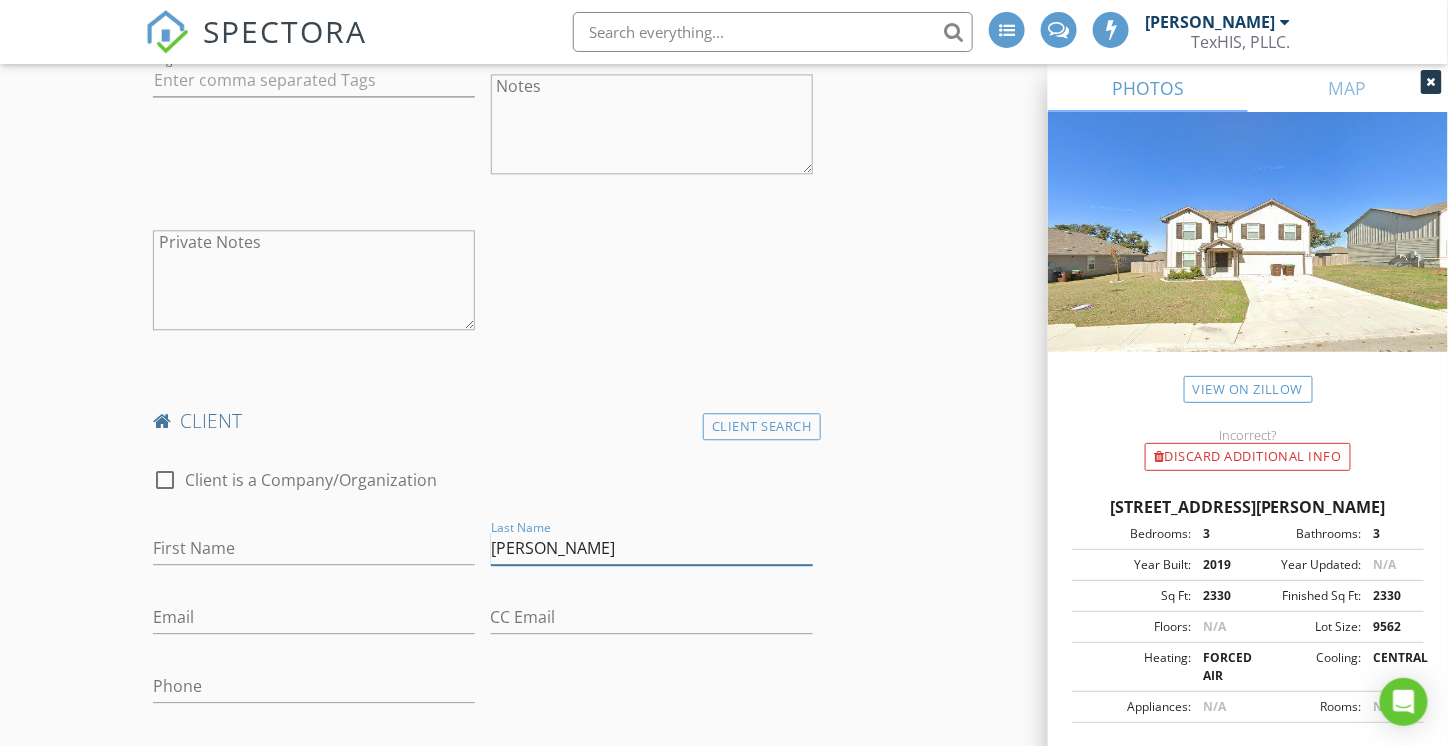 type on "Hernandez-Jones" 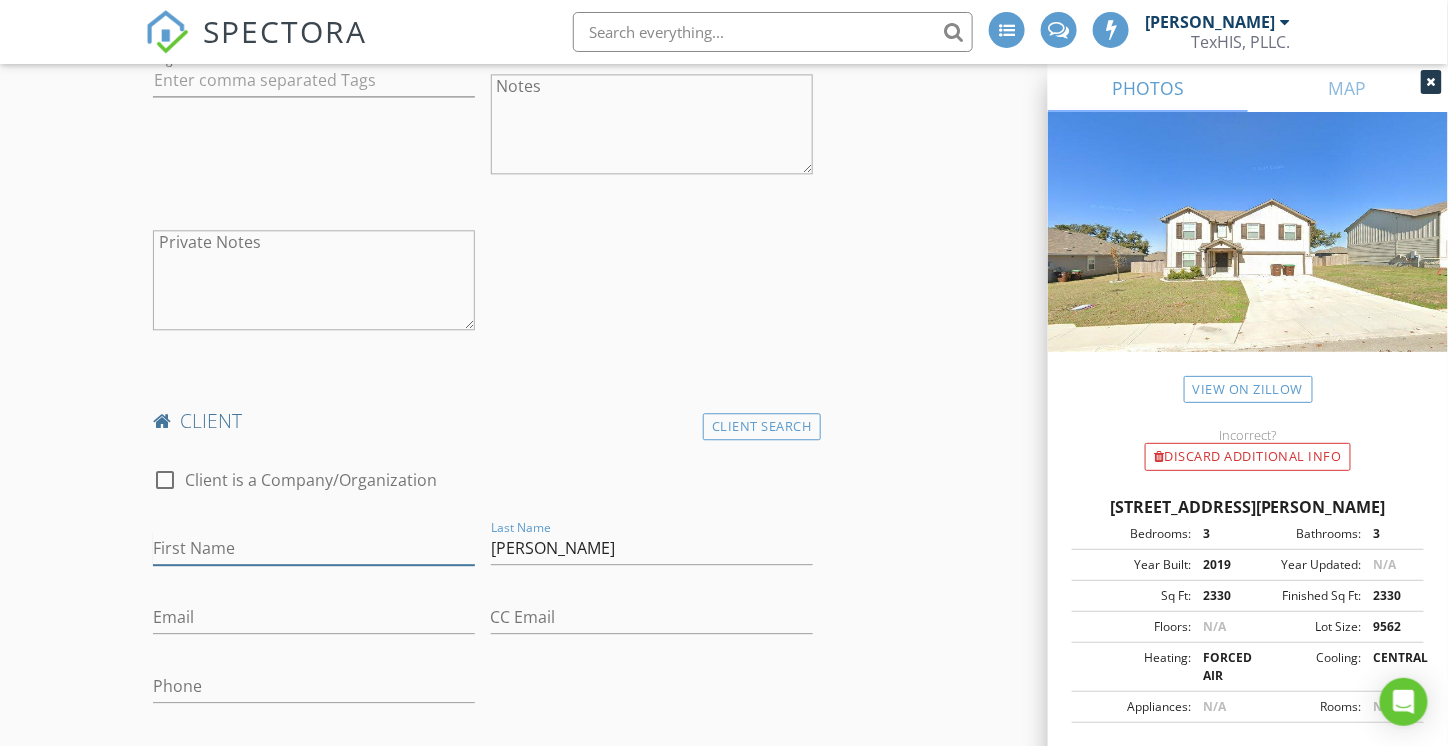 click on "First Name" at bounding box center (314, 548) 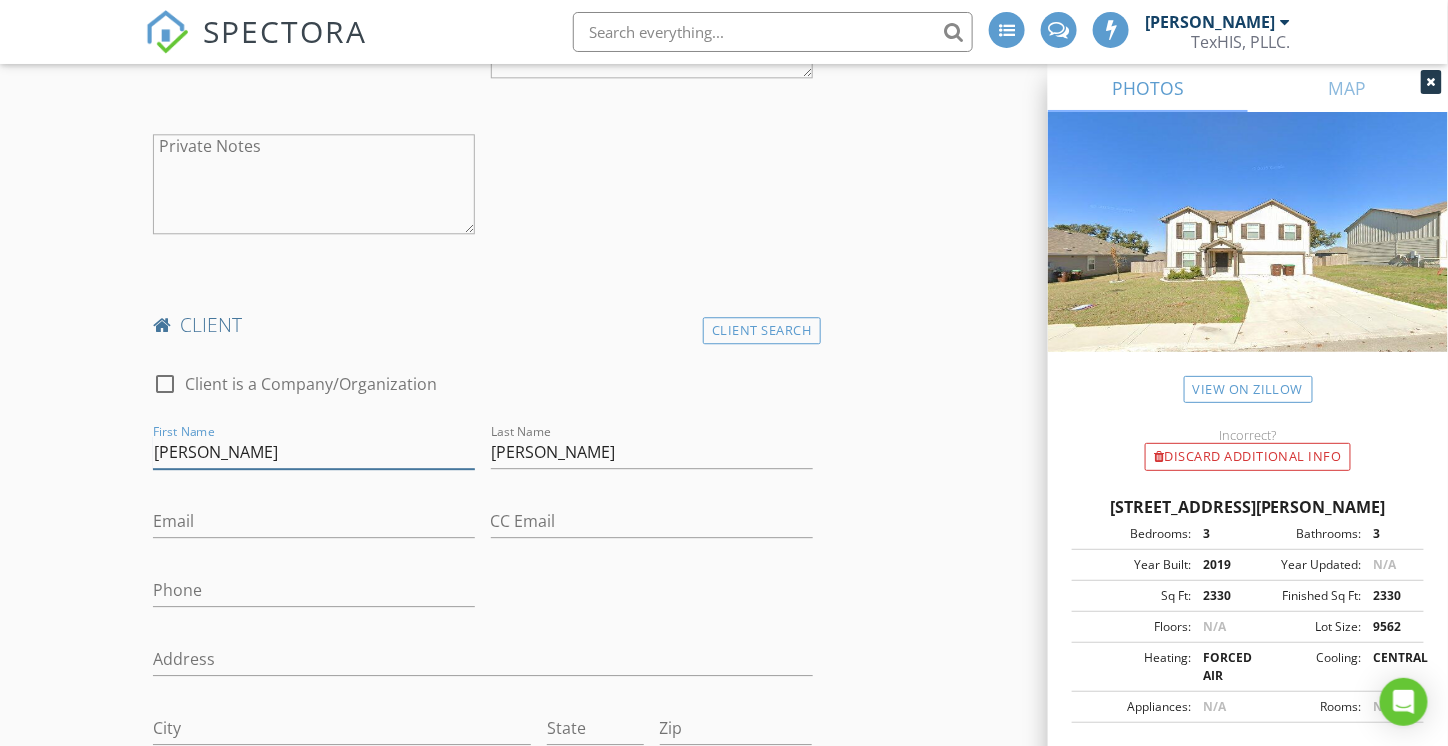 scroll, scrollTop: 1598, scrollLeft: 0, axis: vertical 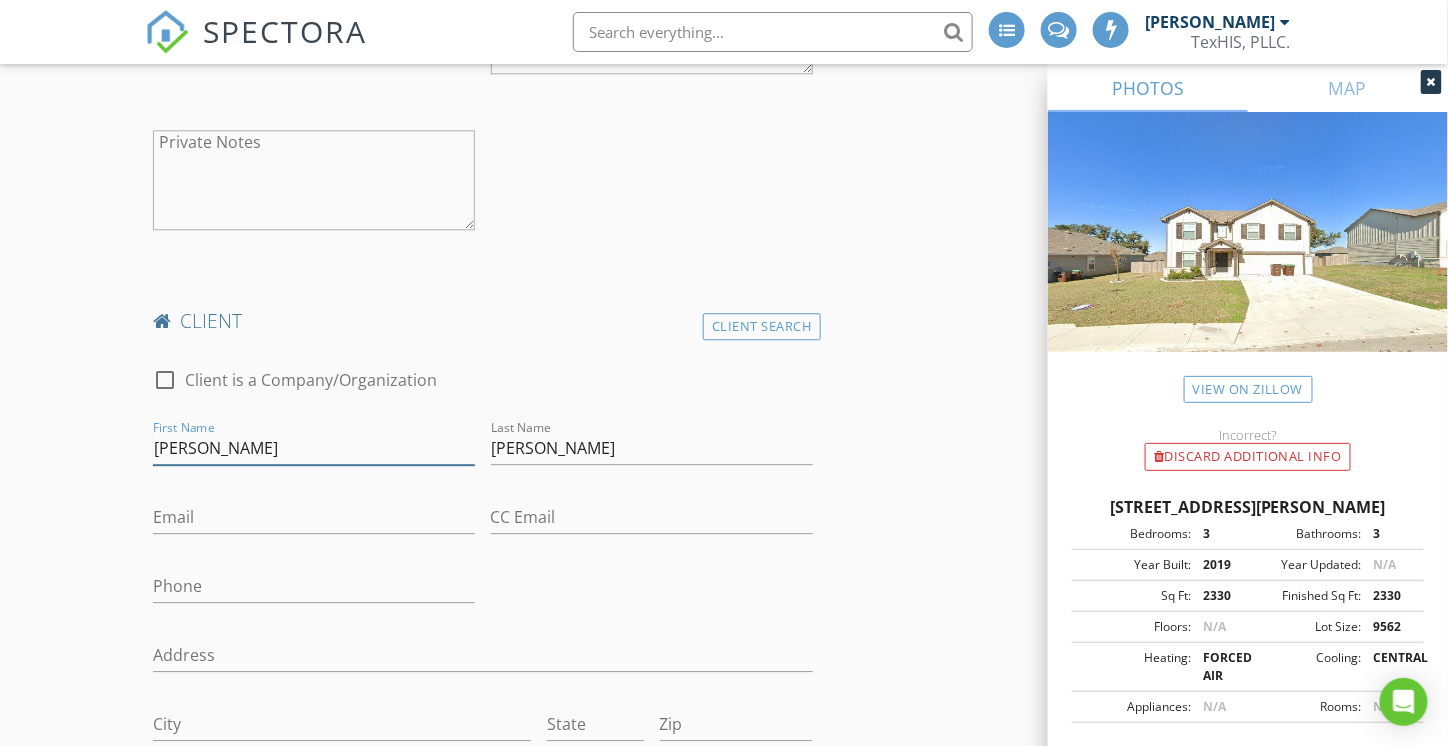 type on "Becky" 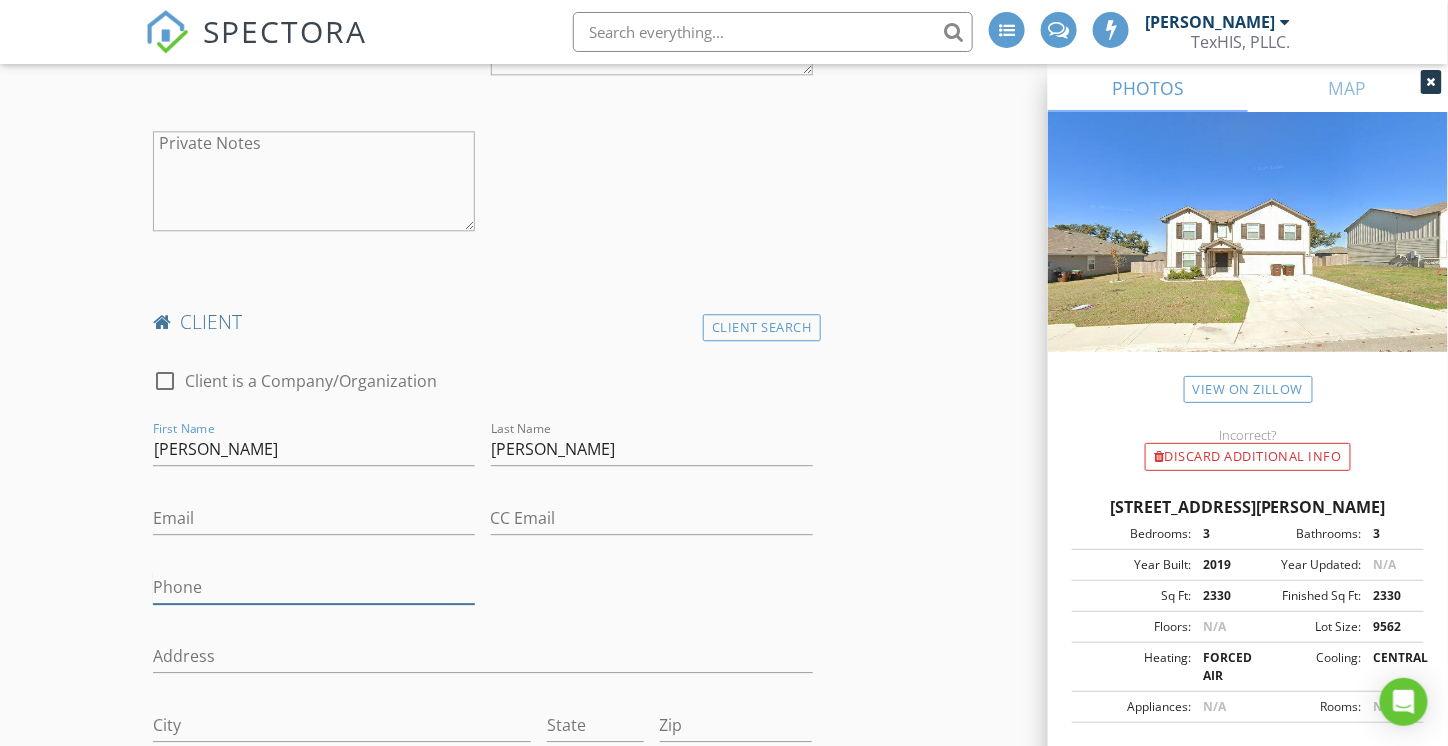 click on "Phone" at bounding box center [314, 587] 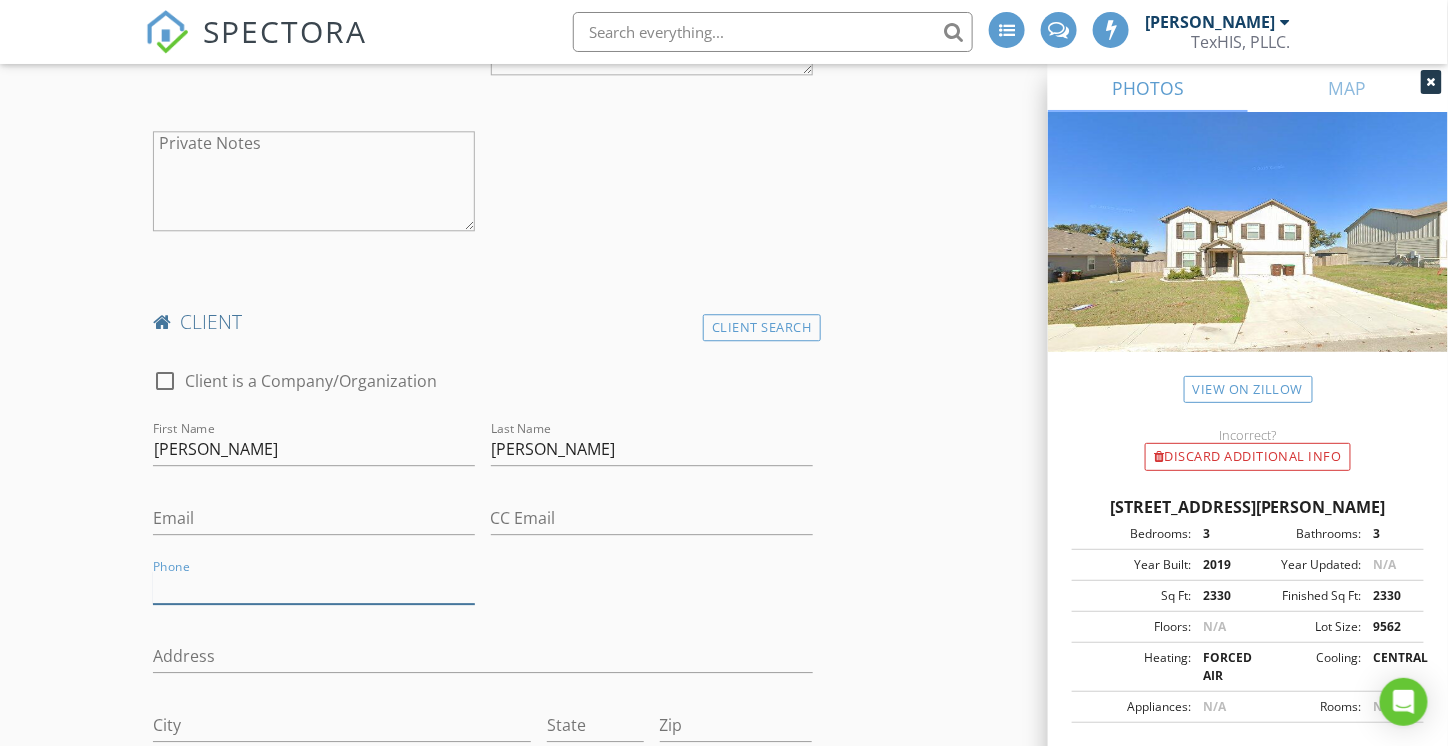 paste on "714-336-0959" 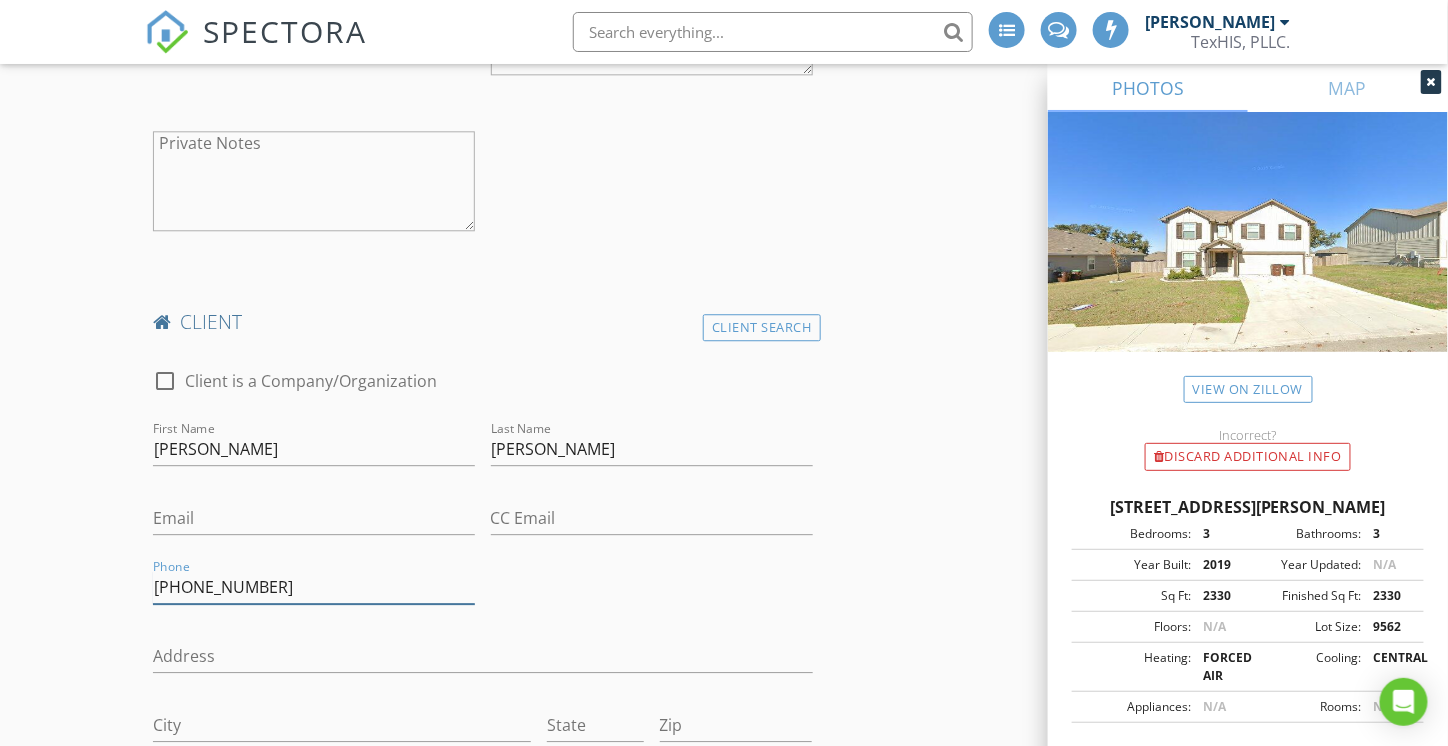 type on "714-336-0959" 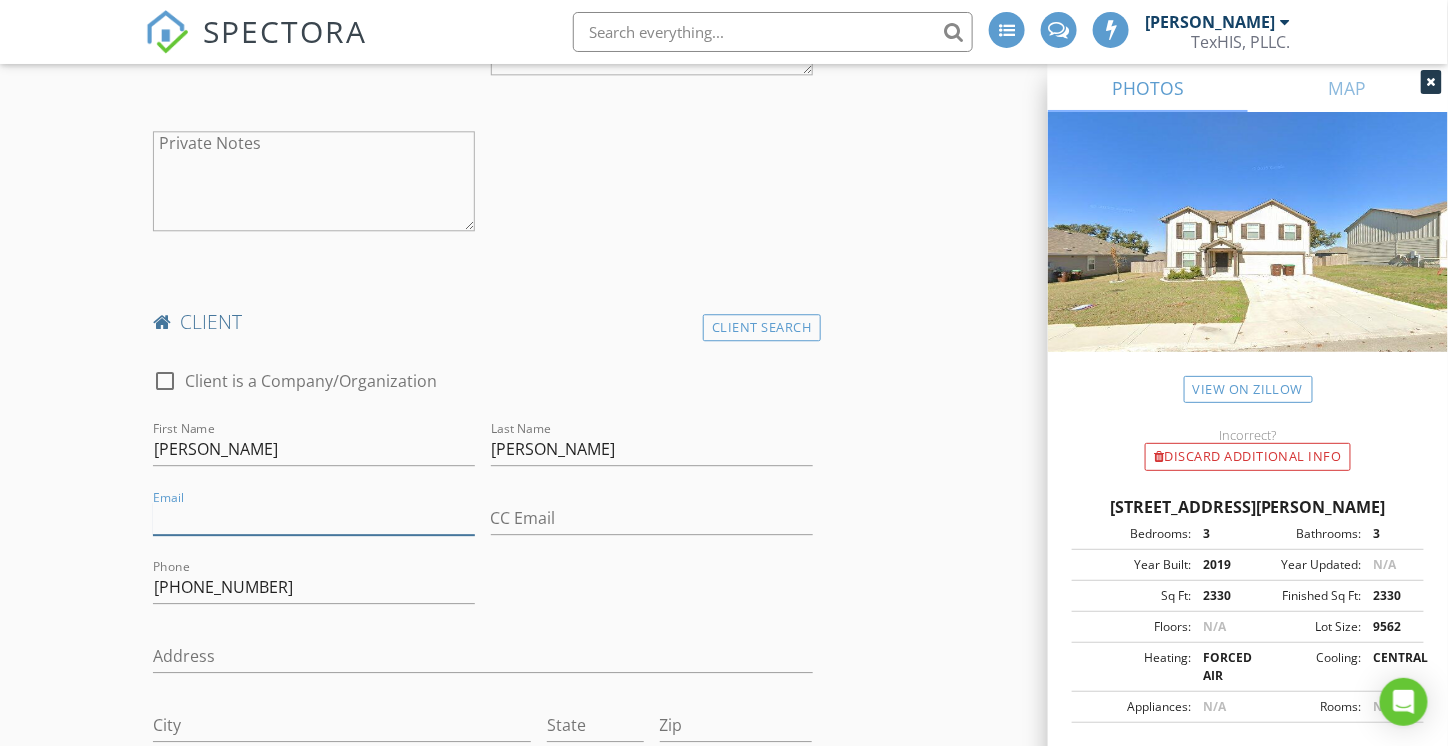 click on "Email" at bounding box center [314, 518] 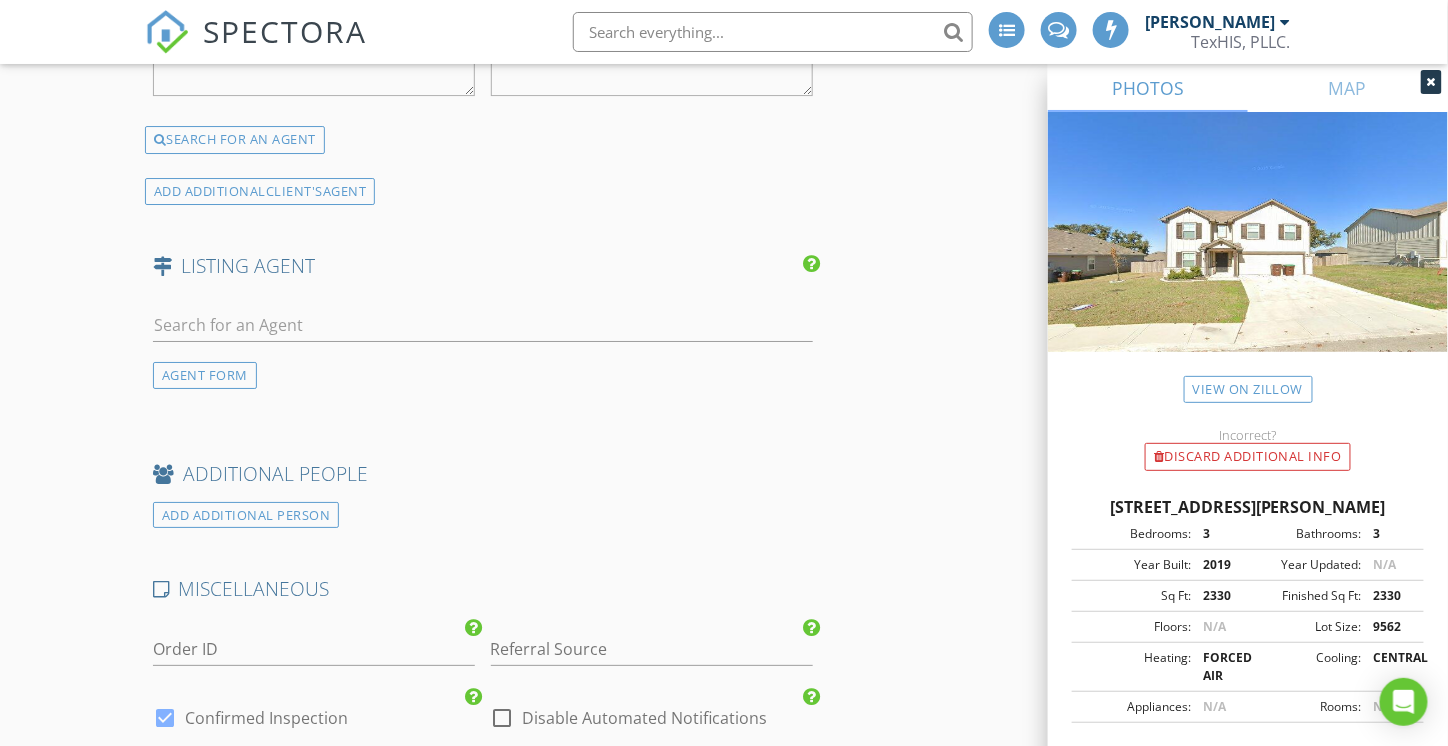 scroll, scrollTop: 4897, scrollLeft: 0, axis: vertical 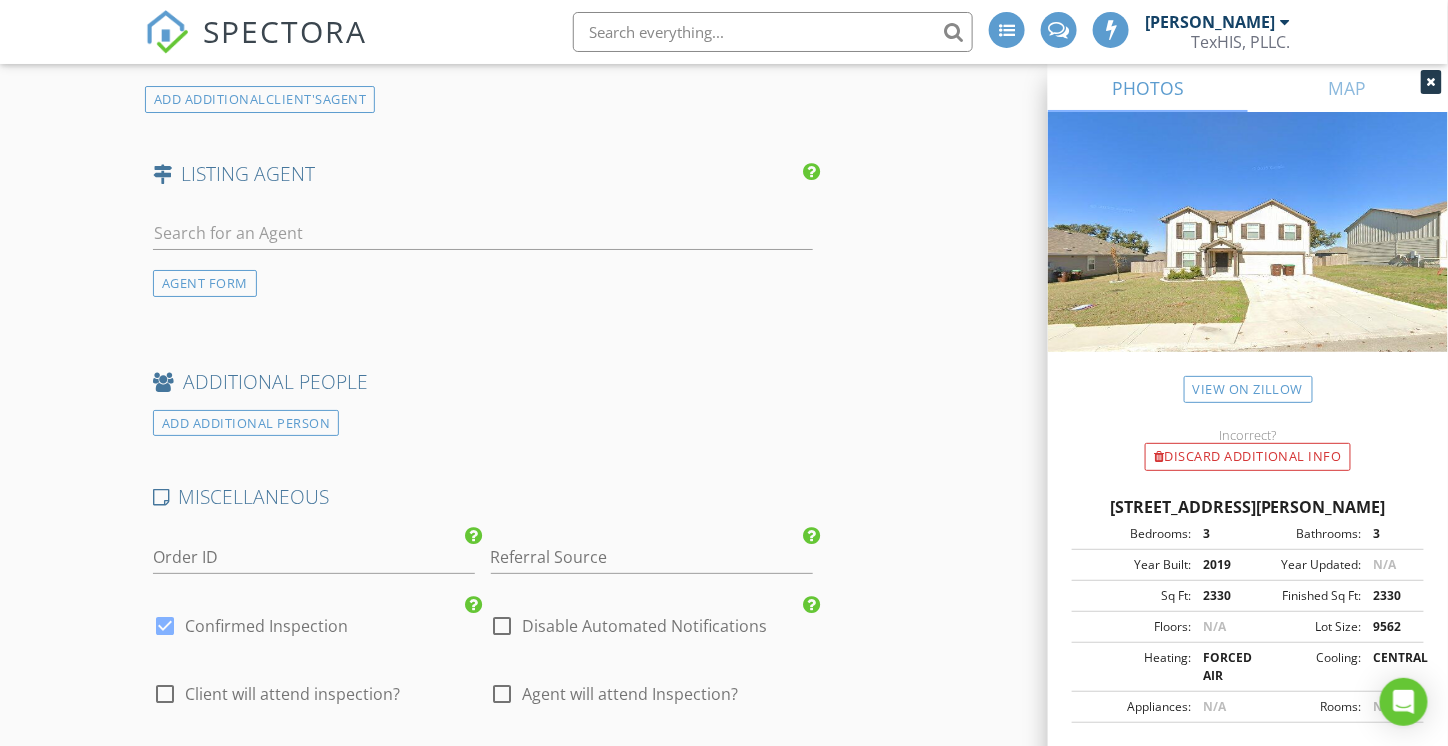 type on "belle_becky@yahoo.com" 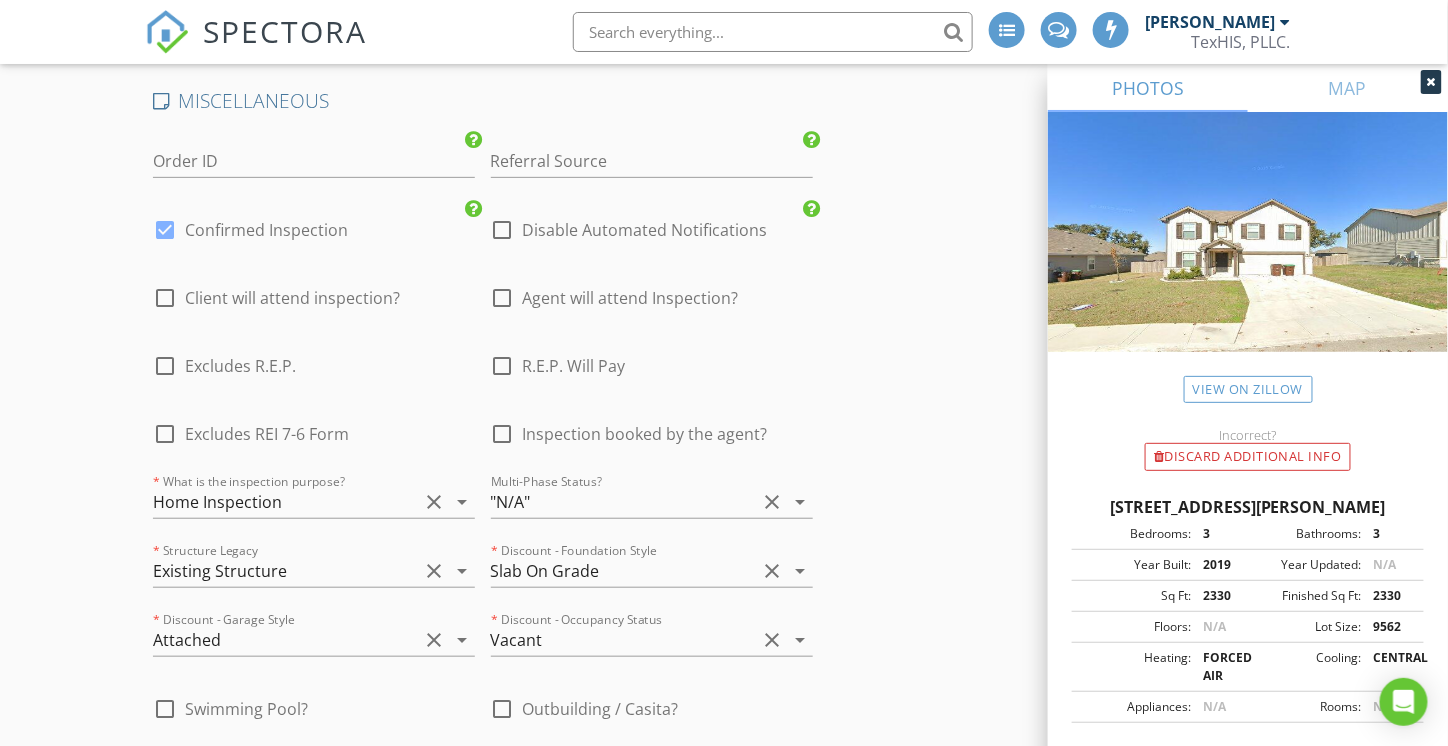 scroll, scrollTop: 5297, scrollLeft: 0, axis: vertical 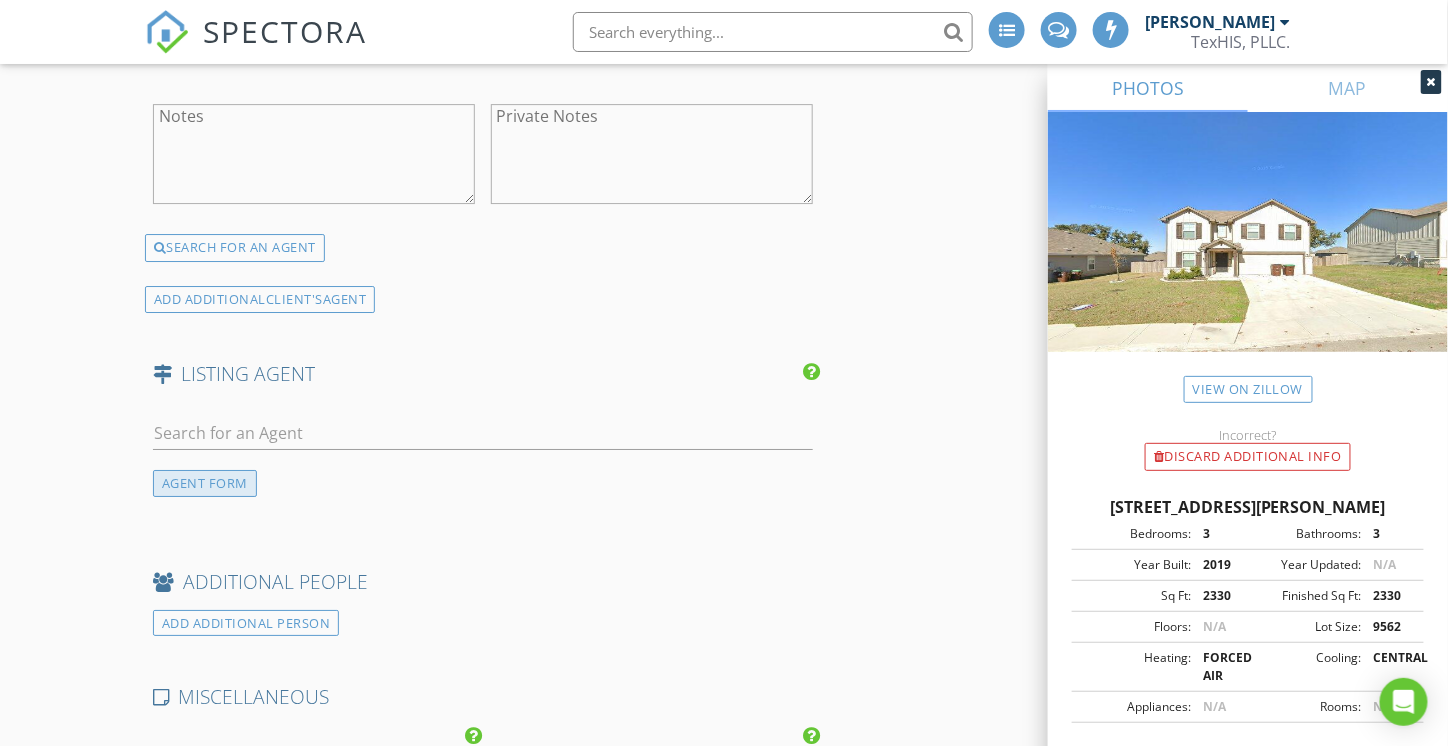 click on "AGENT FORM" at bounding box center [205, 483] 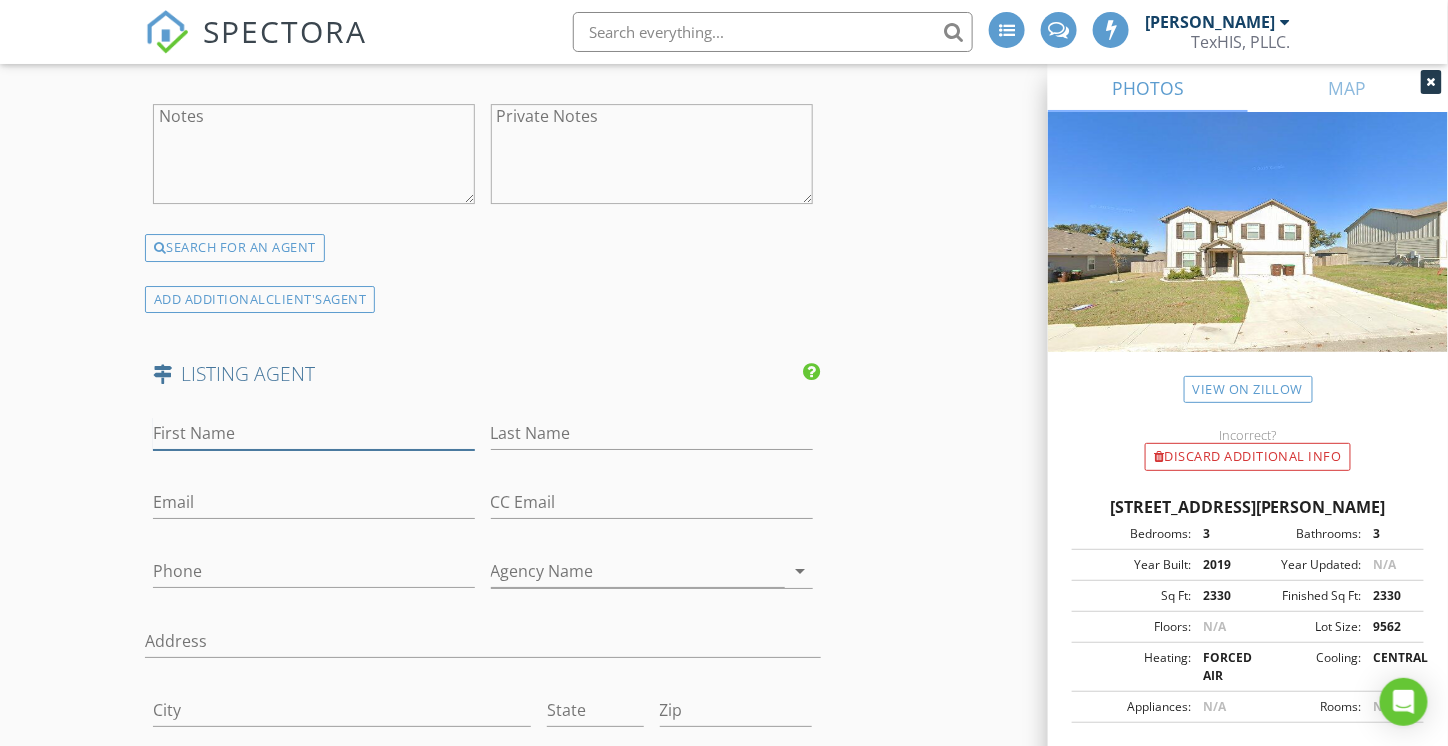 click on "First Name" at bounding box center [314, 433] 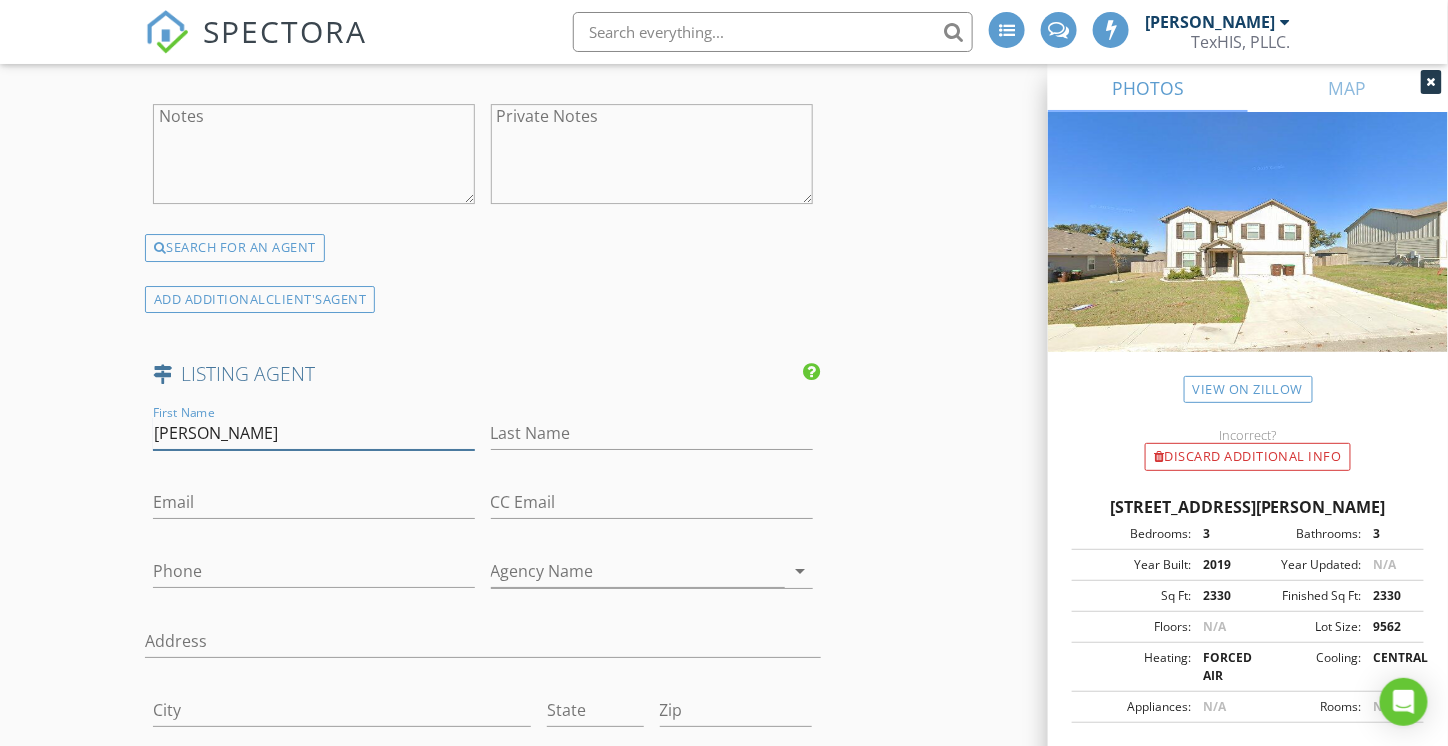 type on "Cory" 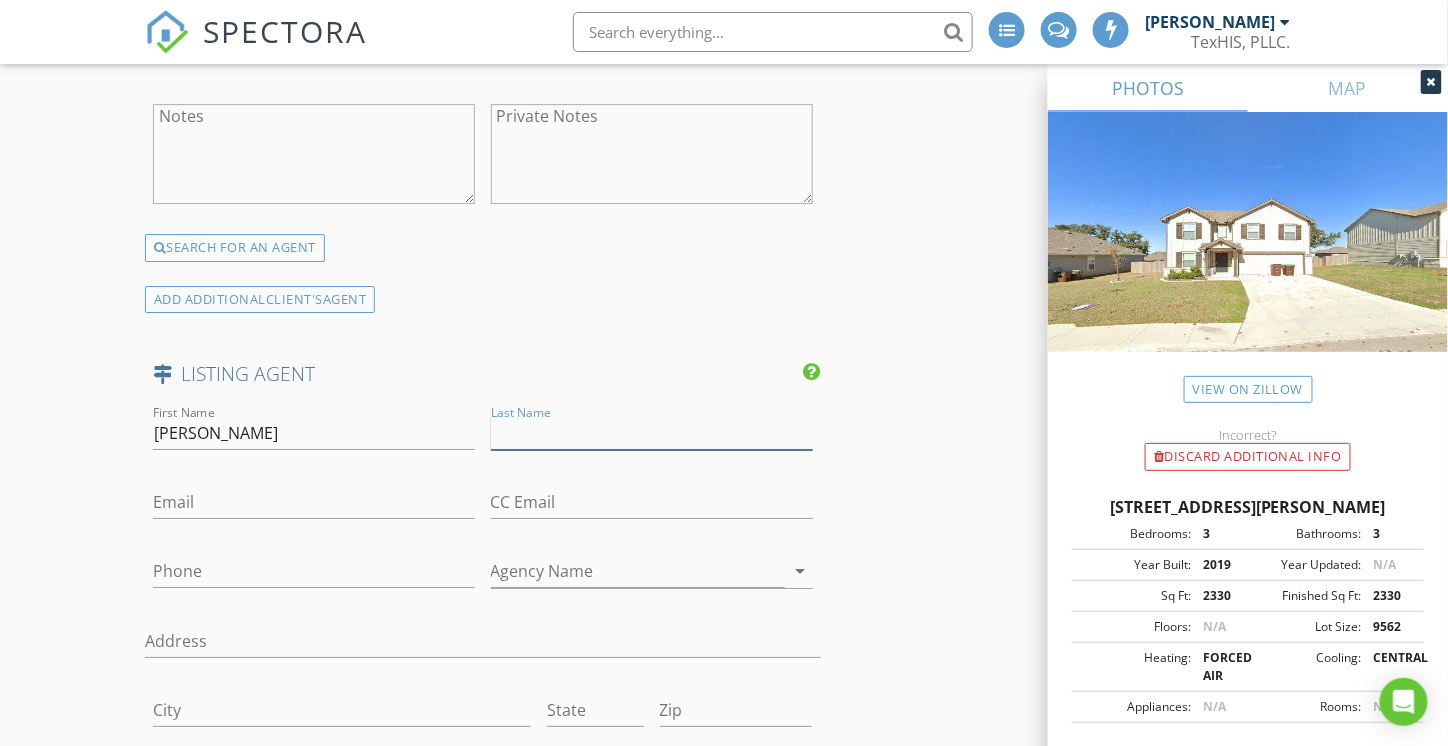 paste on "Flores" 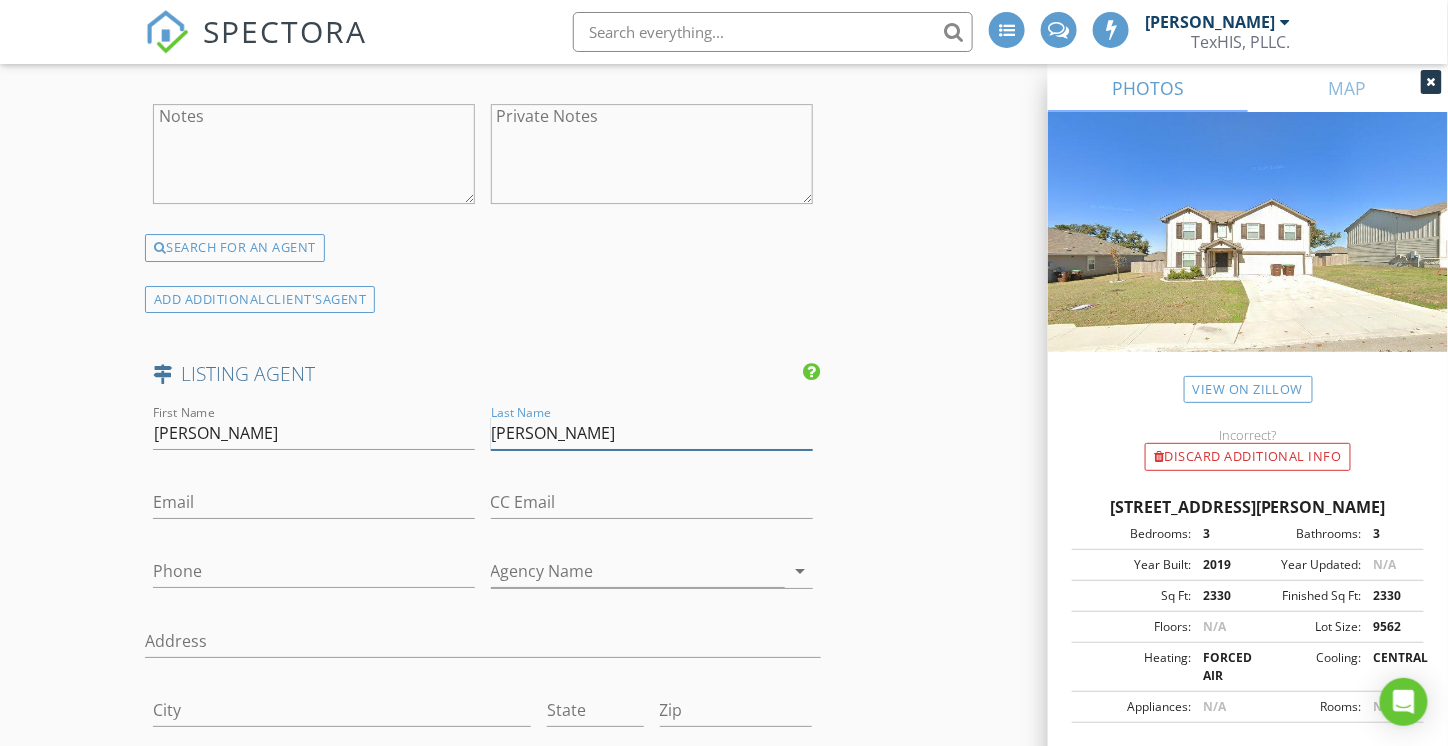 type on "Flores" 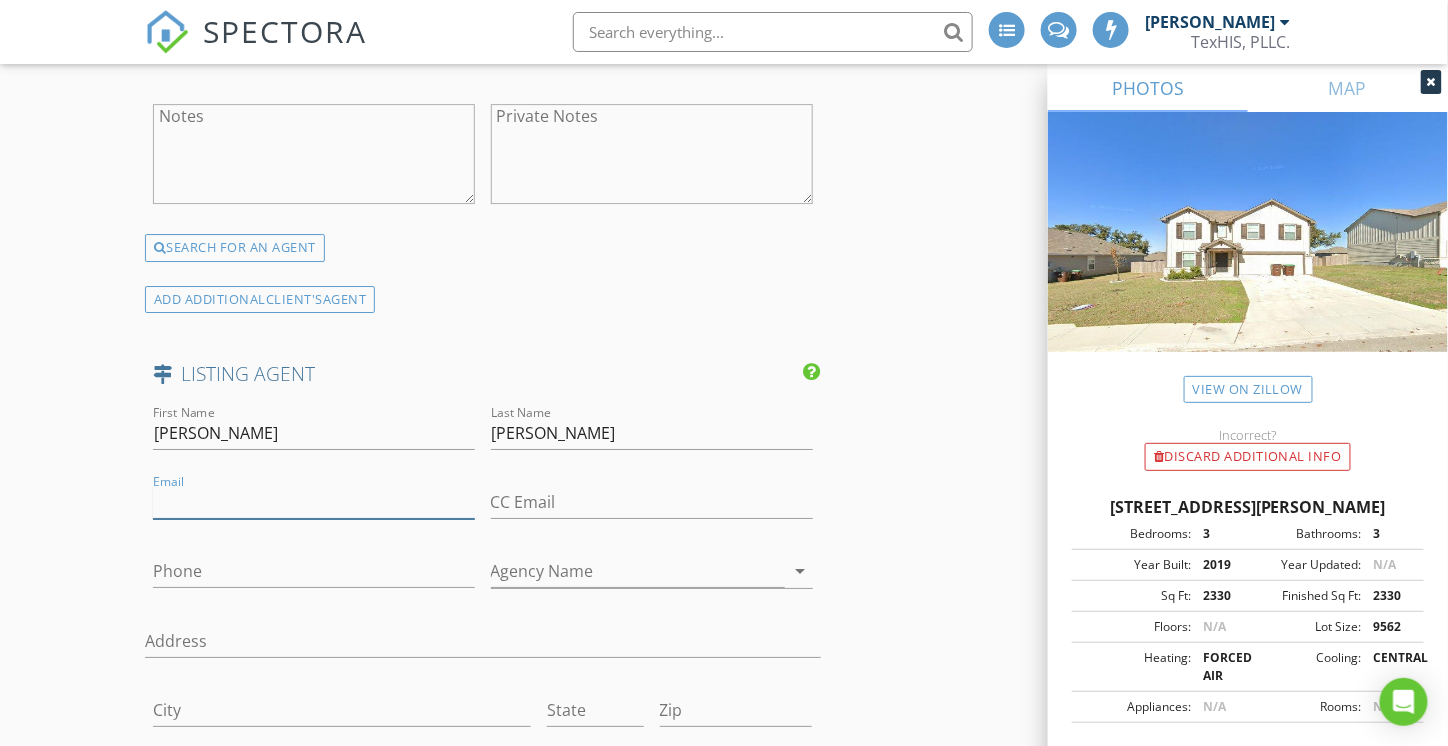 click on "Email" at bounding box center [314, 502] 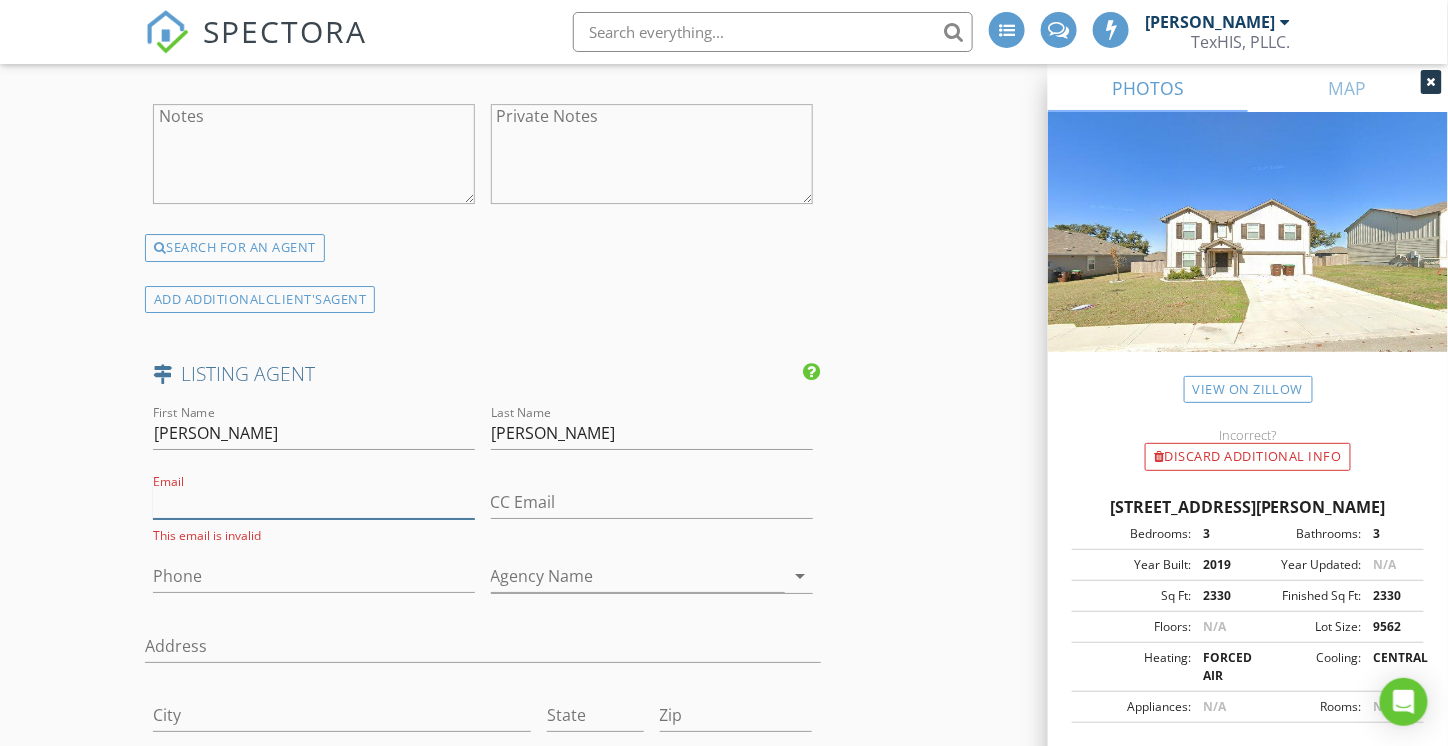 paste on "[EMAIL_ADDRESS][DOMAIN_NAME]" 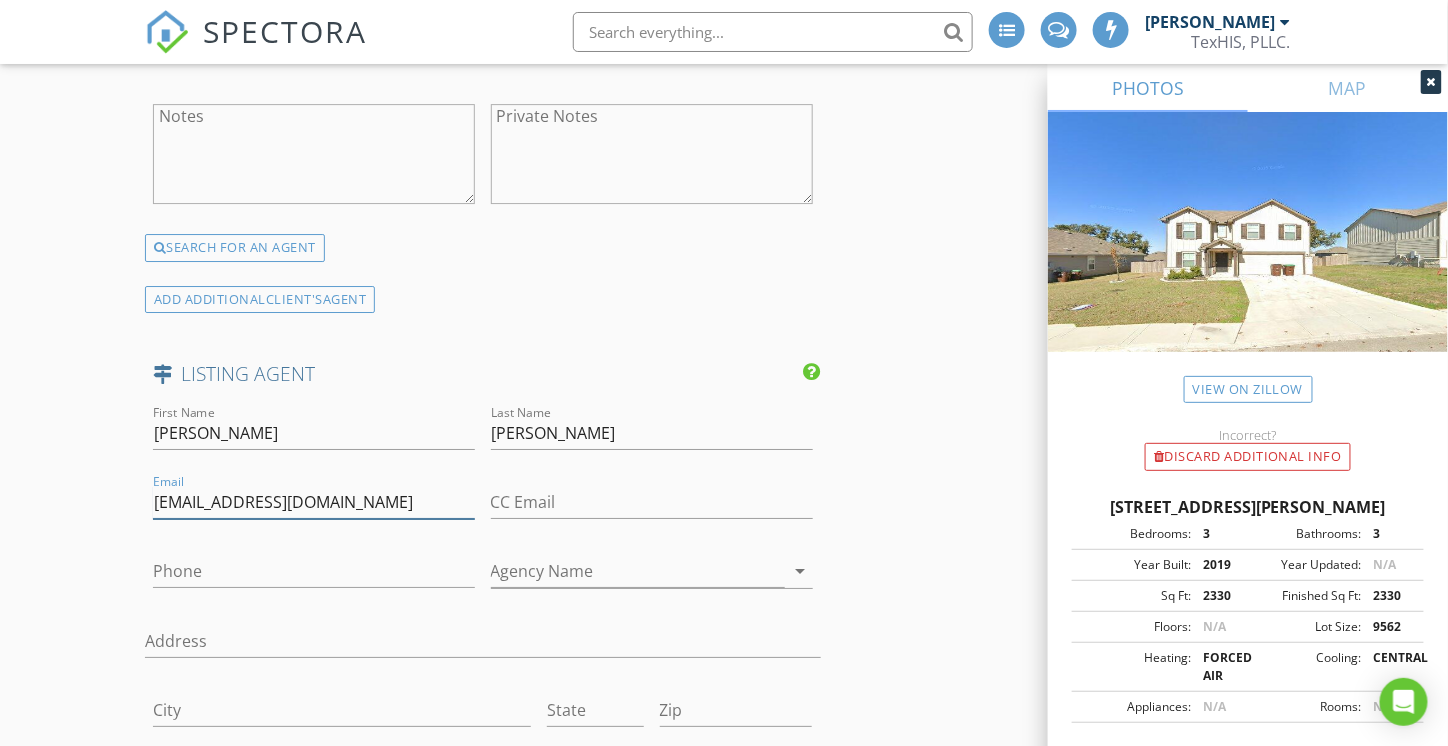 type on "[EMAIL_ADDRESS][DOMAIN_NAME]" 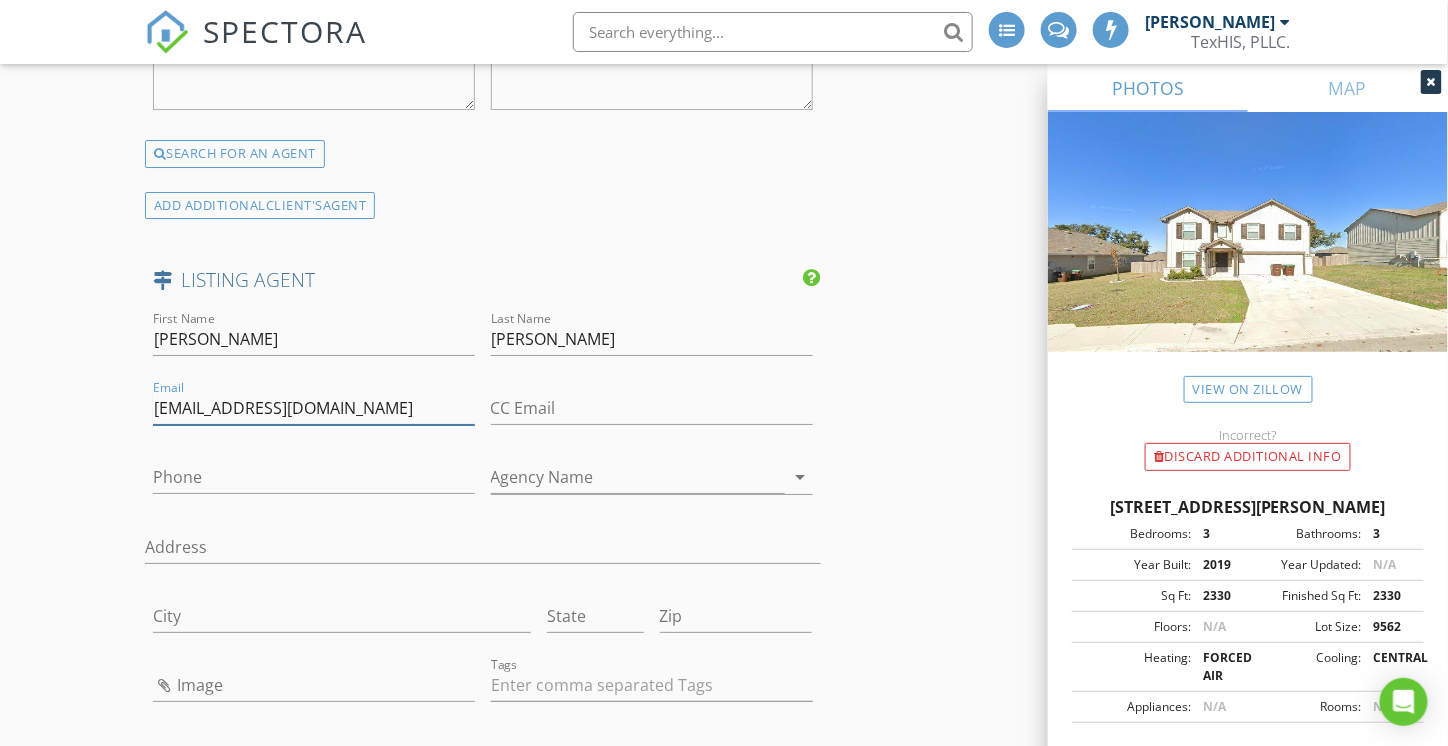 scroll, scrollTop: 4797, scrollLeft: 0, axis: vertical 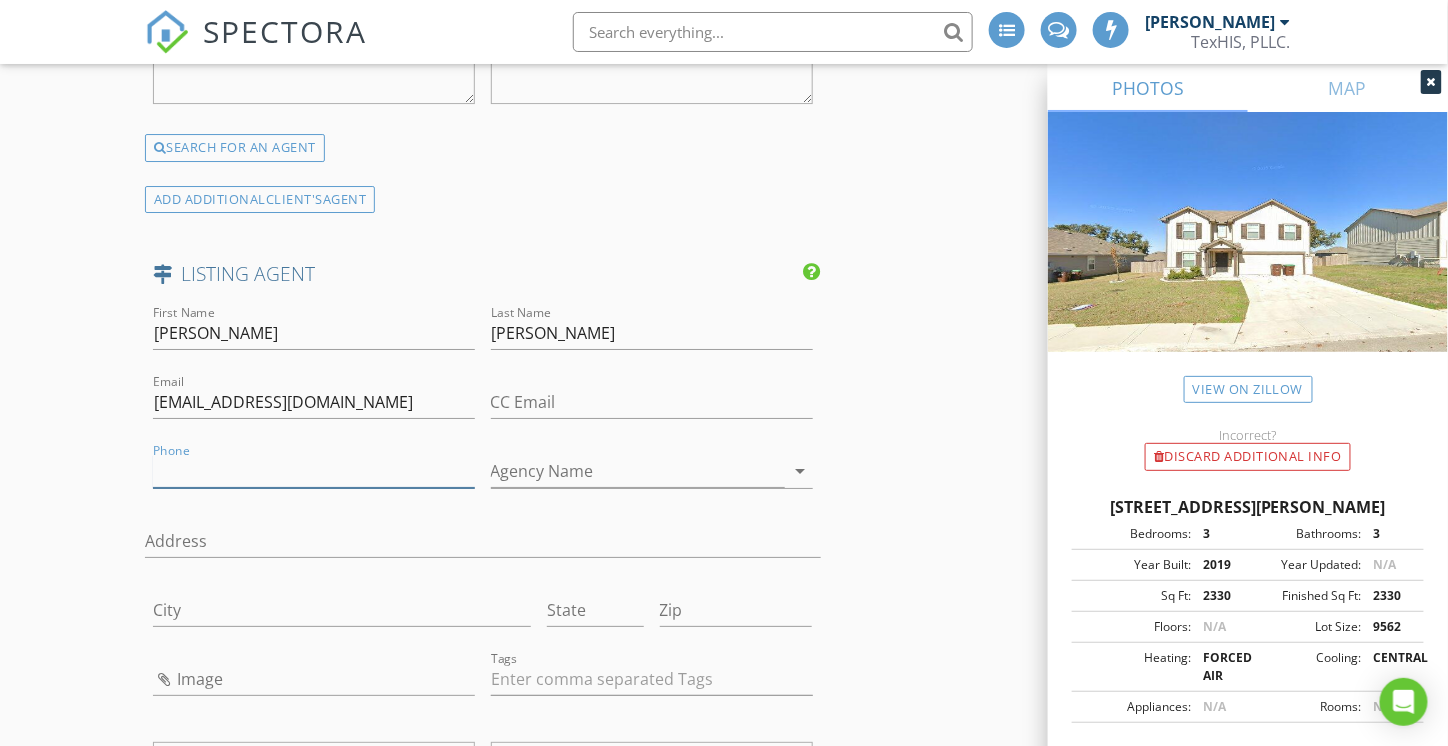 click on "Phone" at bounding box center [314, 471] 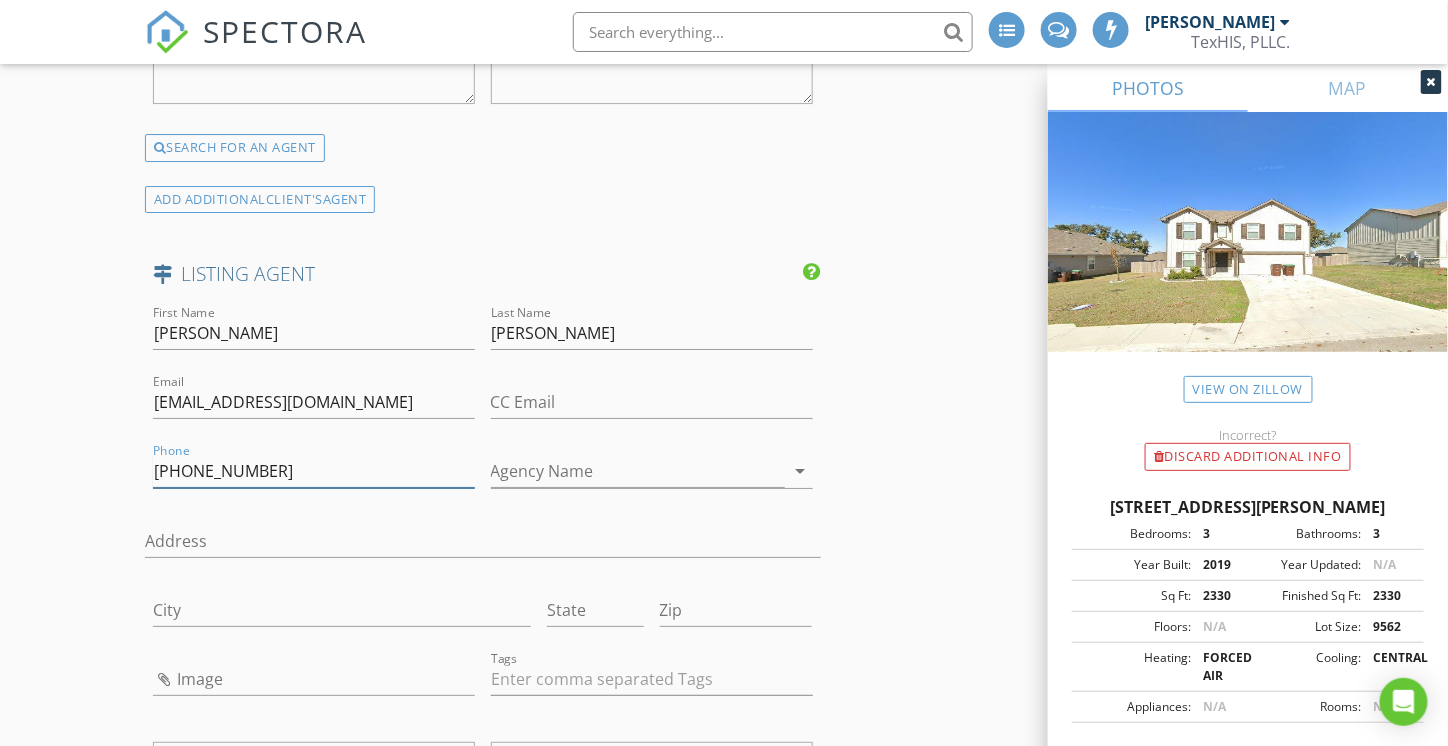 type on "[PHONE_NUMBER]" 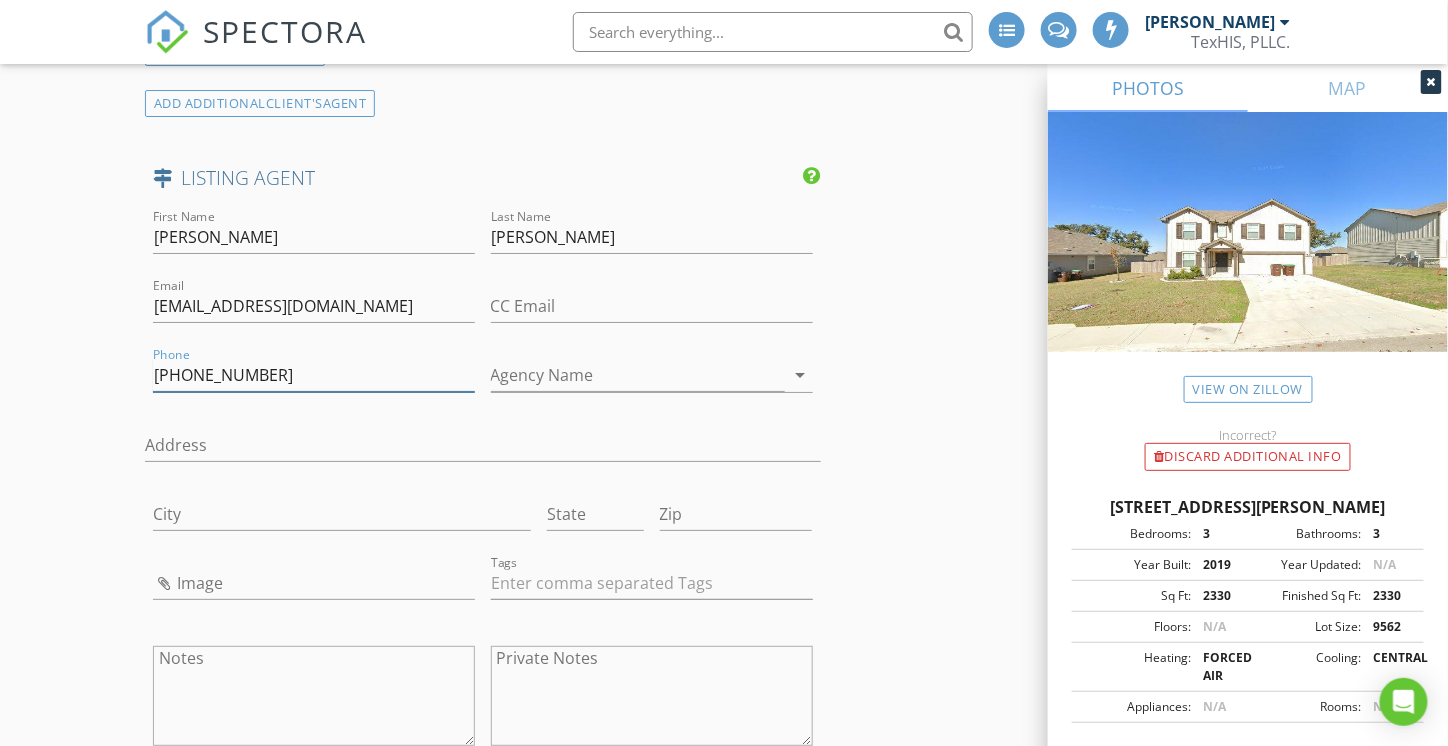scroll, scrollTop: 4897, scrollLeft: 0, axis: vertical 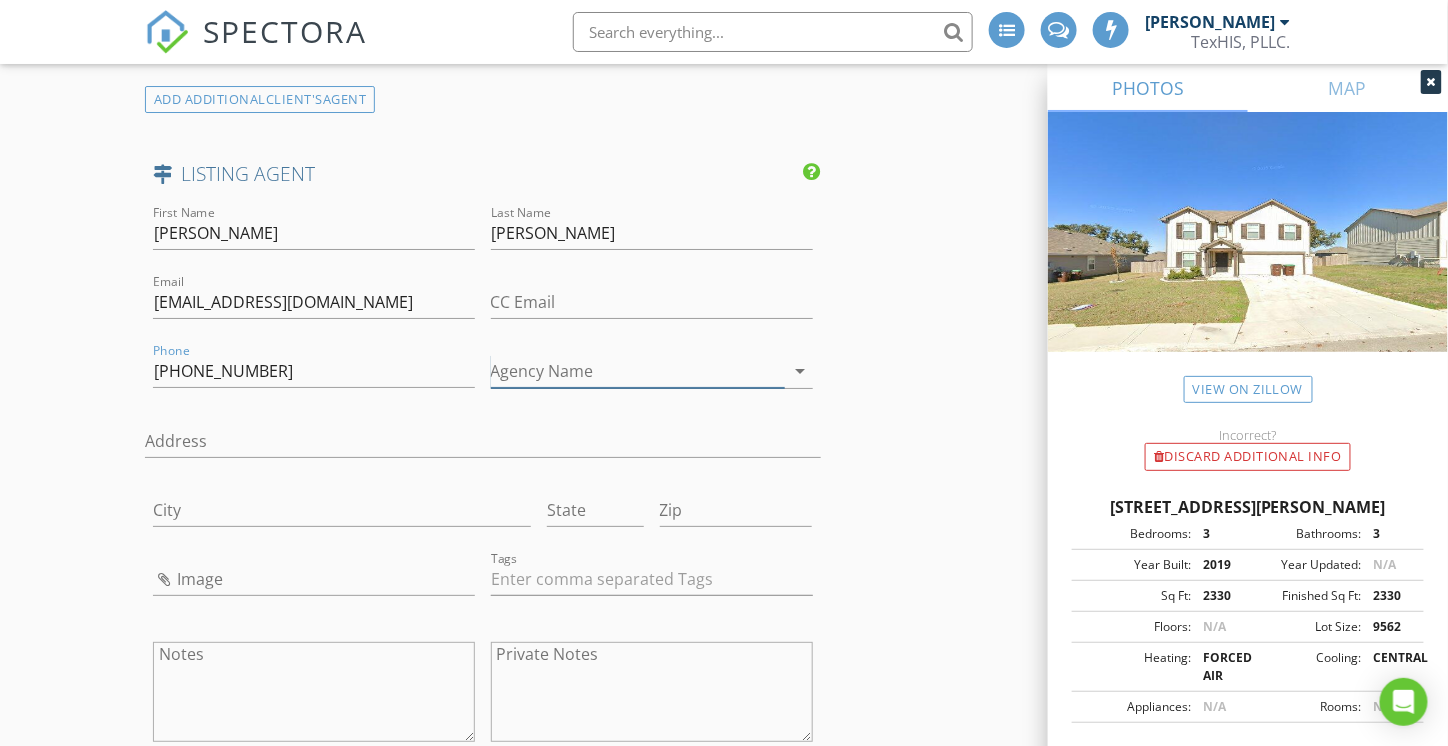 click on "Agency Name" at bounding box center [638, 371] 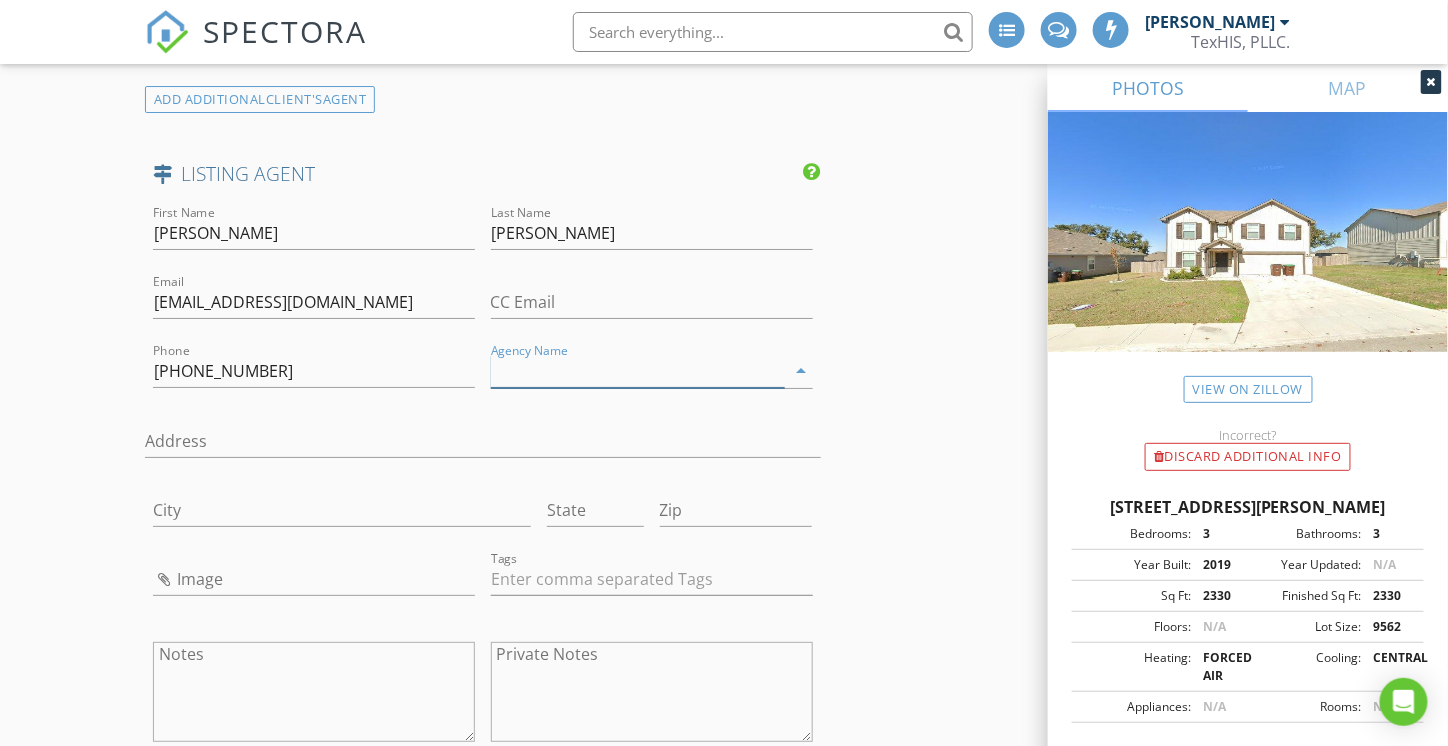 paste on "Keller Williams Heritage" 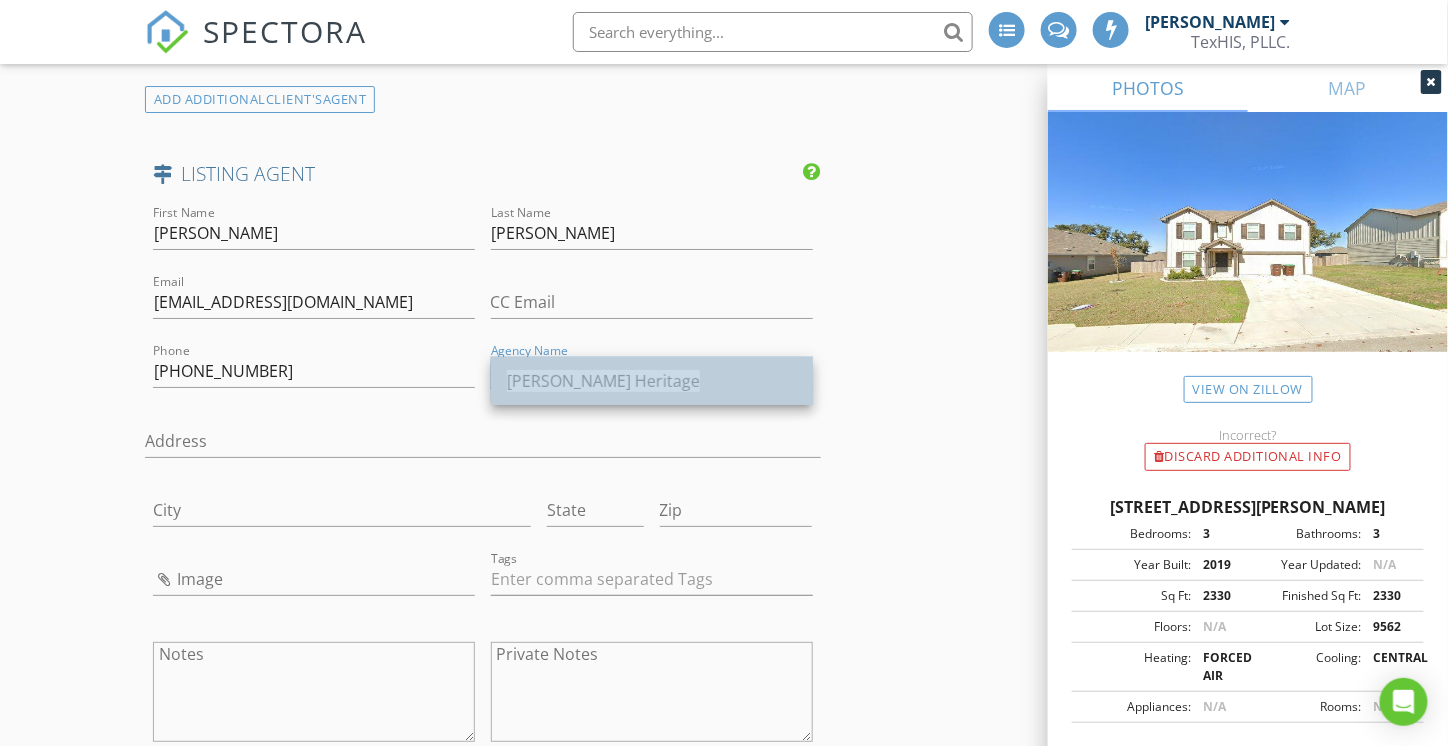 click on "Keller Williams Heritage" at bounding box center (603, 381) 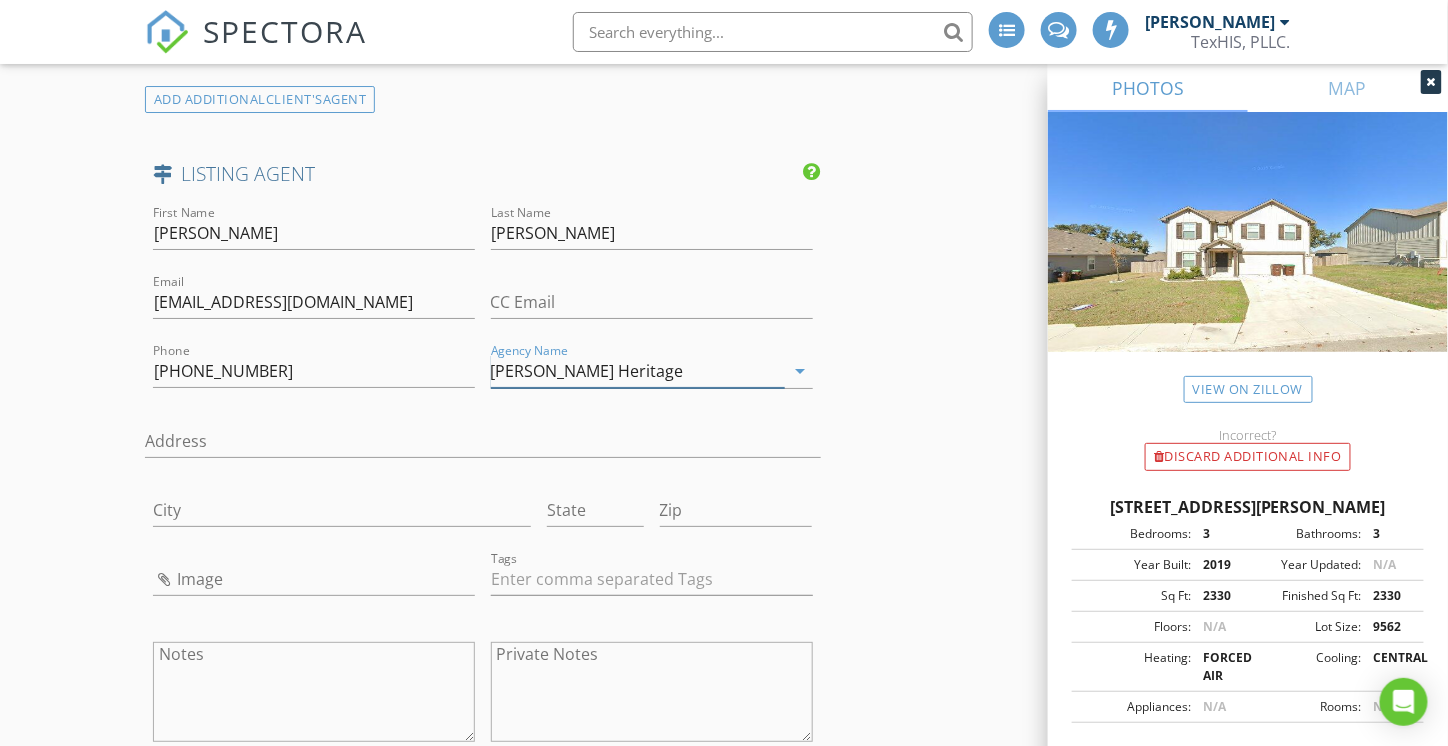 type on "Keller Williams Heritage" 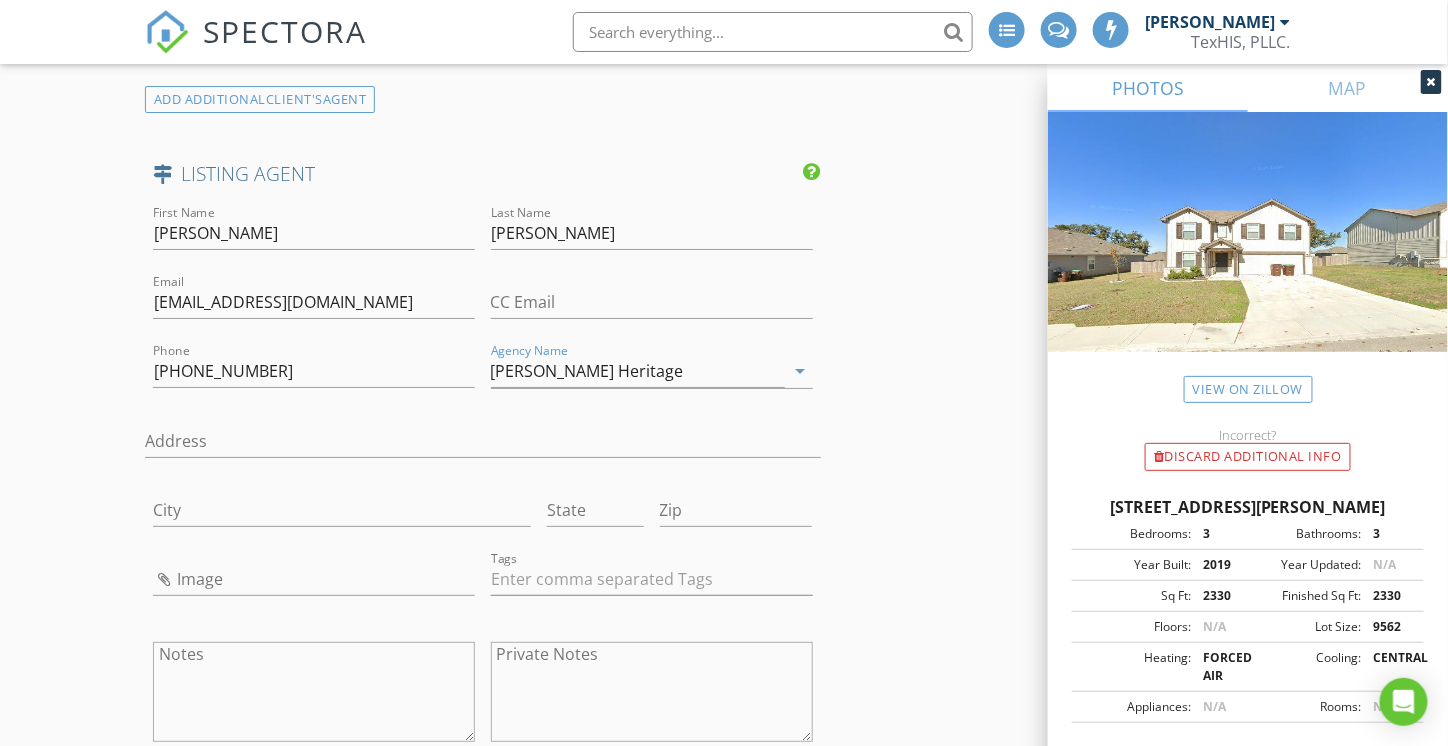 click on "INSPECTOR(S)
check_box   Larry Harvey   PRIMARY   Larry Harvey arrow_drop_down   check_box_outline_blank Larry Harvey specifically requested
Date/Time
07/14/2025 2:00 PM
Location
Address Search       Address 331 Salz Wy   Unit   City San Antonio   State TX   Zip 78260   County Bexar     Square Feet 2330   Year Built 2019   Foundation Slab arrow_drop_down     Larry Harvey     30.2 miles     (an hour)
client
check_box Enable Client CC email for this inspection   Client Search     check_box_outline_blank Client is a Company/Organization     First Name Ryan   Last Name Jones   Email ussjones86@gmail.com   CC Email   Phone 714-336-1002   Address   City   State   Zip     Tags         Notes   Private Notes
client
Client Search     check_box_outline_blank Client is a Company/Organization     First Name Becky   Last Name   Email" at bounding box center [724, -1022] 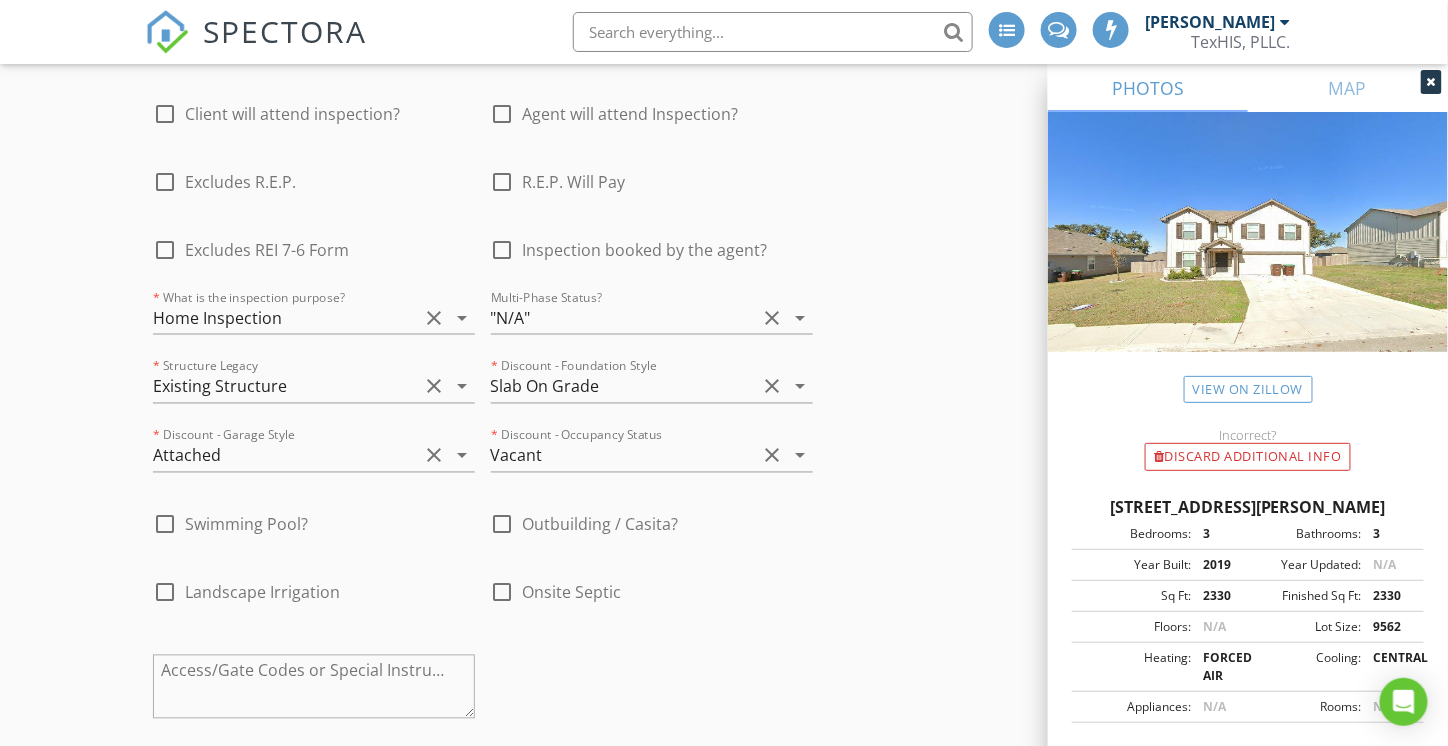 scroll, scrollTop: 6000, scrollLeft: 0, axis: vertical 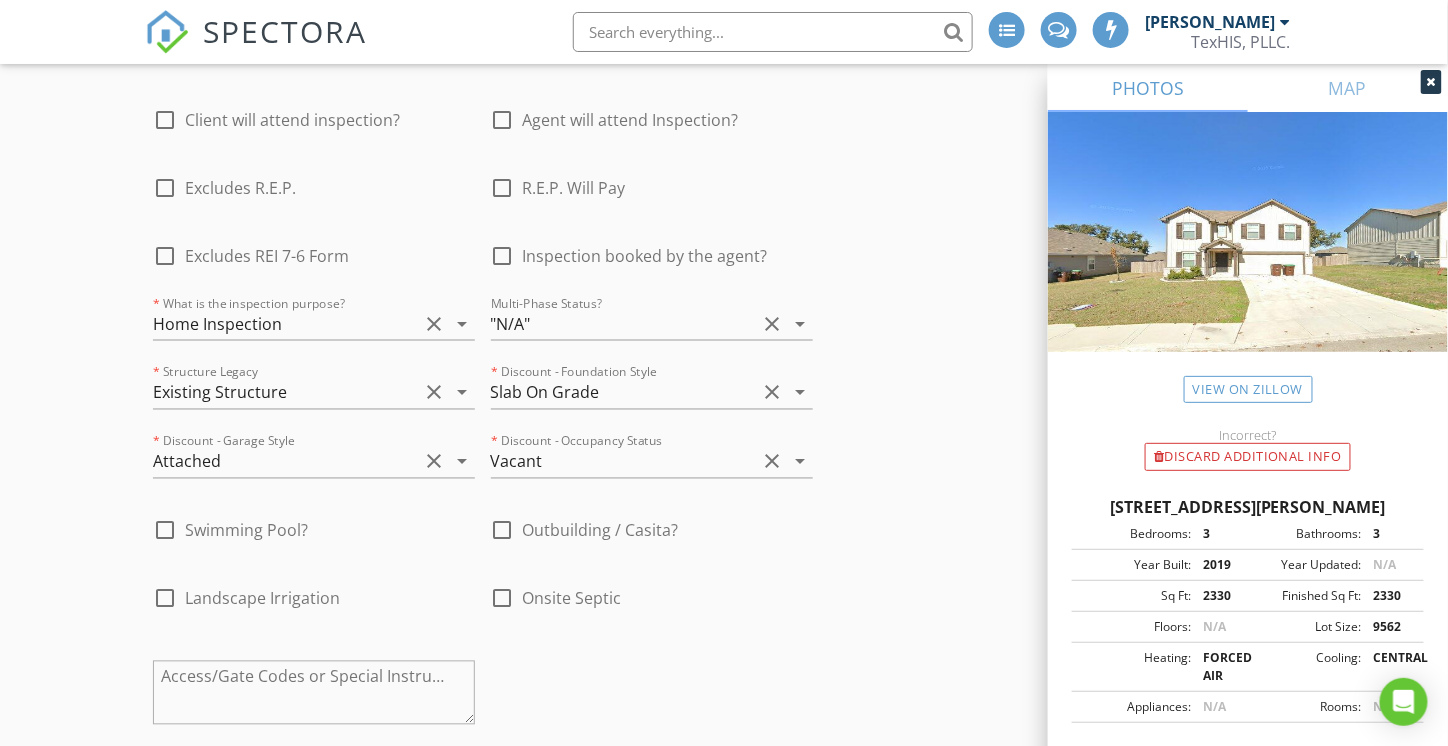 click at bounding box center [503, 256] 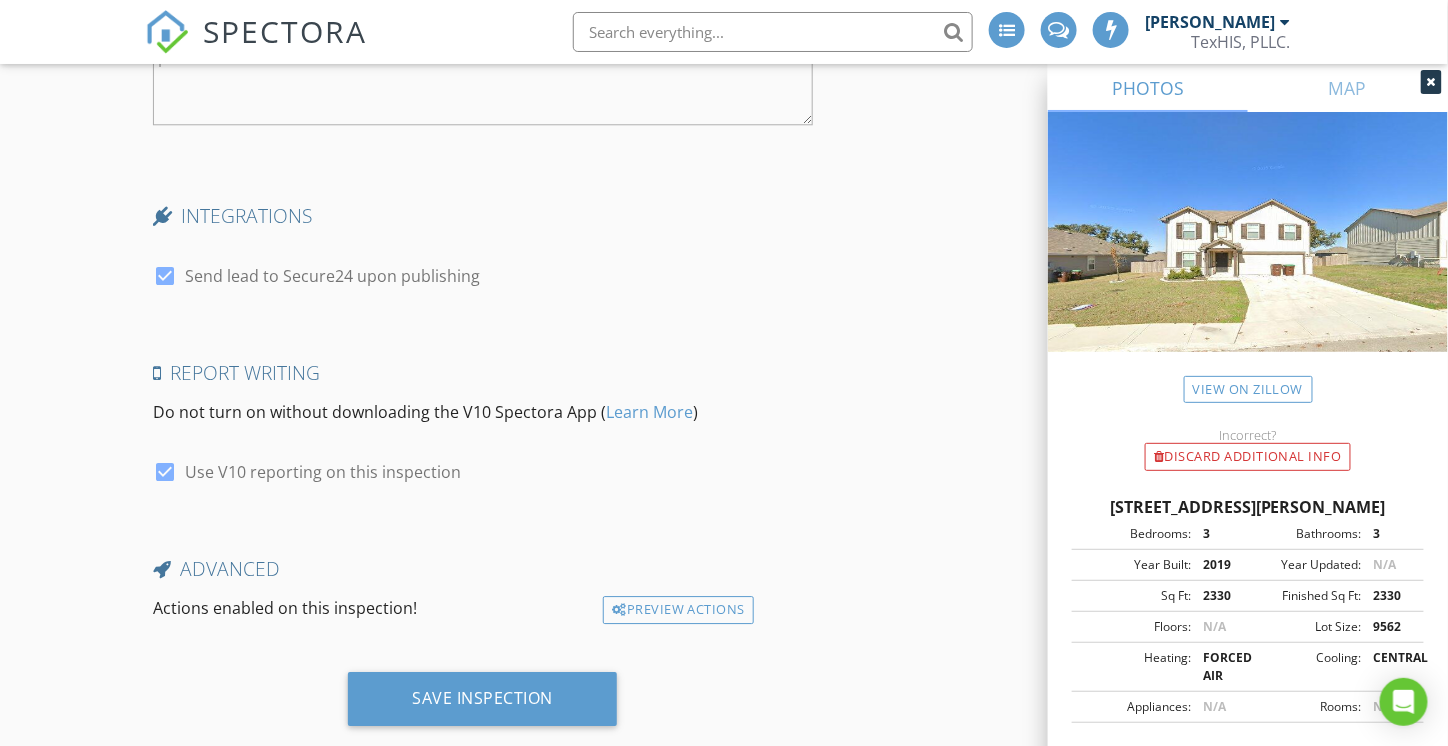 scroll, scrollTop: 6761, scrollLeft: 0, axis: vertical 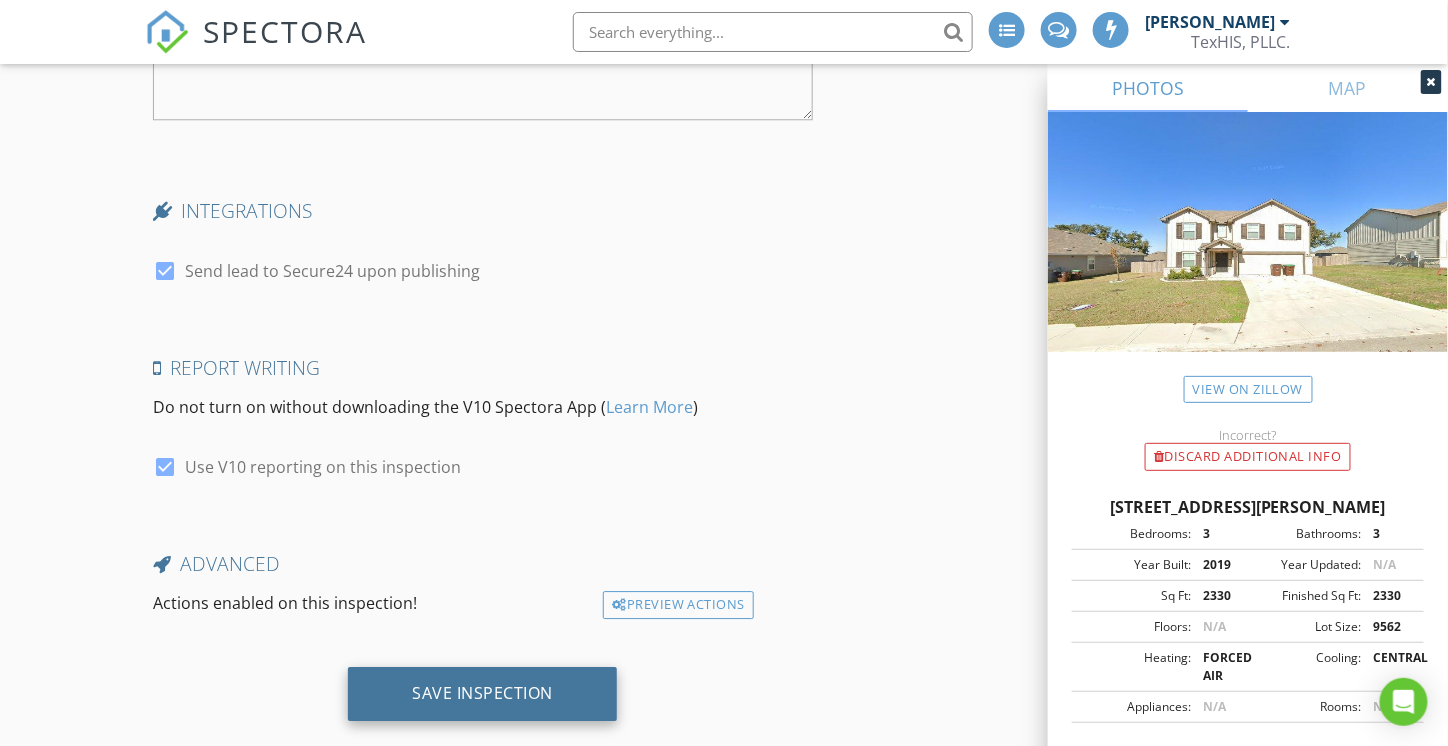 click on "Save Inspection" at bounding box center (482, 694) 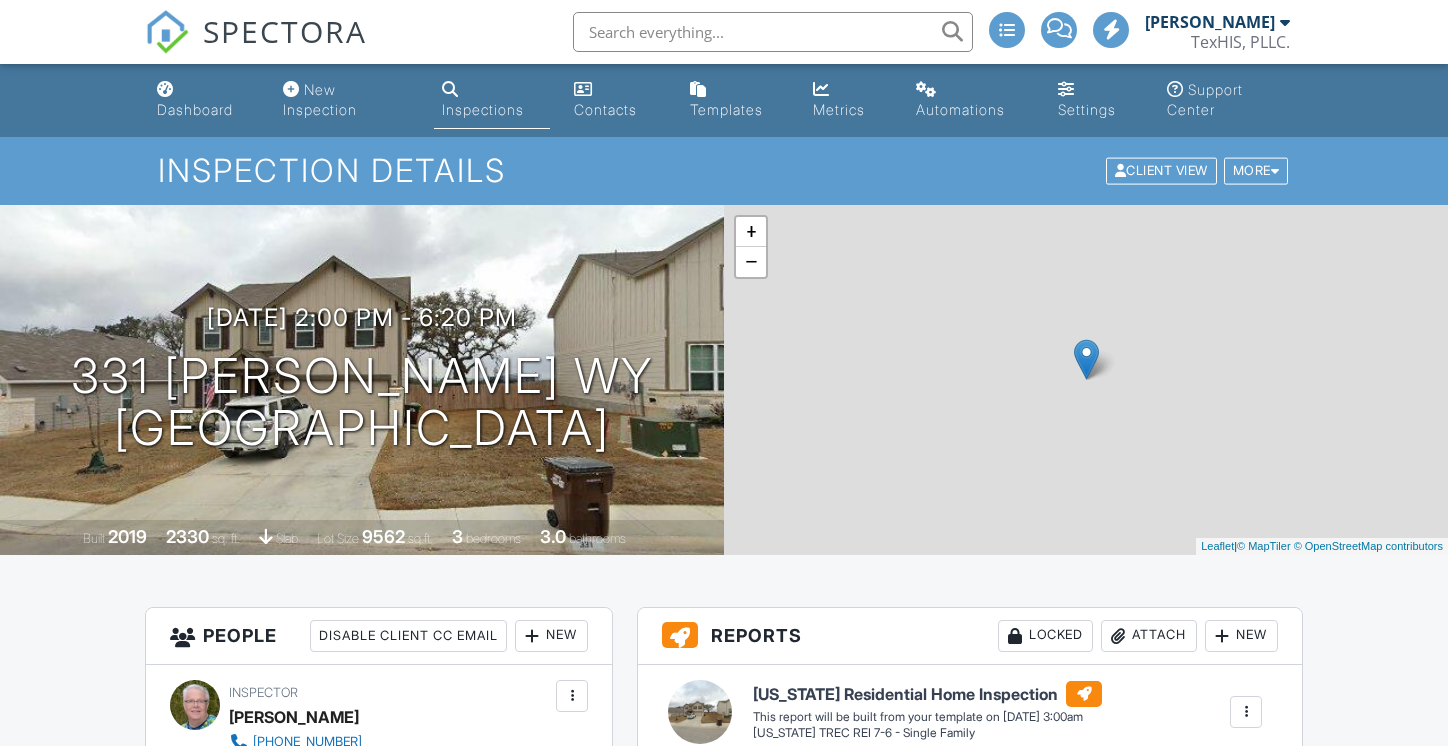 scroll, scrollTop: 0, scrollLeft: 0, axis: both 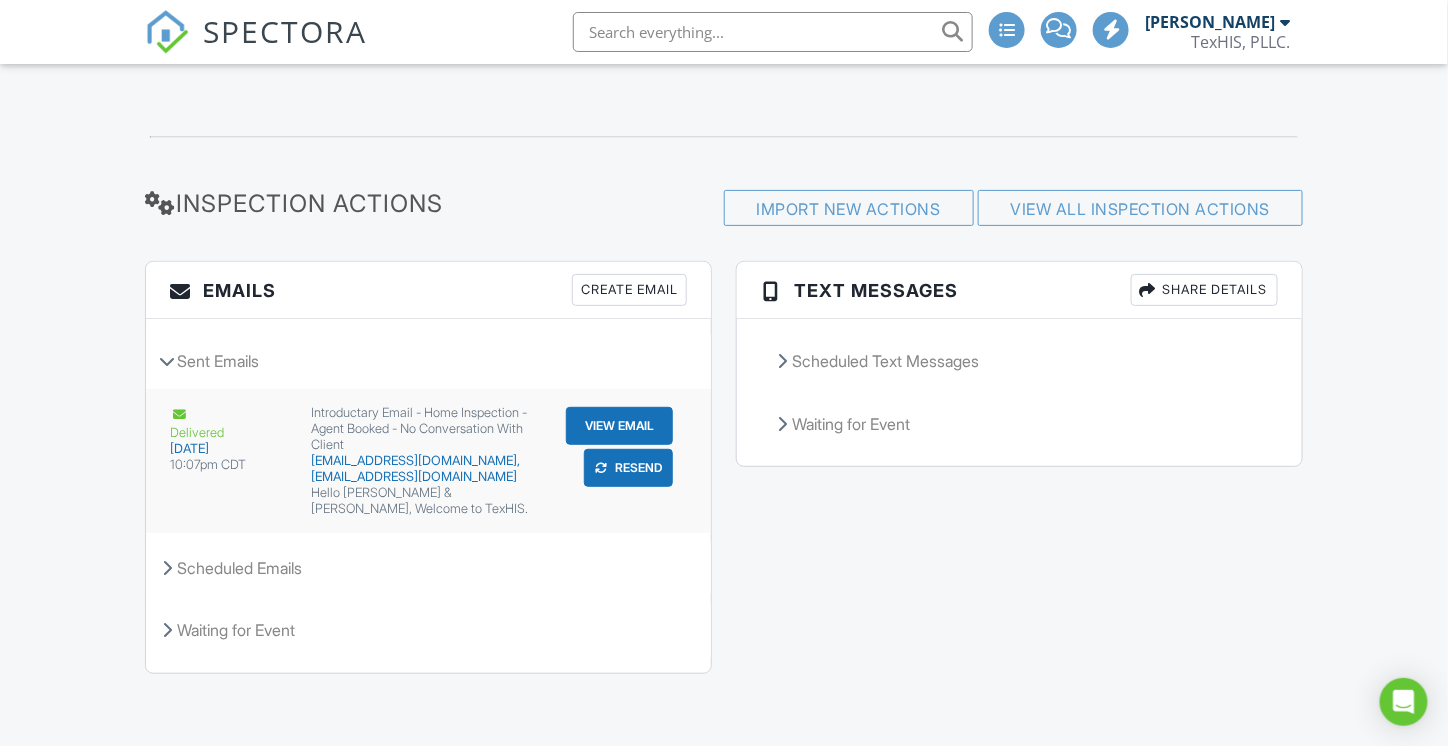 click on "View Email" at bounding box center (619, 426) 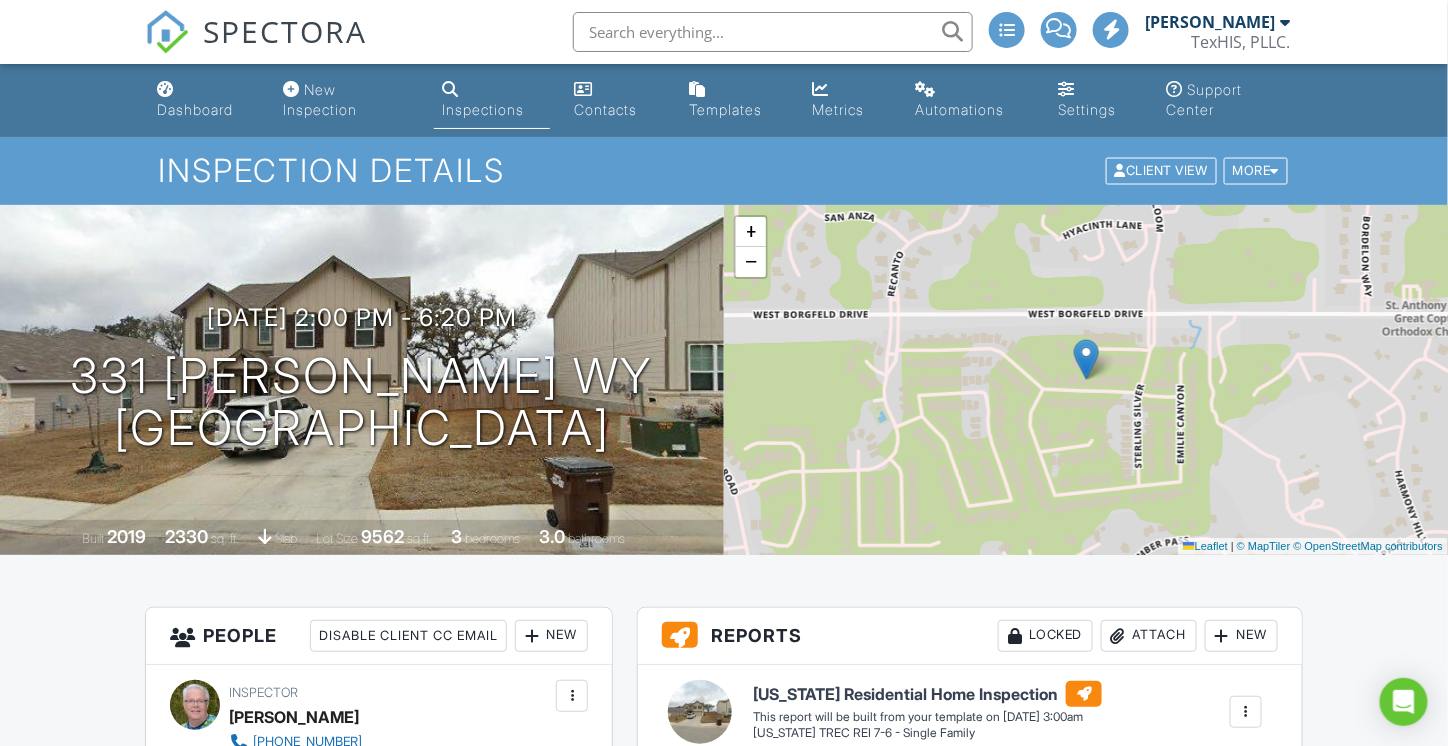 scroll, scrollTop: 0, scrollLeft: 0, axis: both 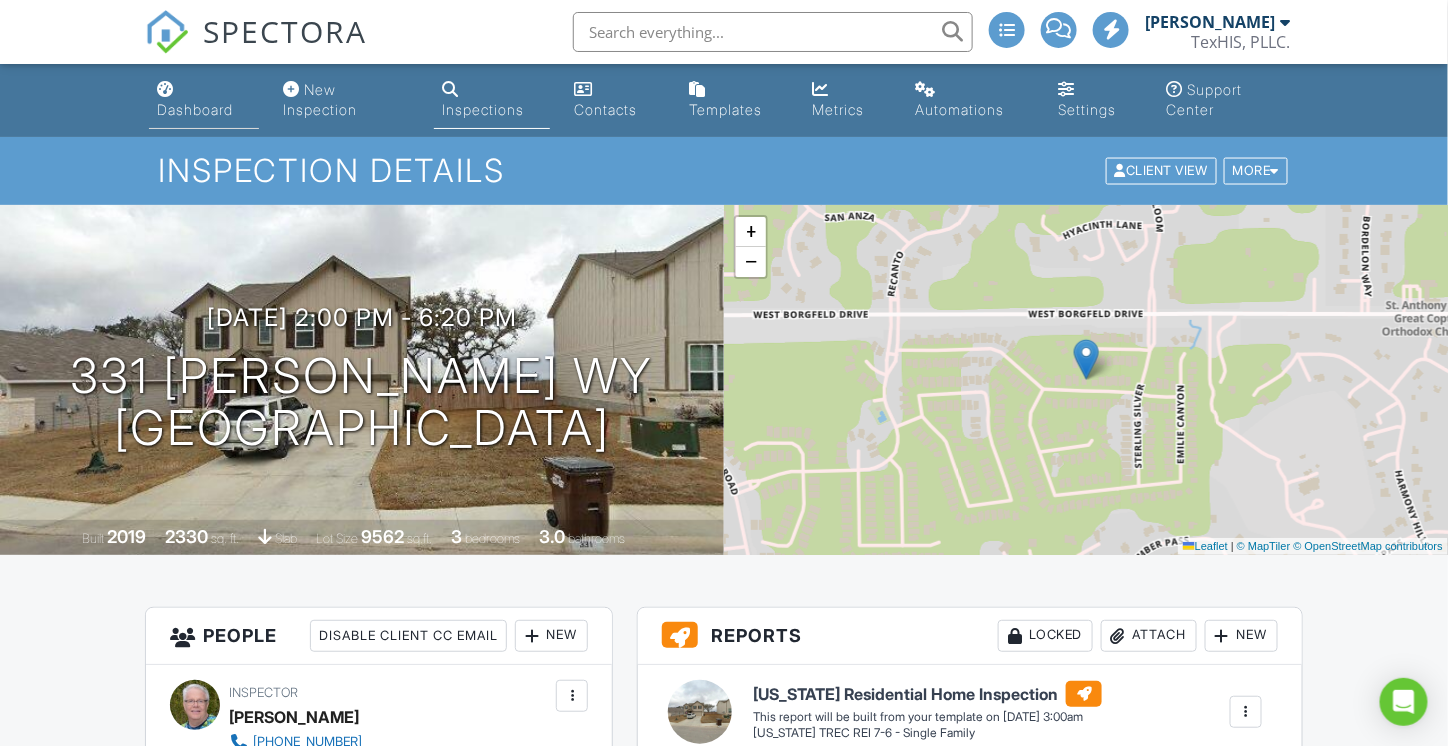 click on "Dashboard" at bounding box center (195, 109) 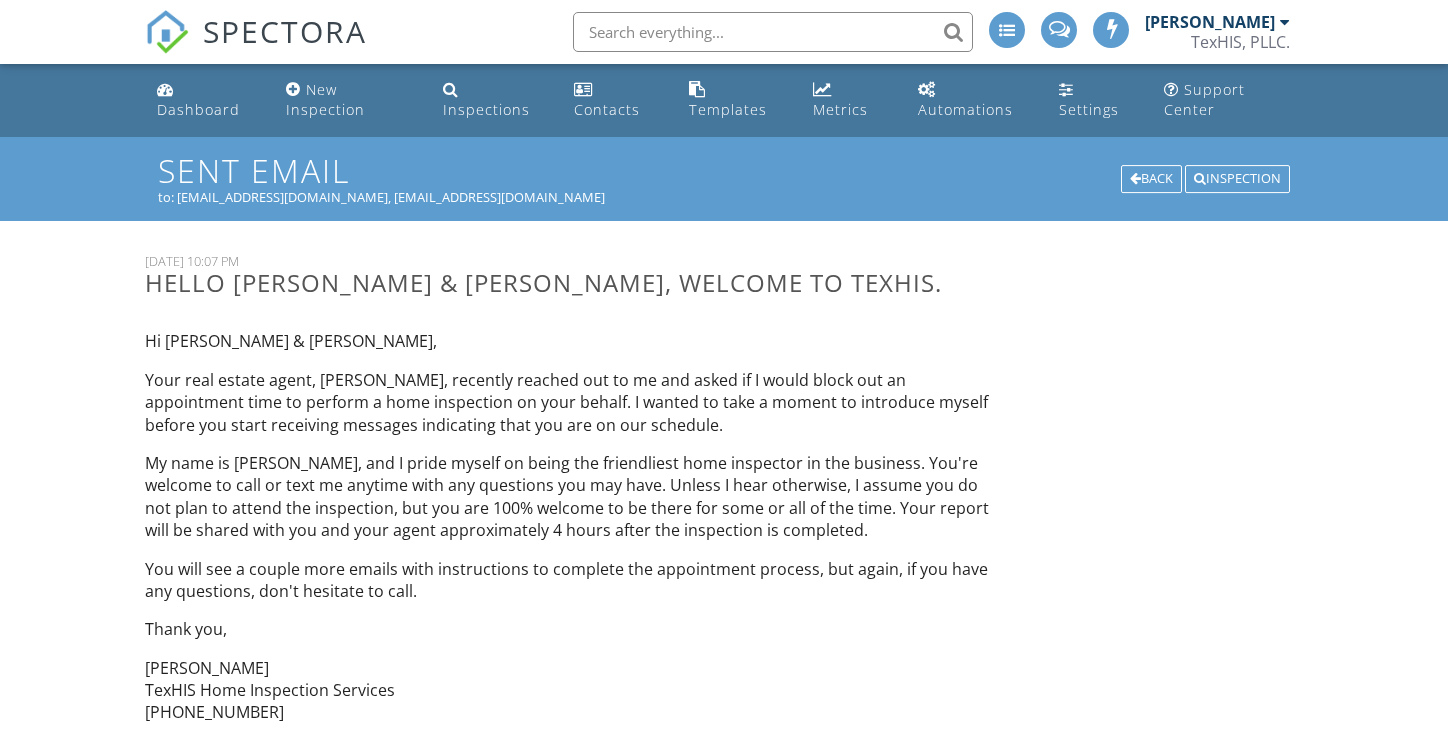scroll, scrollTop: 0, scrollLeft: 0, axis: both 